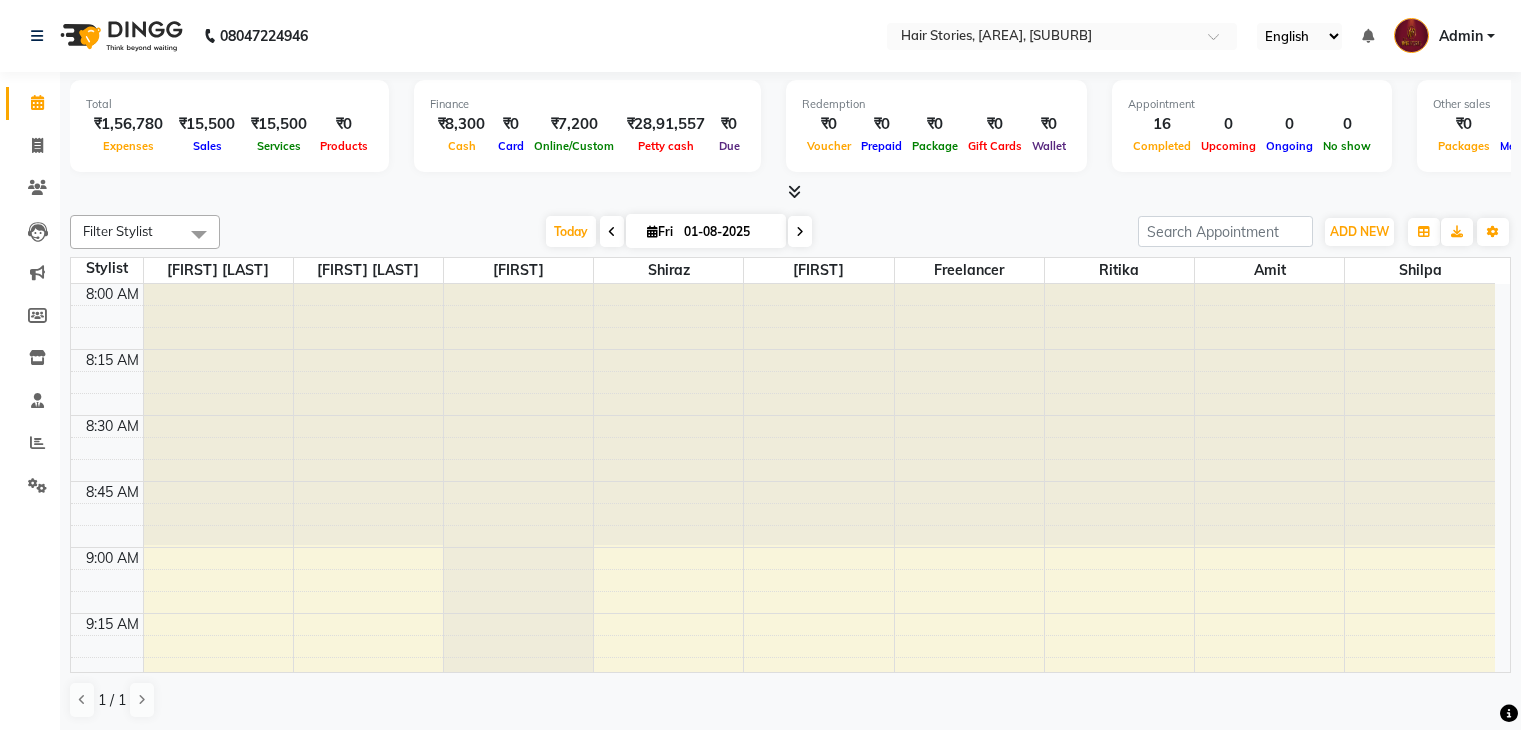 scroll, scrollTop: 0, scrollLeft: 0, axis: both 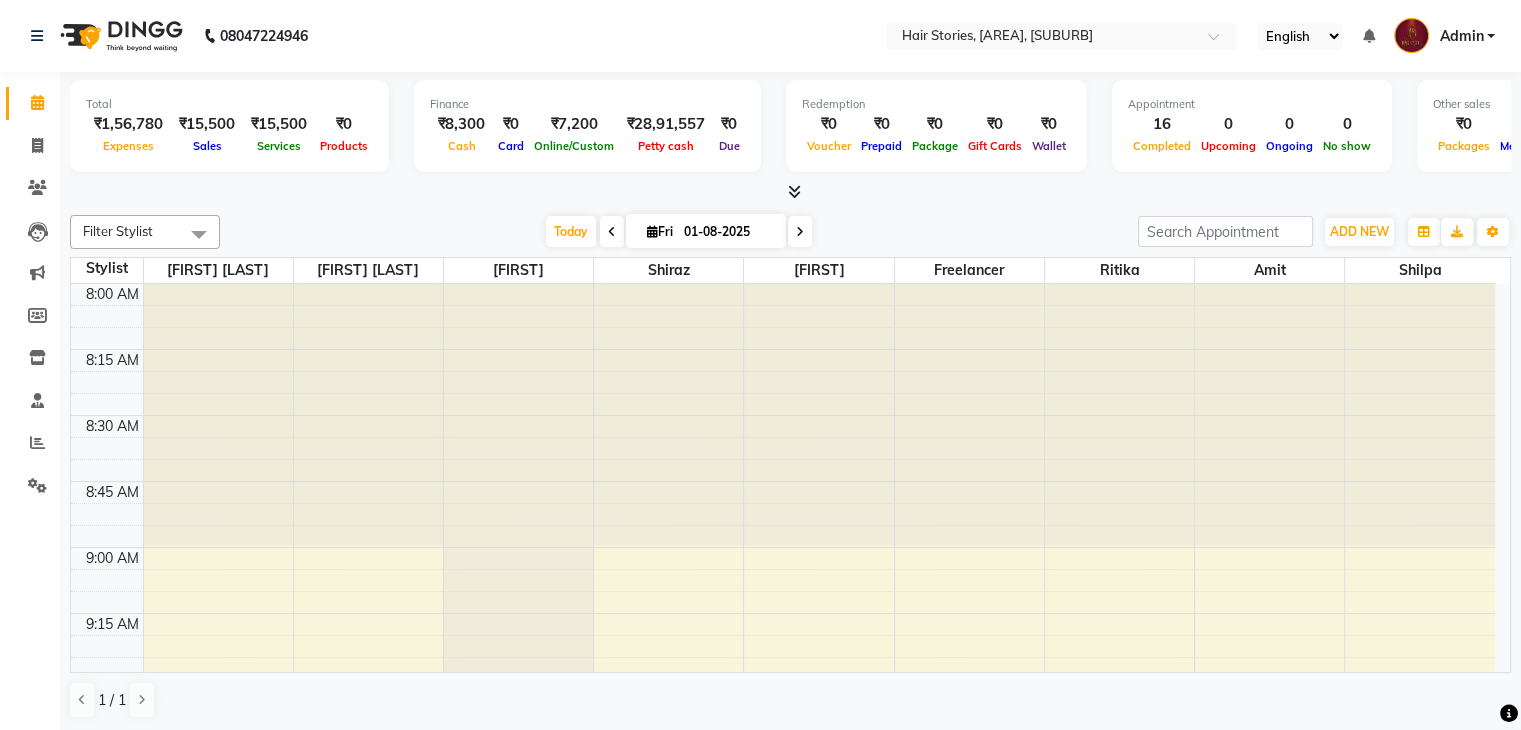 click at bounding box center (794, 191) 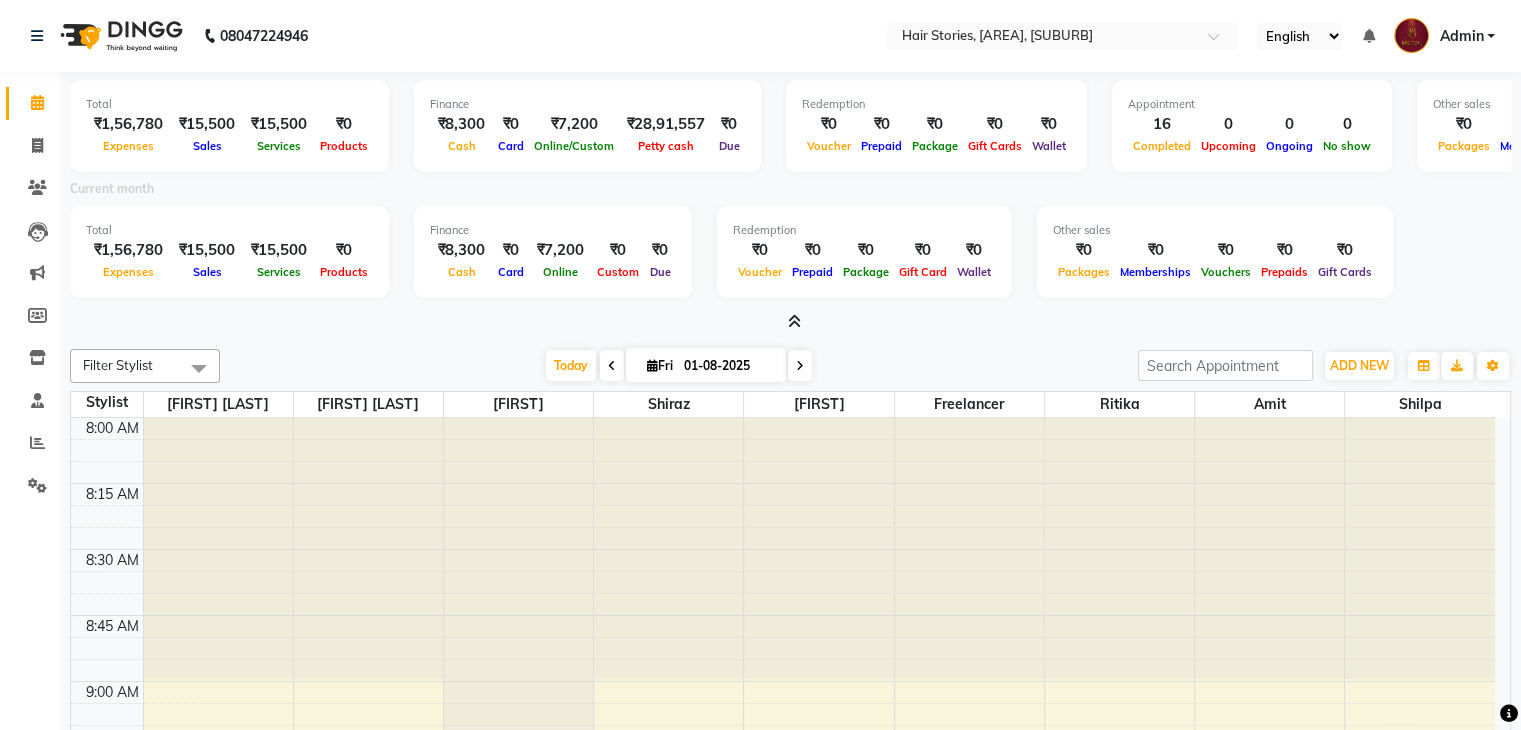 click at bounding box center (794, 321) 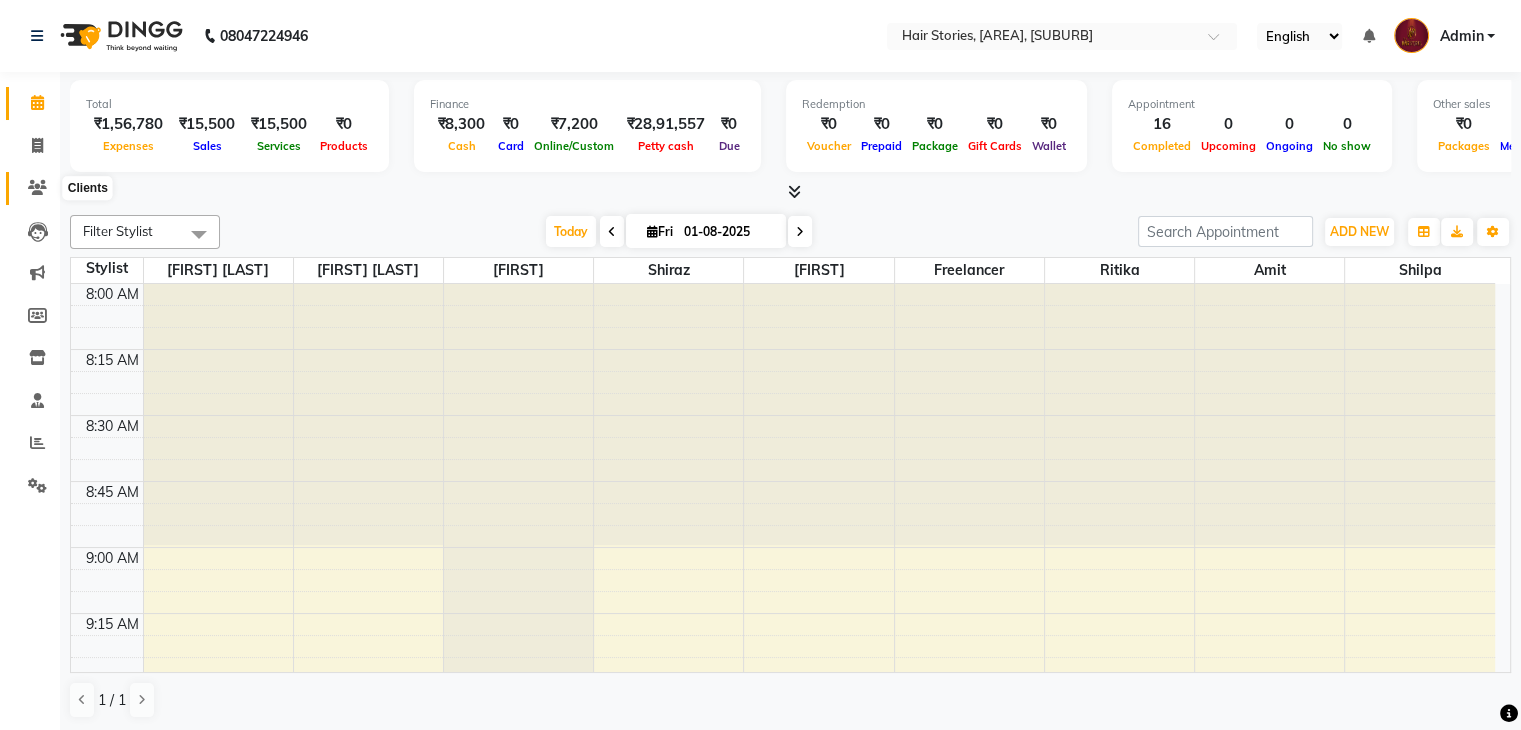 click 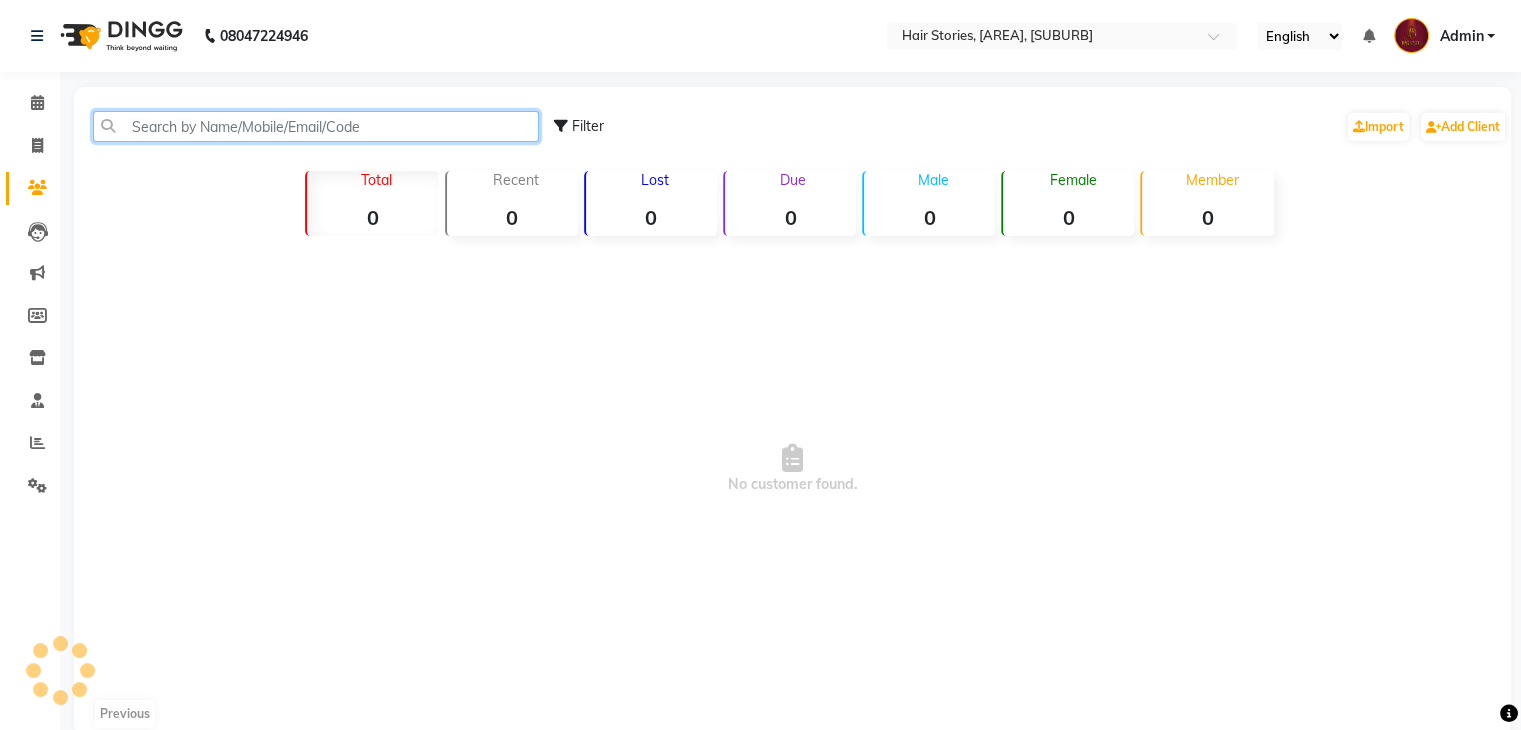 click 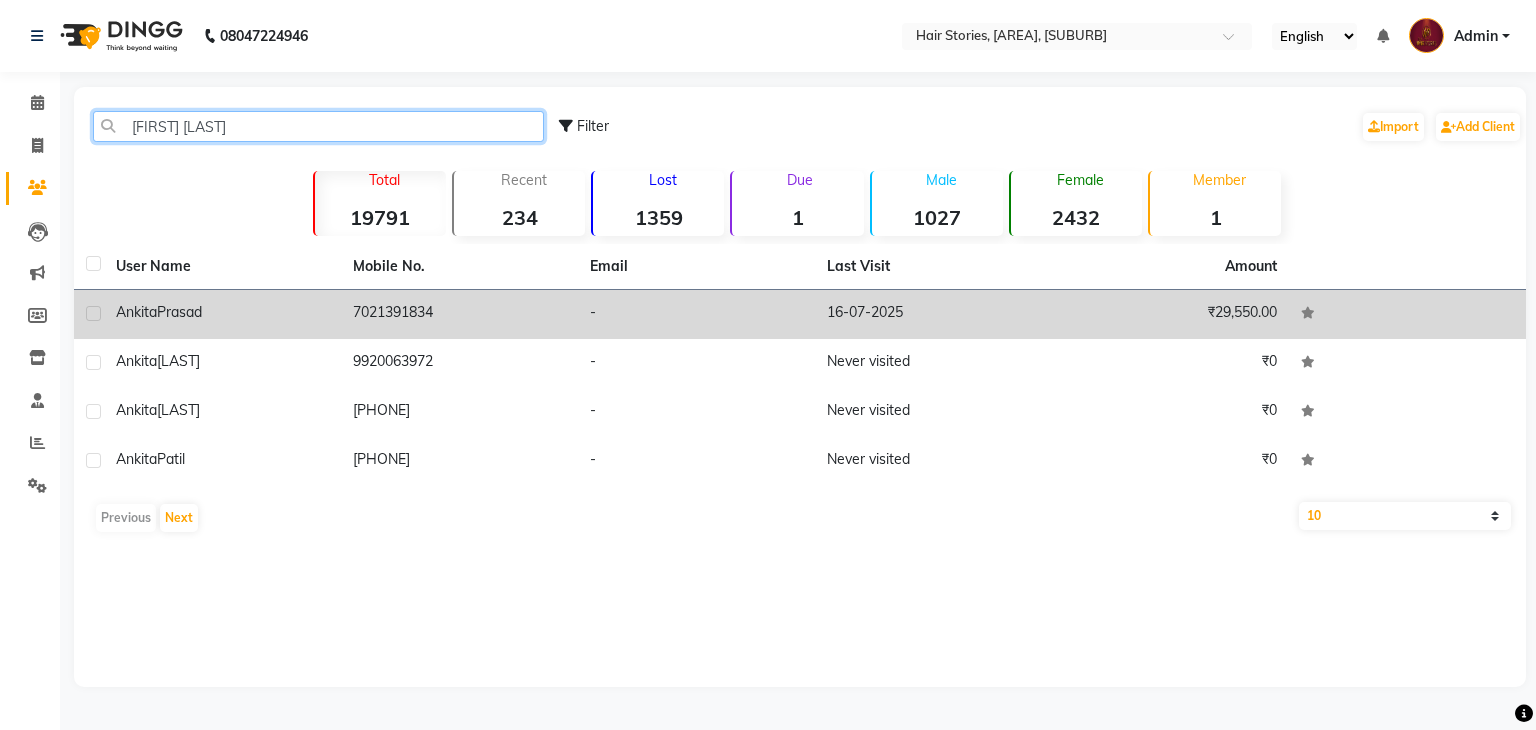 type on "[FIRST] [LAST]" 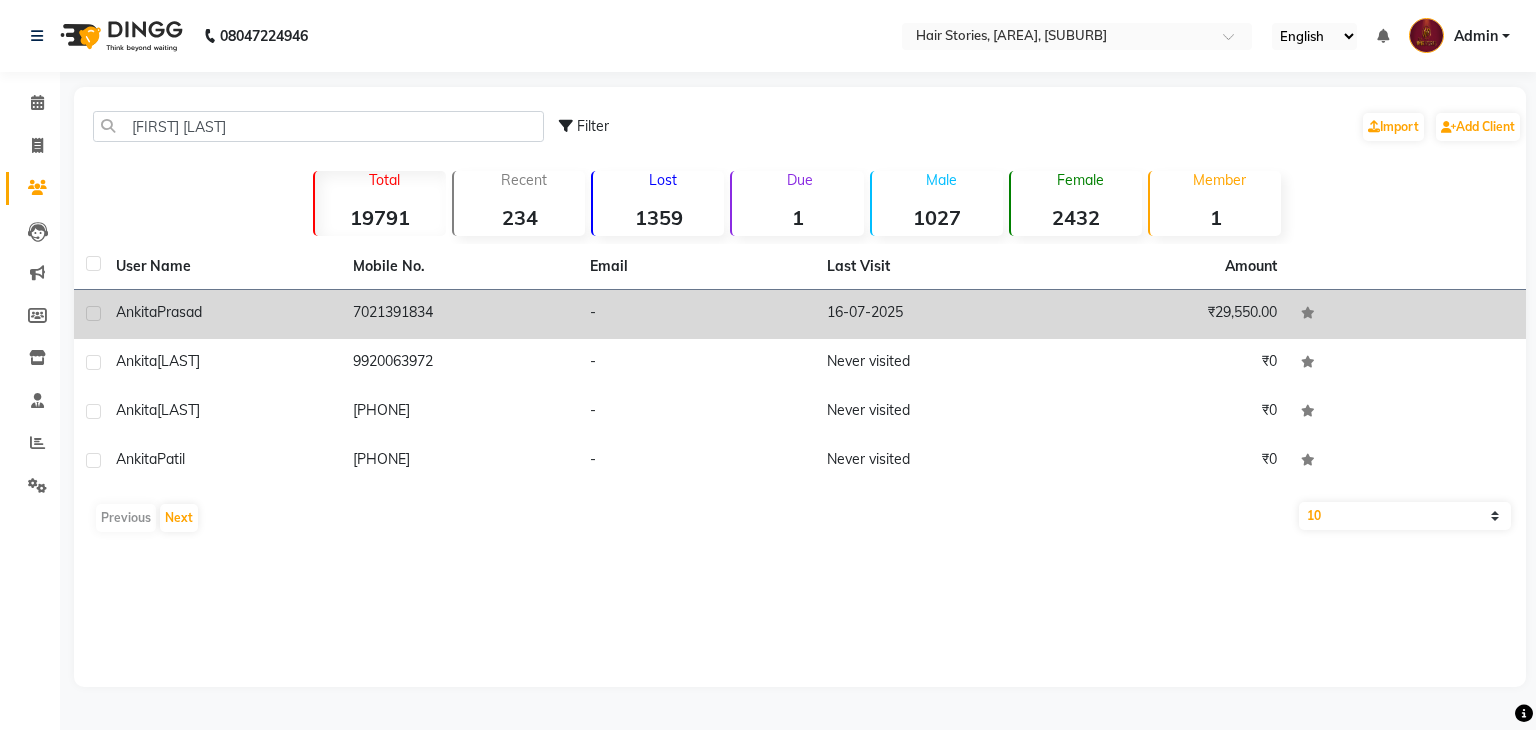 click on "[FIRST] [LAST]" 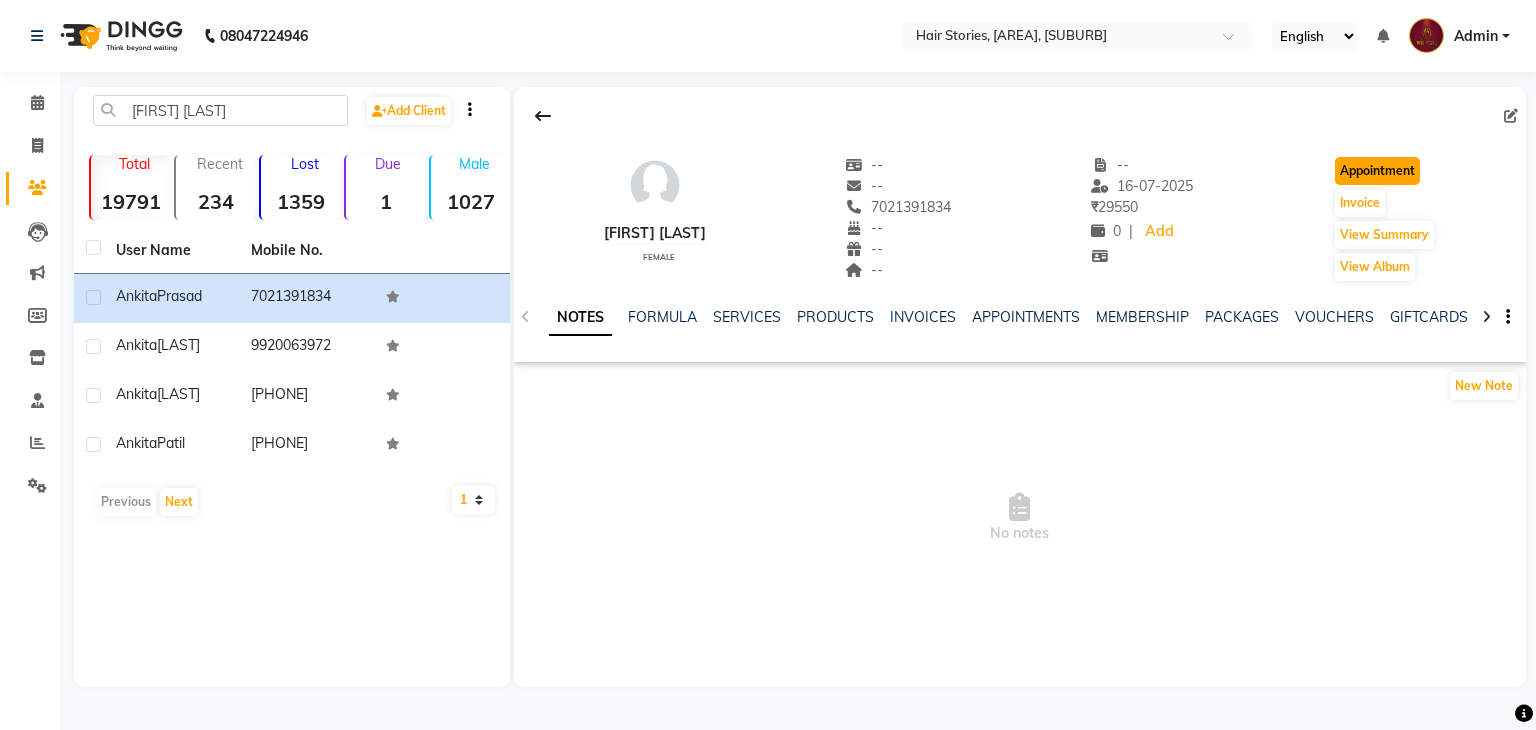 click on "Appointment" 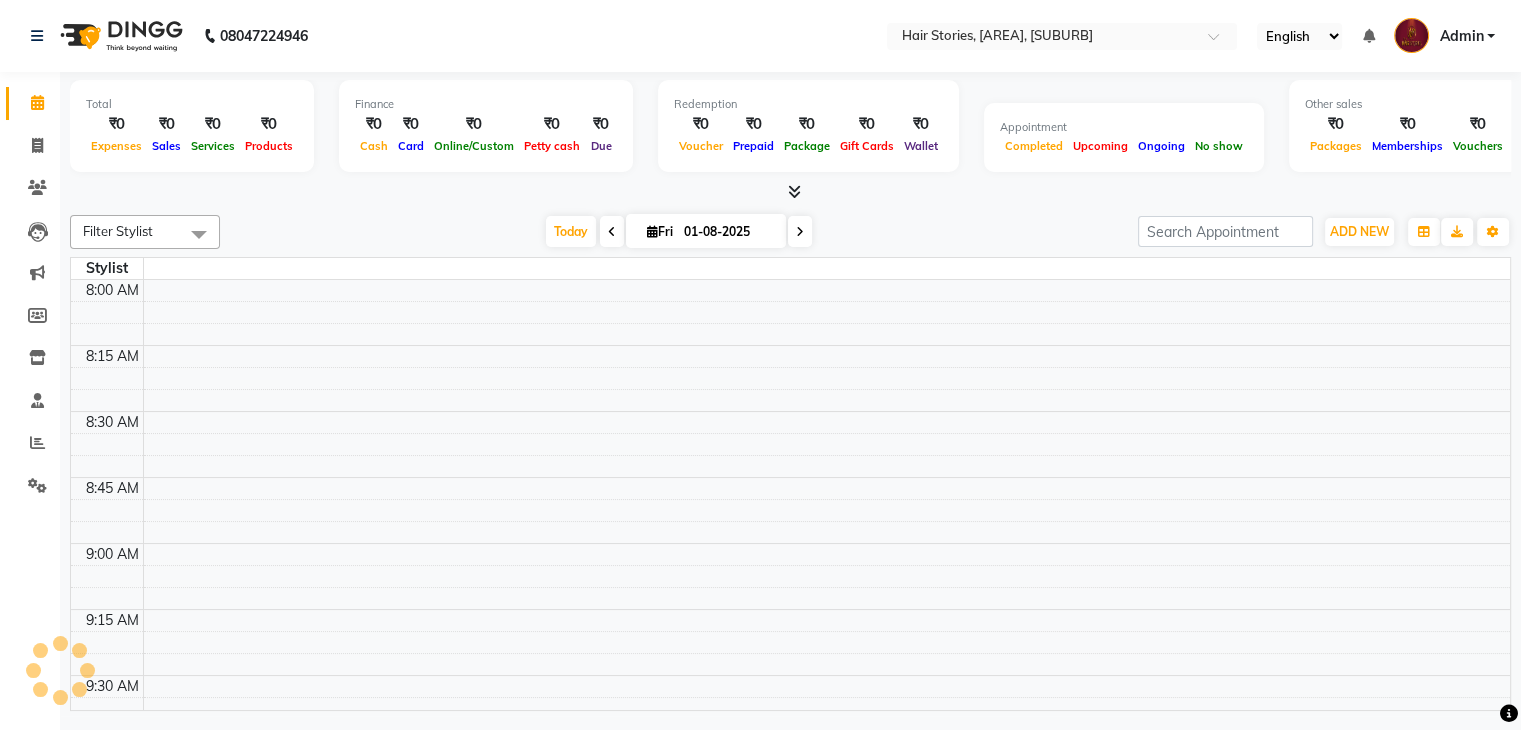 scroll, scrollTop: 1, scrollLeft: 0, axis: vertical 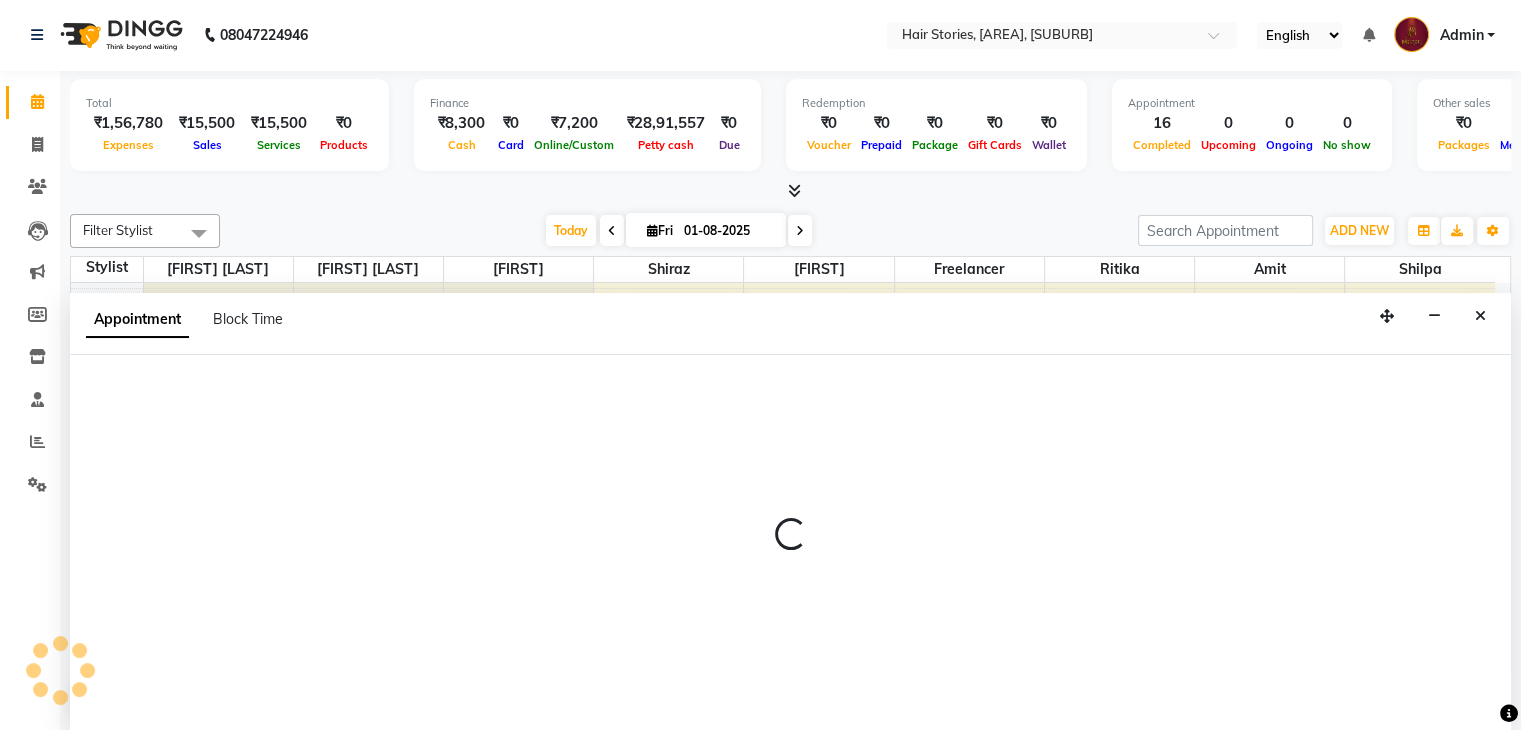 select on "540" 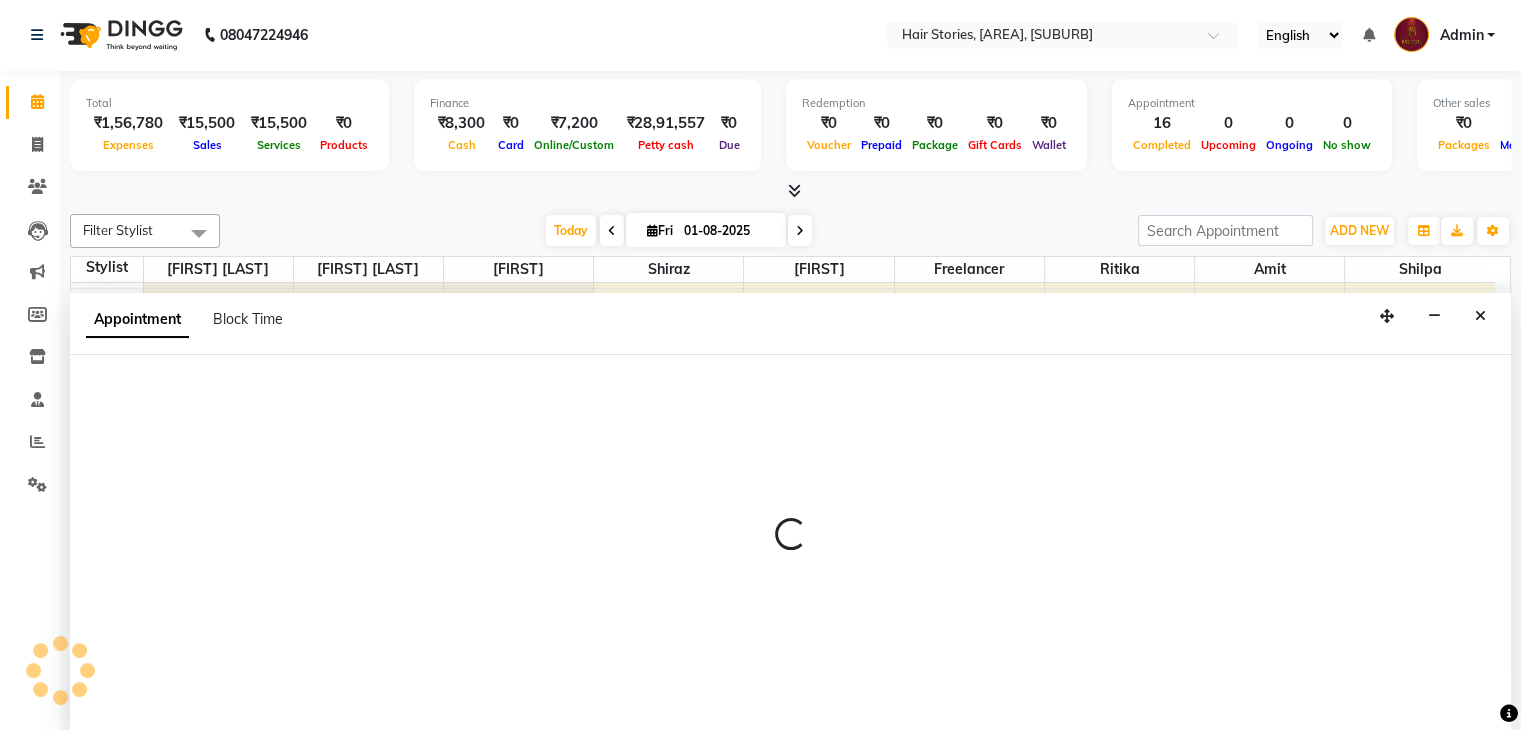 select on "tentative" 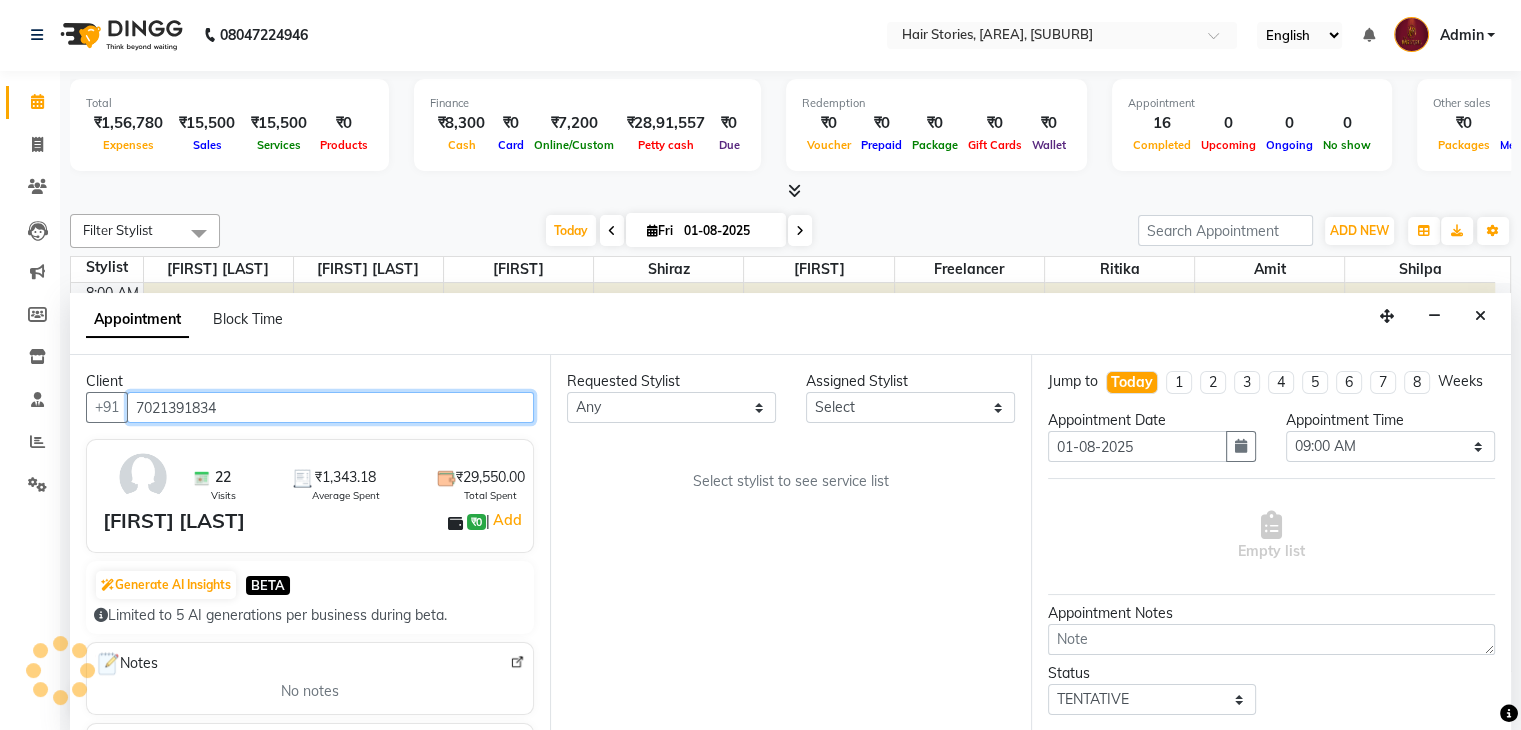 scroll, scrollTop: 3140, scrollLeft: 0, axis: vertical 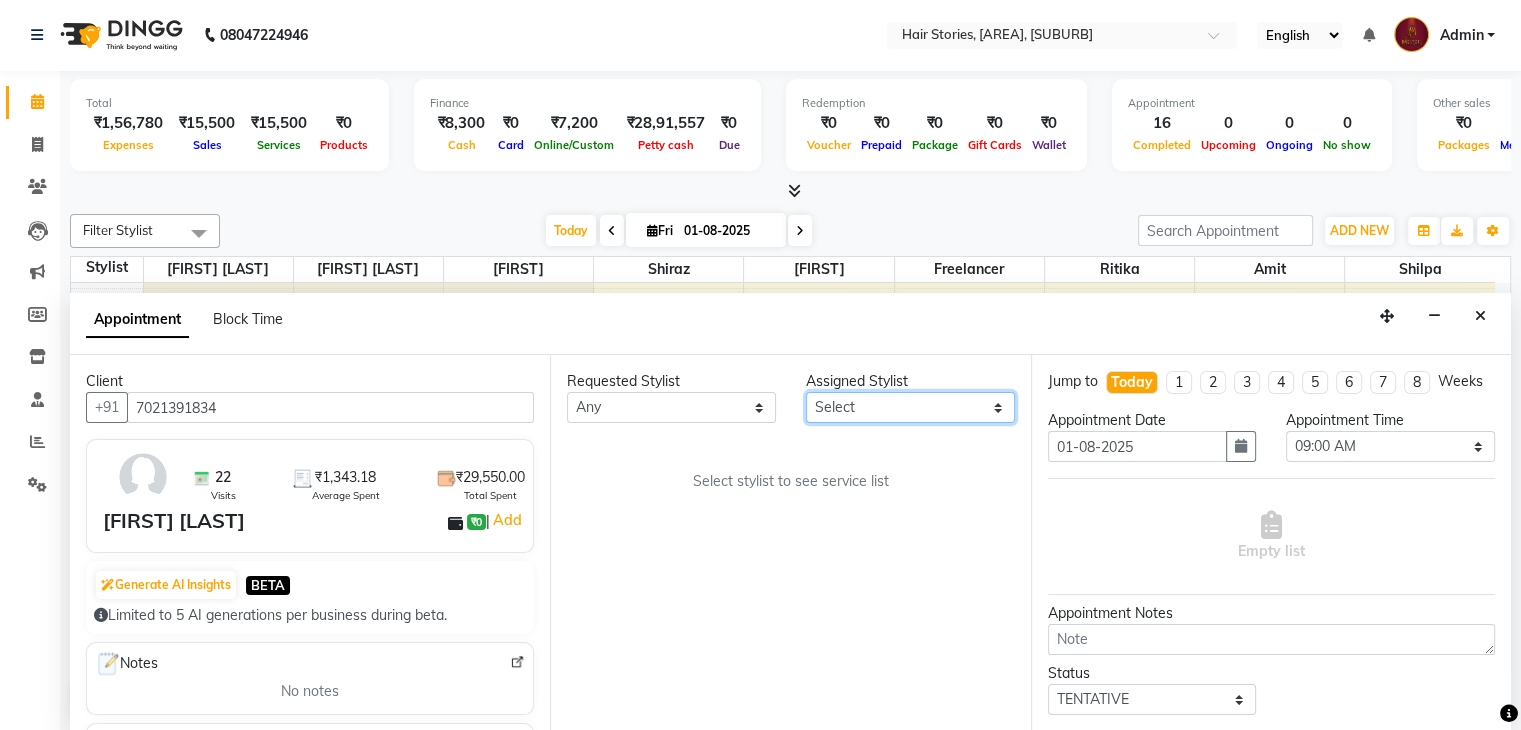 click on "Select [FIRST] [FIRST] [FIRST] [FIRST] [FIRST] [FIRST] [FIRST] [FIRST] [FIRST]" at bounding box center (910, 407) 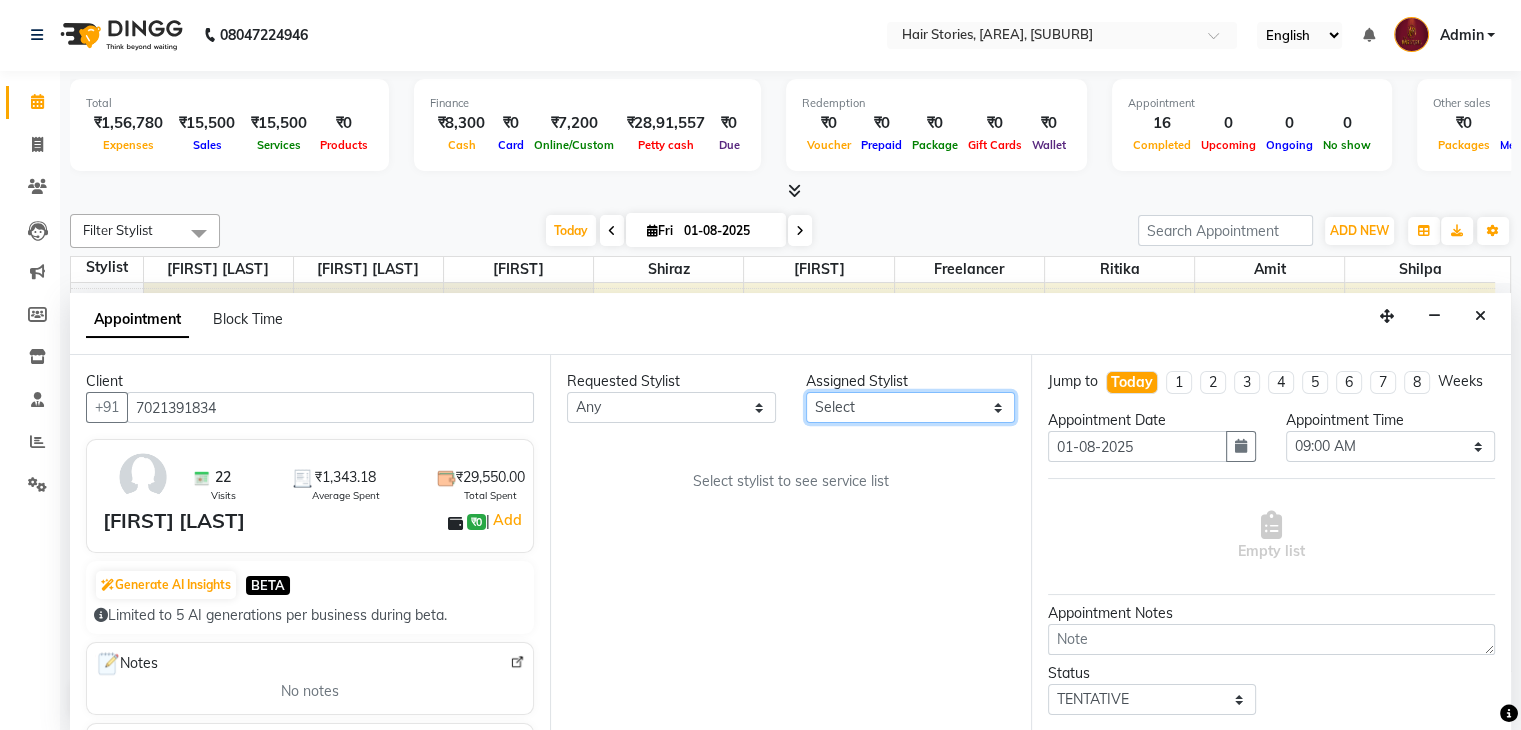 select on "12002" 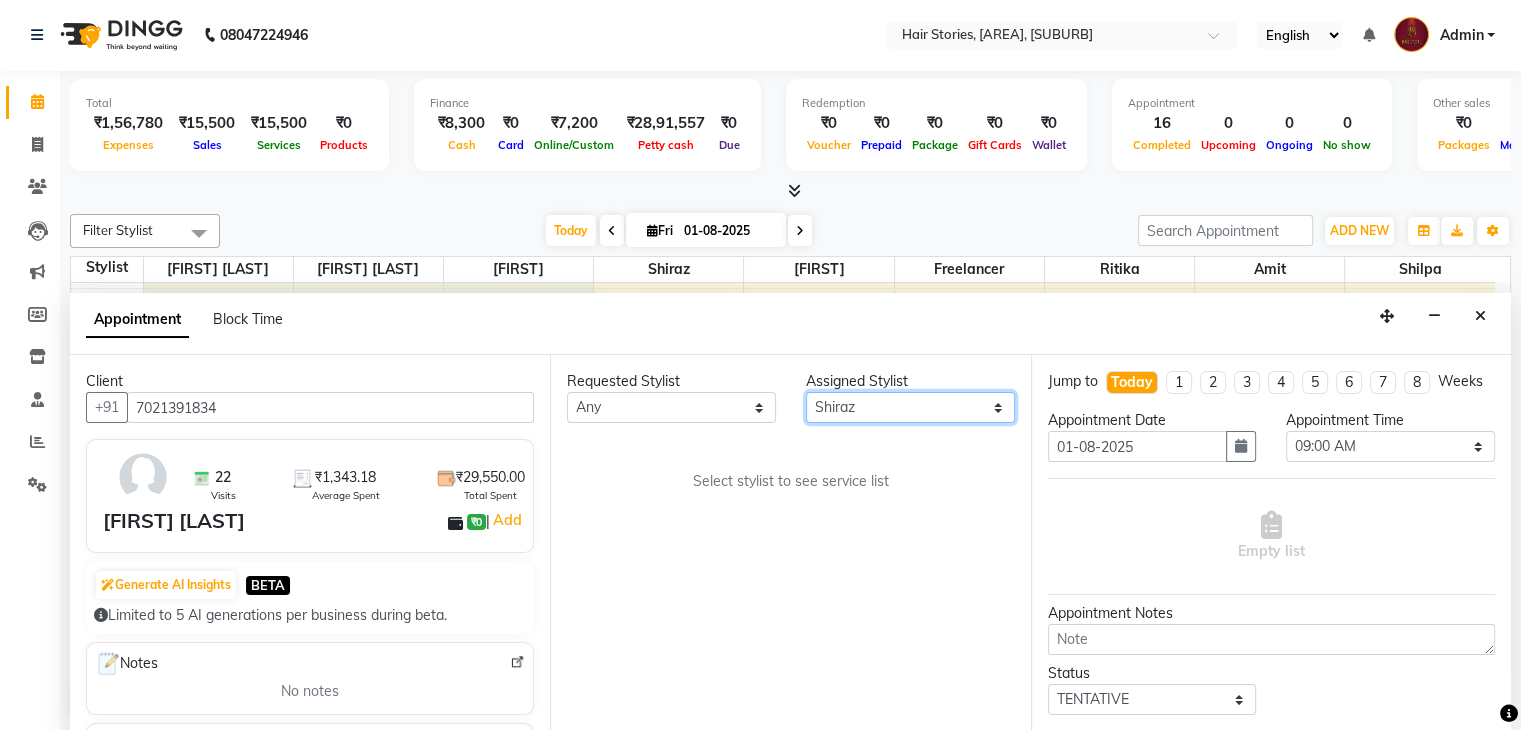 click on "Select [FIRST] [FIRST] [FIRST] [FIRST] [FIRST] [FIRST] [FIRST] [FIRST] [FIRST]" at bounding box center [910, 407] 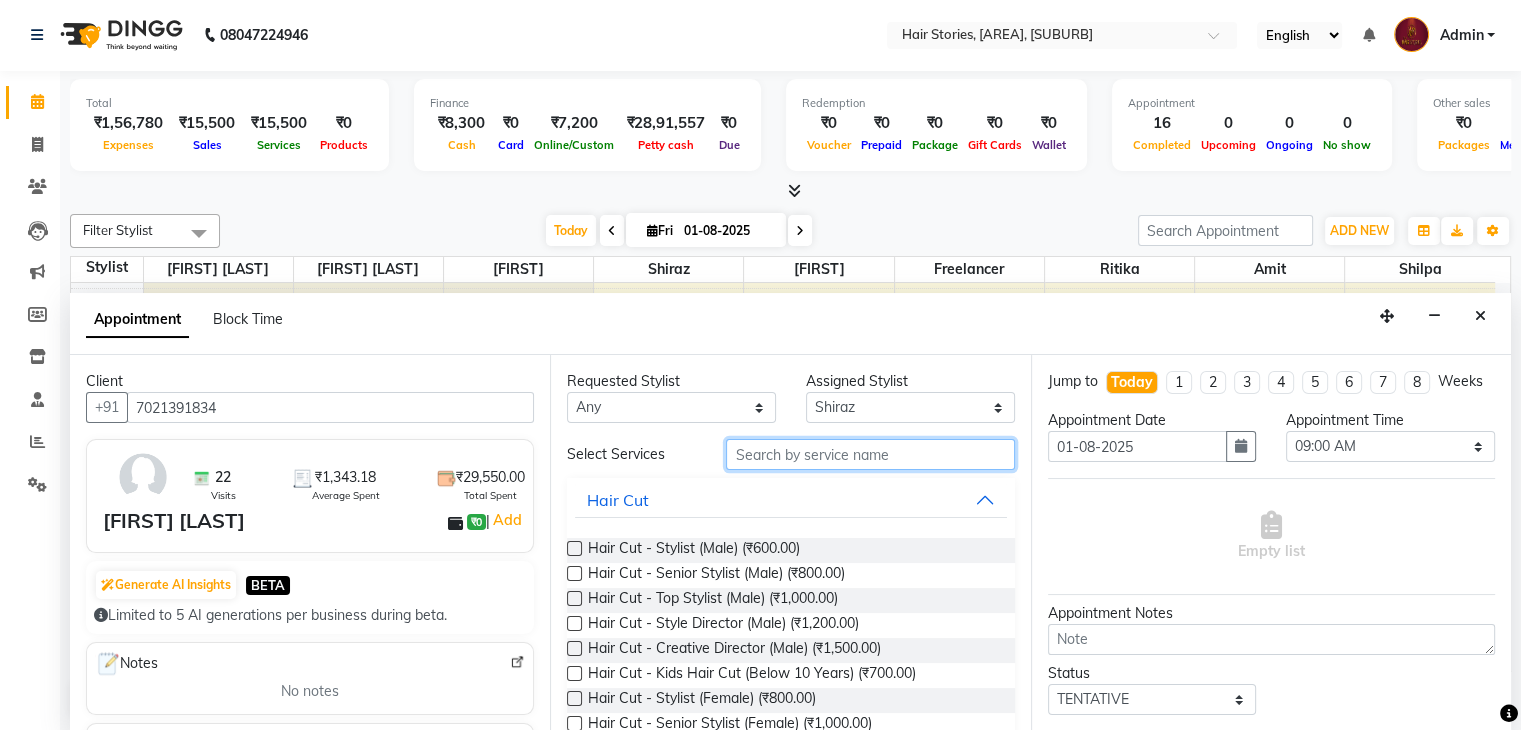 click at bounding box center [870, 454] 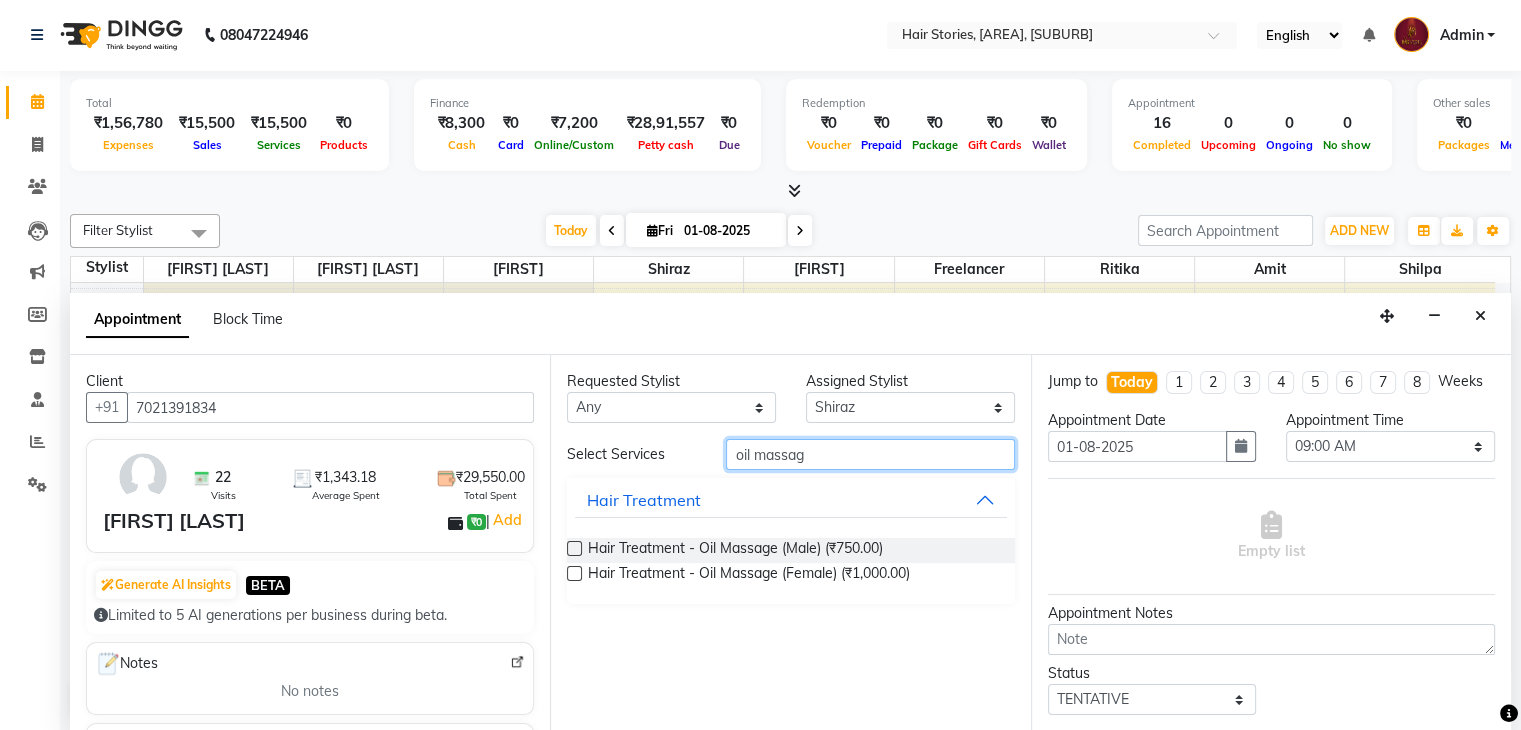 type on "oil massag" 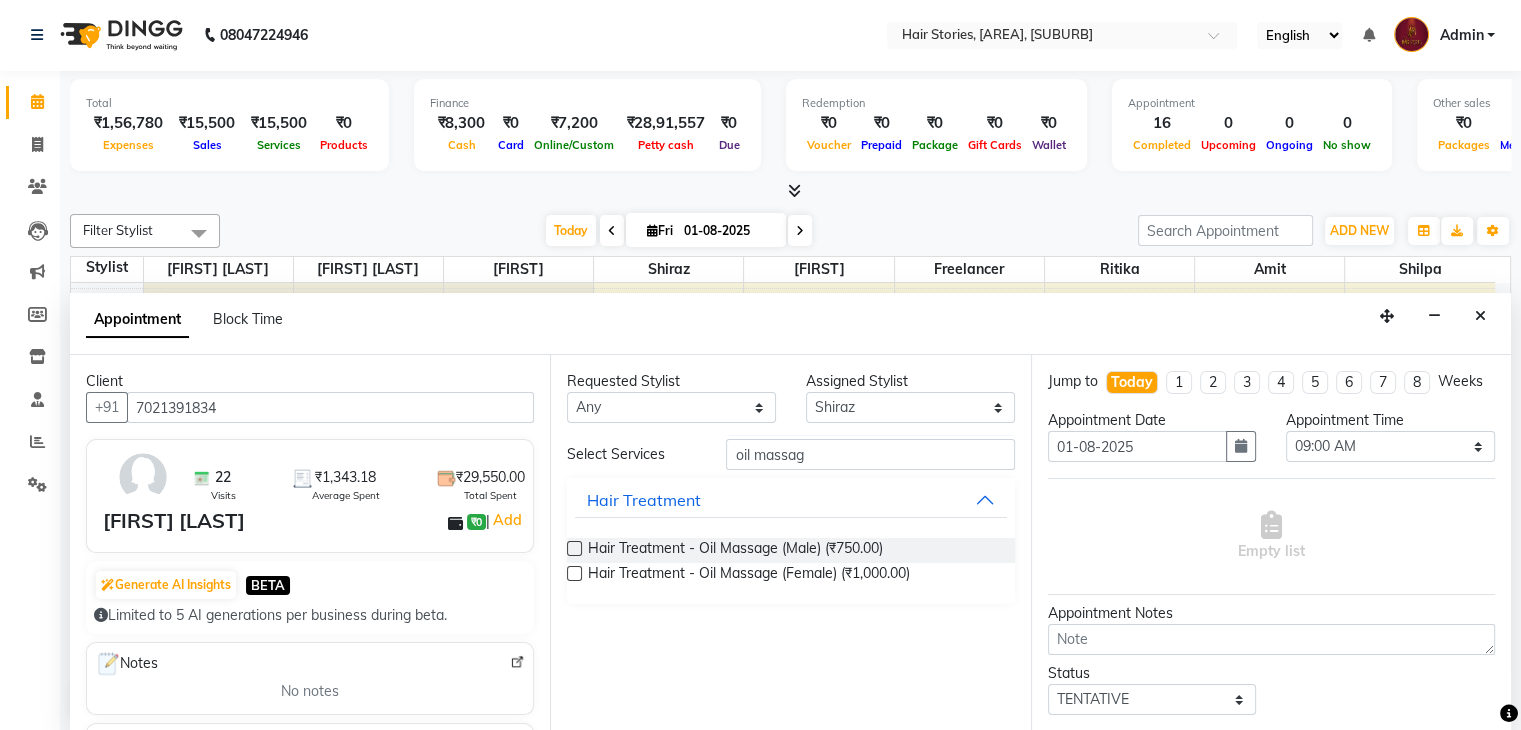 click at bounding box center (574, 573) 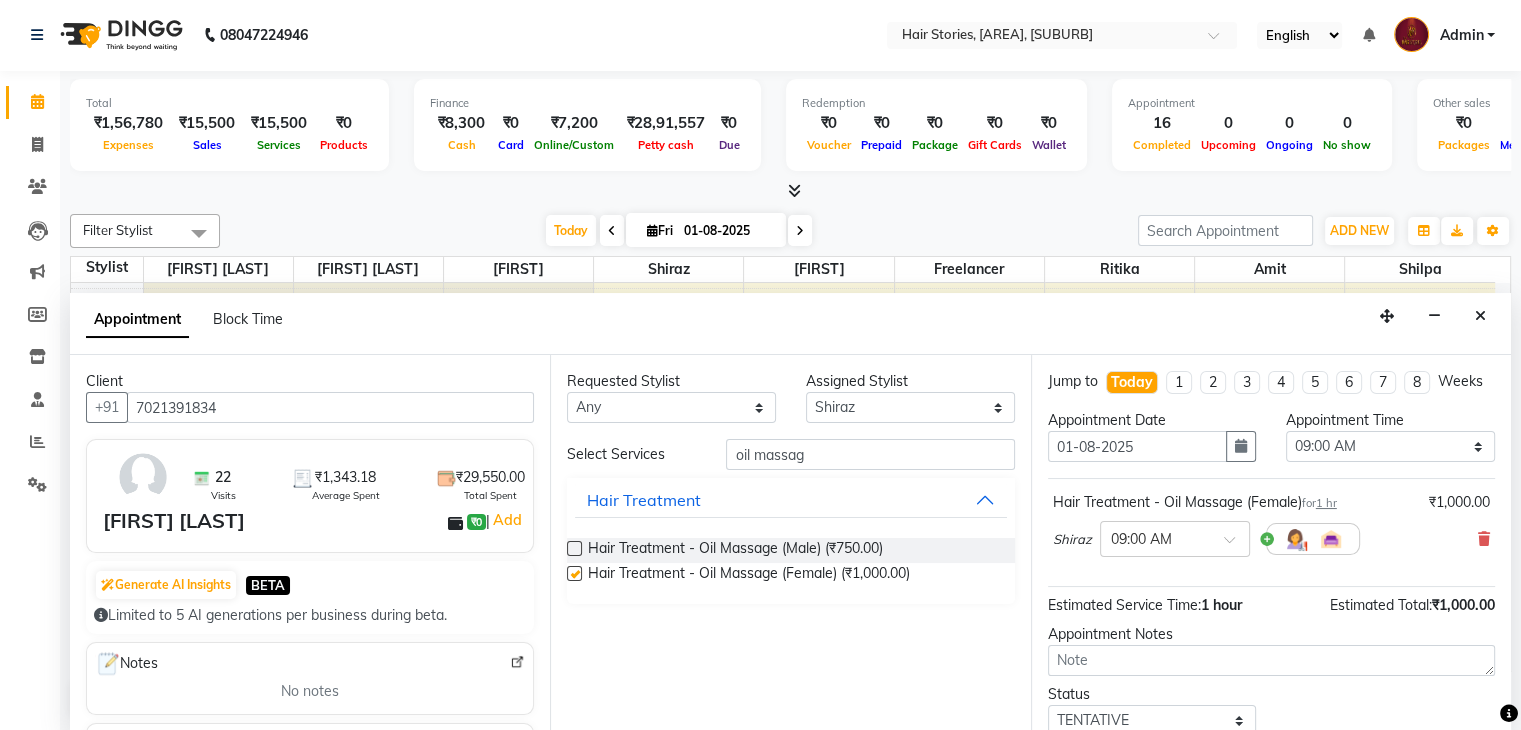checkbox on "false" 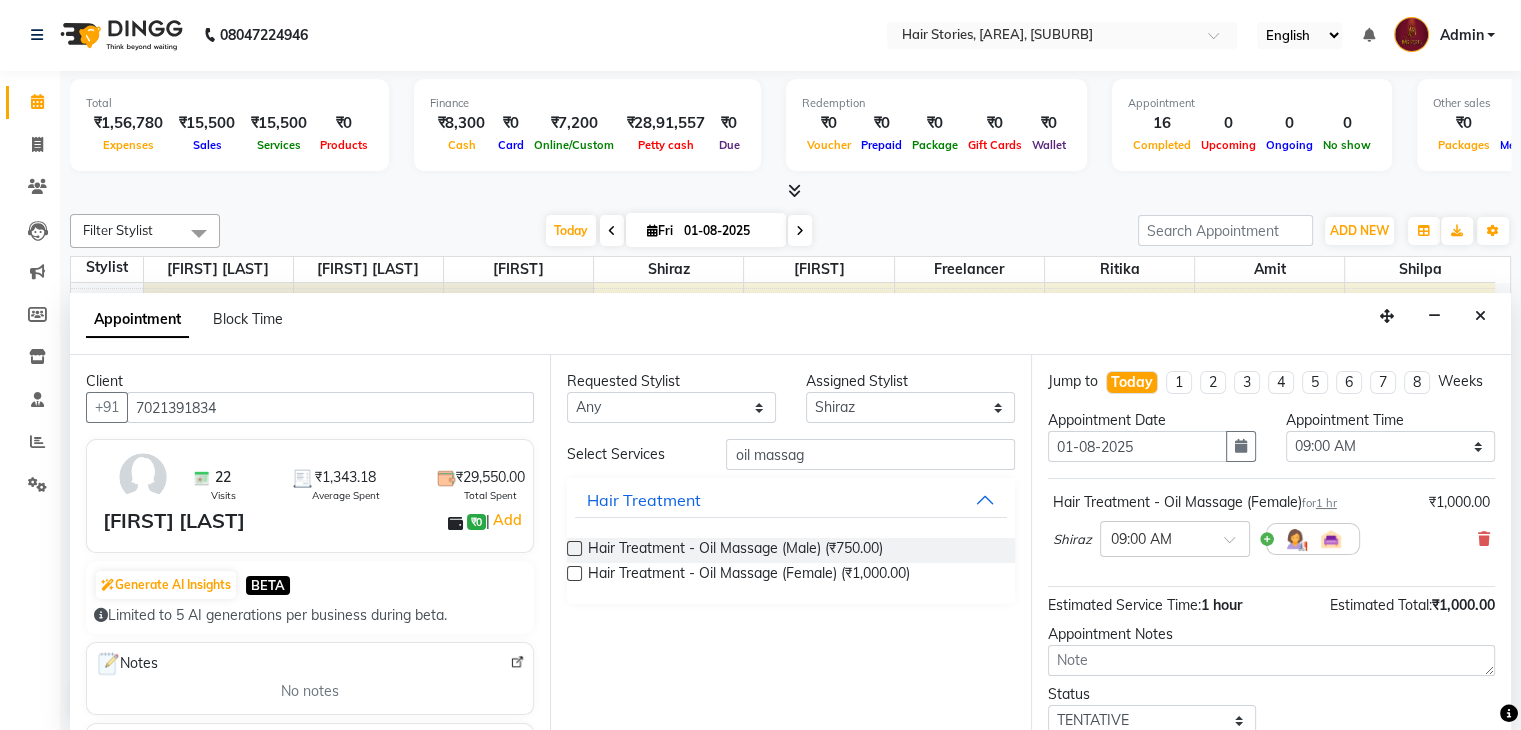 scroll, scrollTop: 149, scrollLeft: 0, axis: vertical 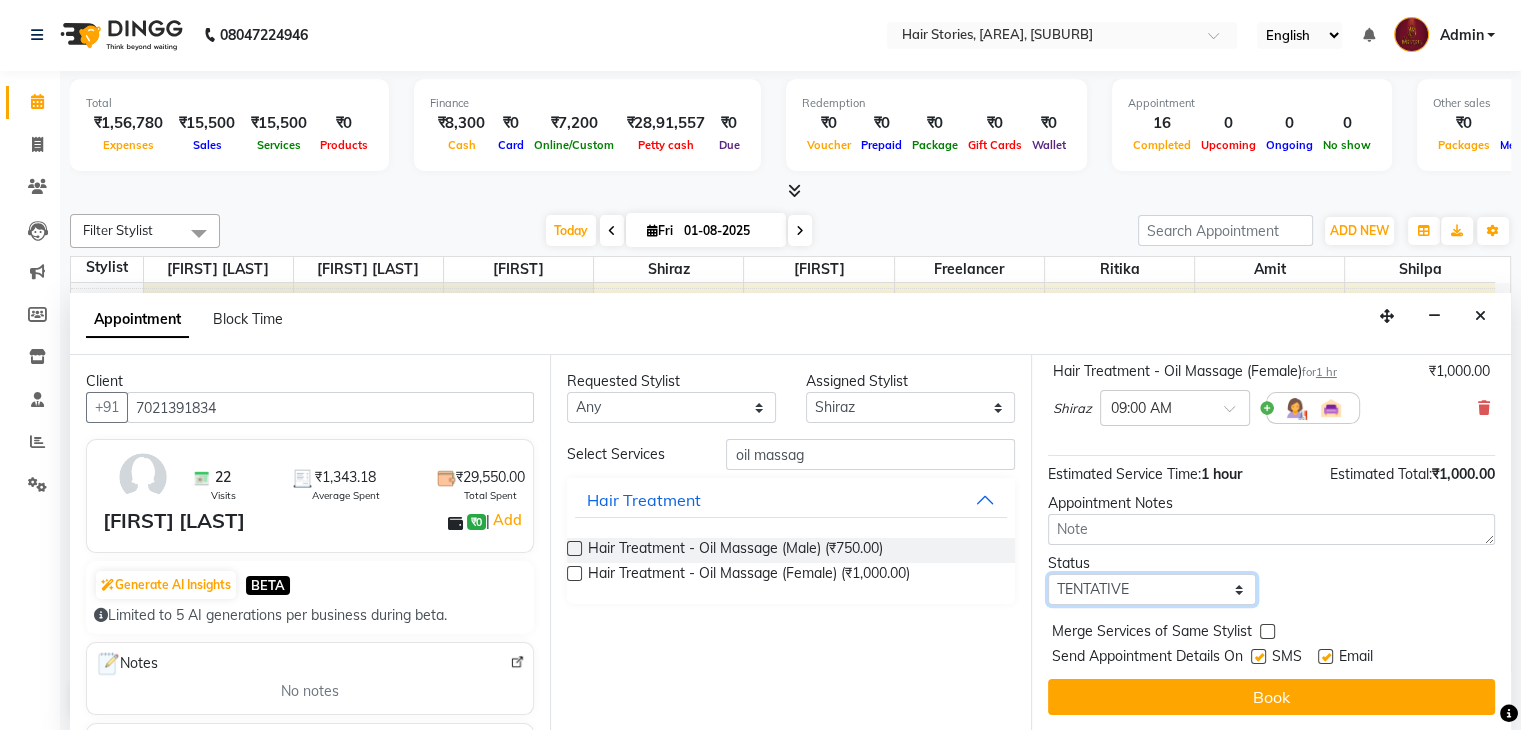 click on "Select TENTATIVE CONFIRM CHECK-IN UPCOMING" at bounding box center (1152, 589) 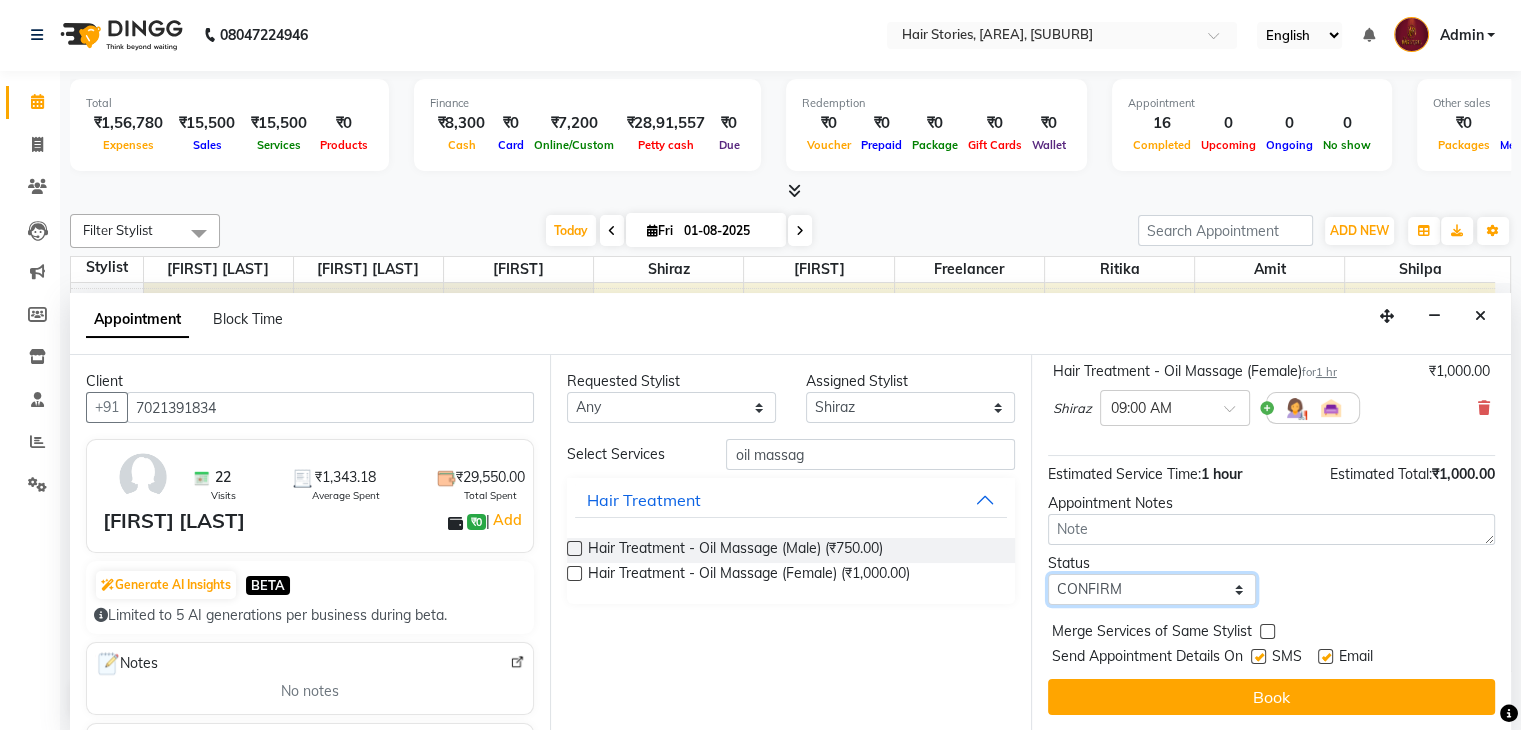 click on "Select TENTATIVE CONFIRM CHECK-IN UPCOMING" at bounding box center (1152, 589) 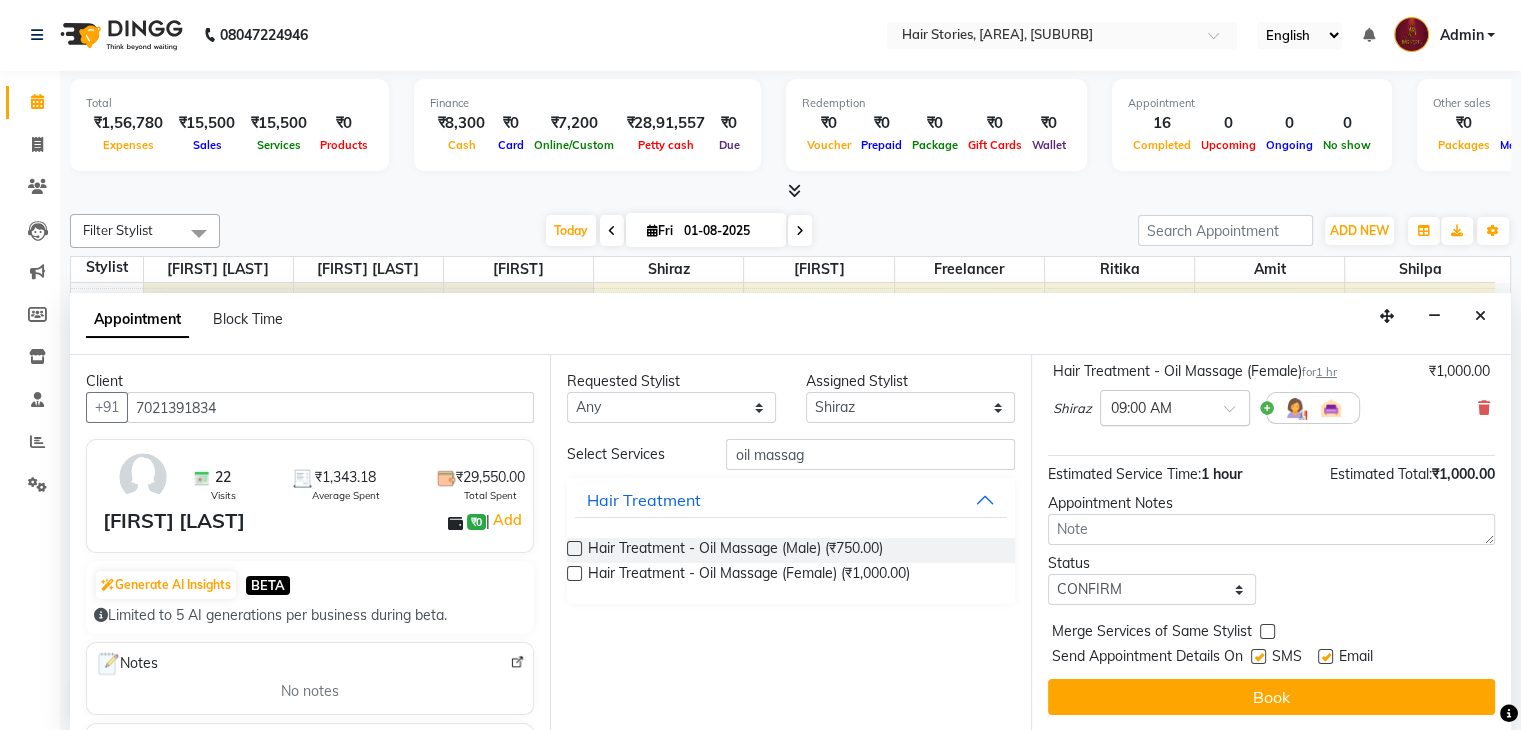 click on "× 09:00 AM" at bounding box center (1175, 408) 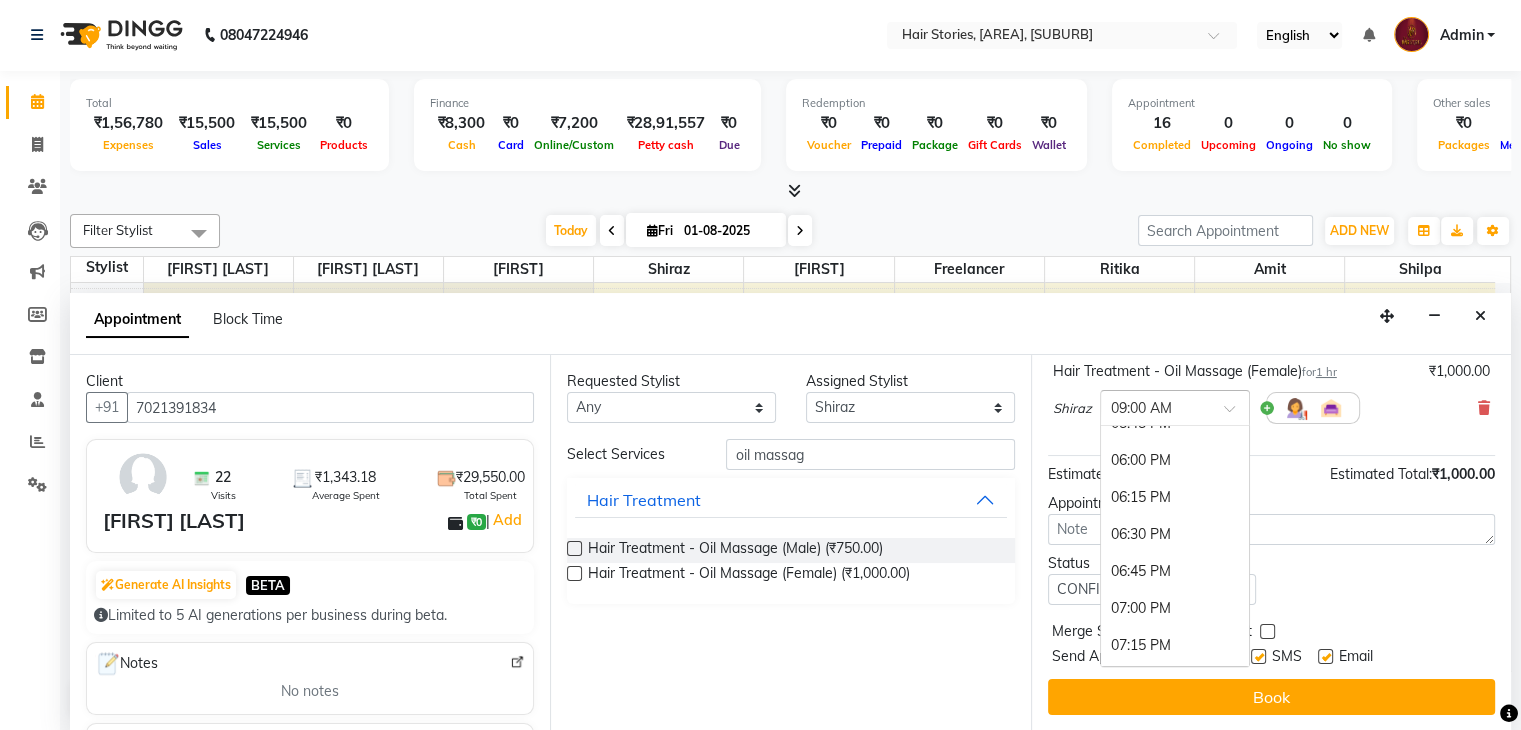 scroll, scrollTop: 1355, scrollLeft: 0, axis: vertical 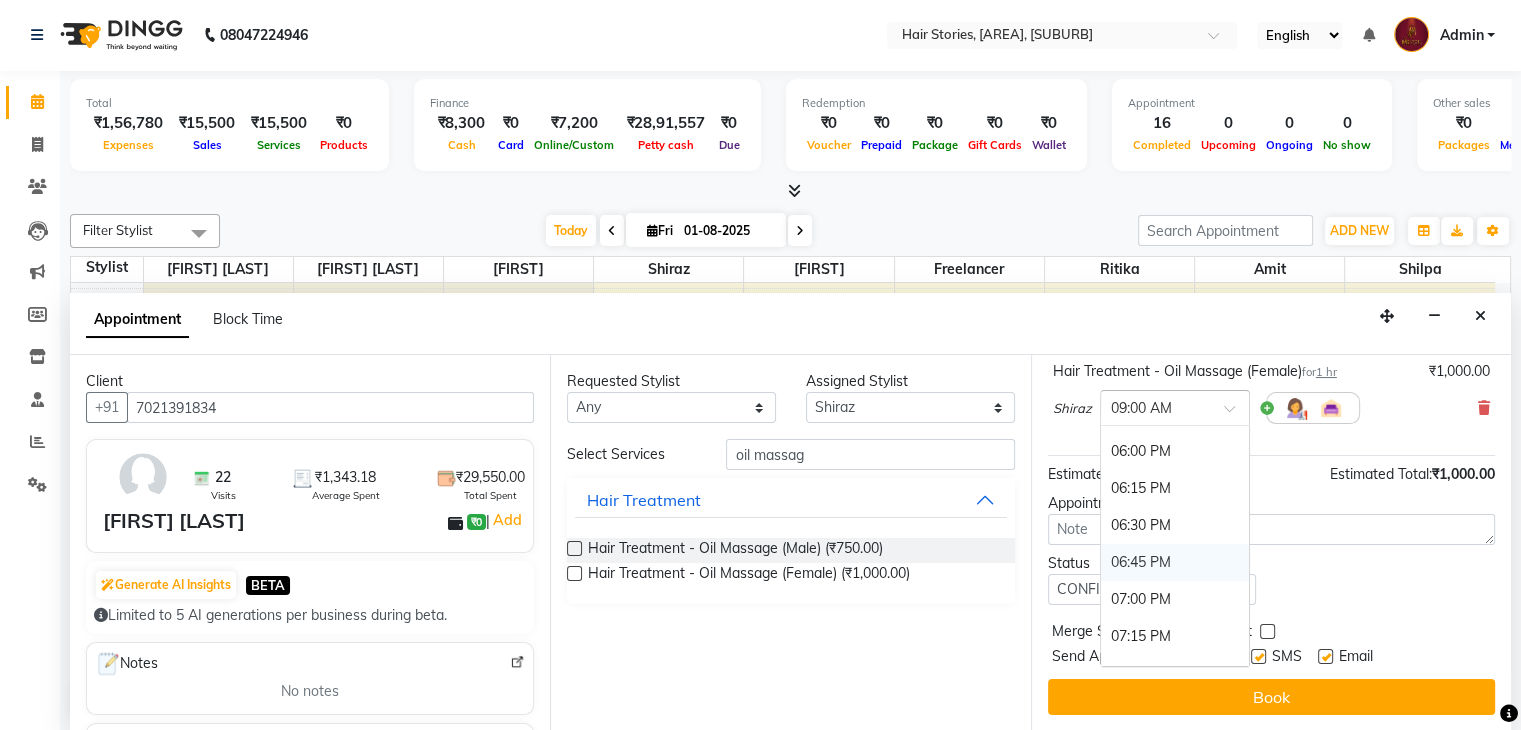 click on "06:45 PM" at bounding box center (1175, 562) 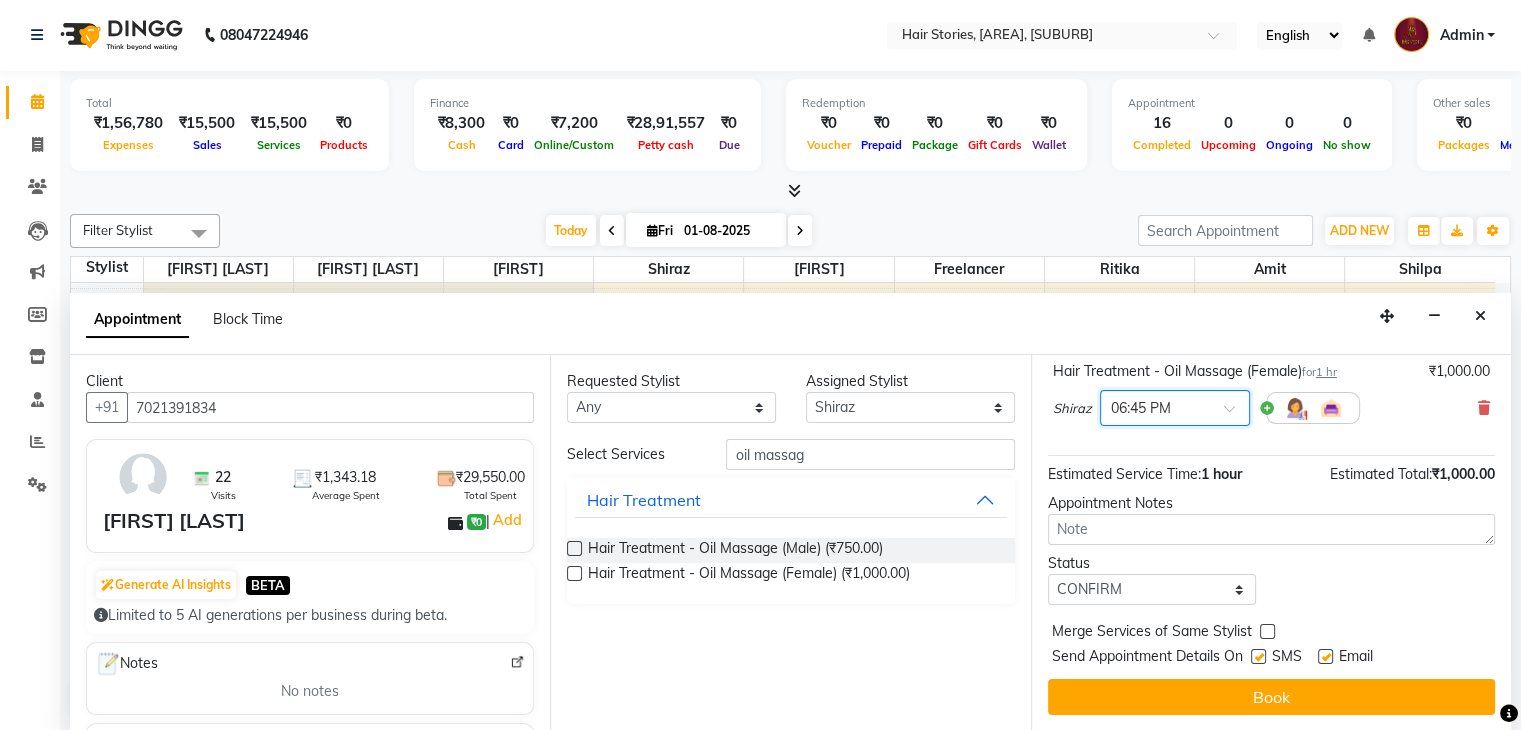 click at bounding box center (1258, 656) 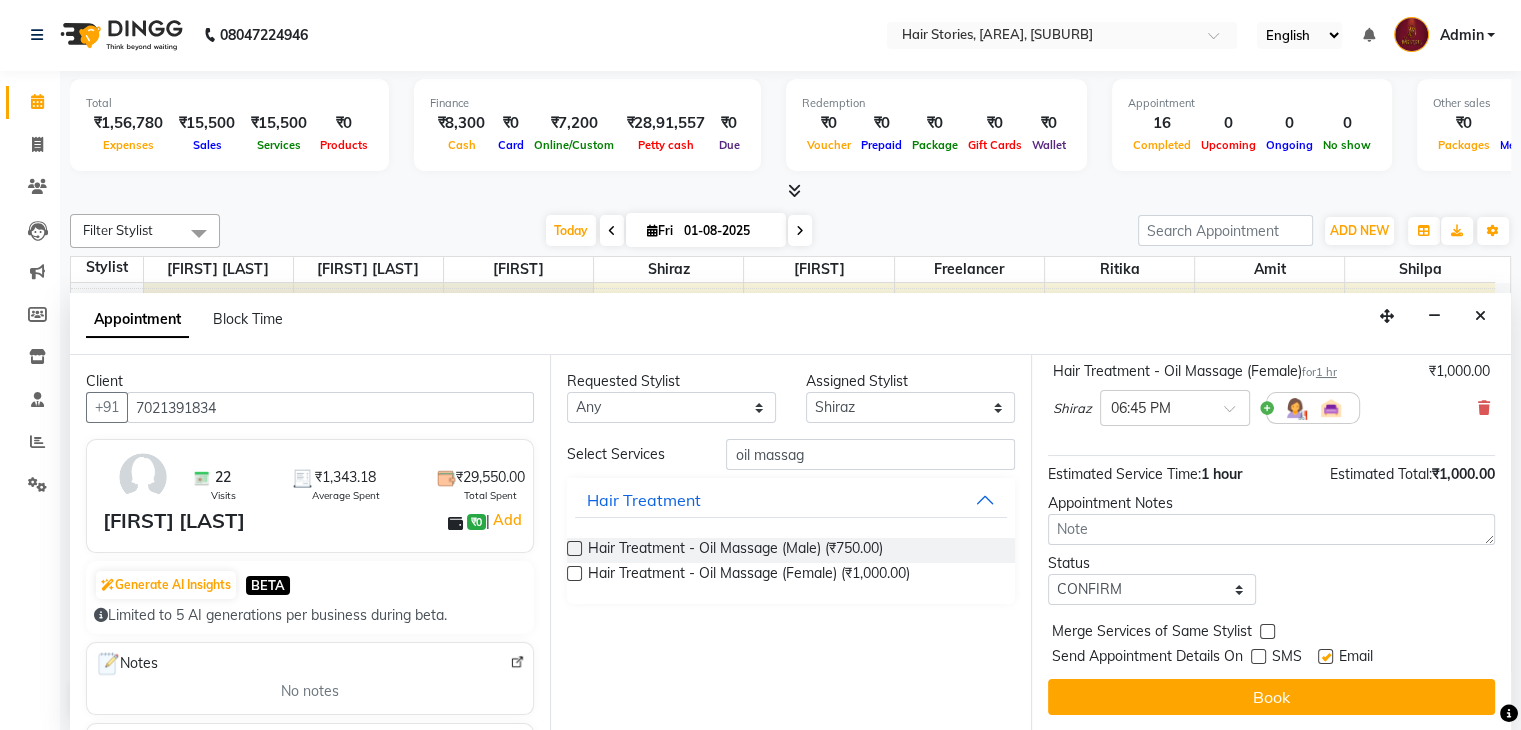 click at bounding box center (1325, 656) 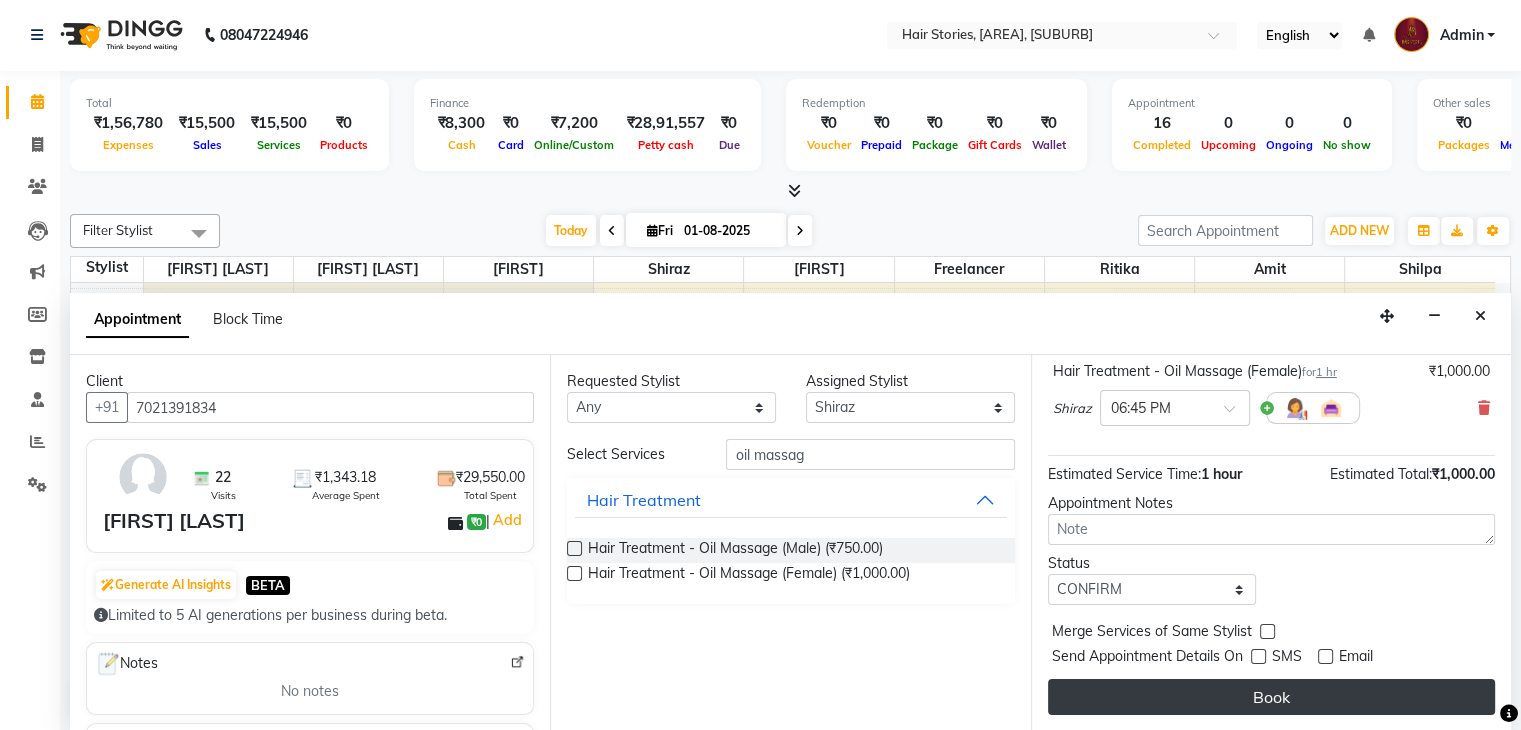 click on "Book" at bounding box center (1271, 697) 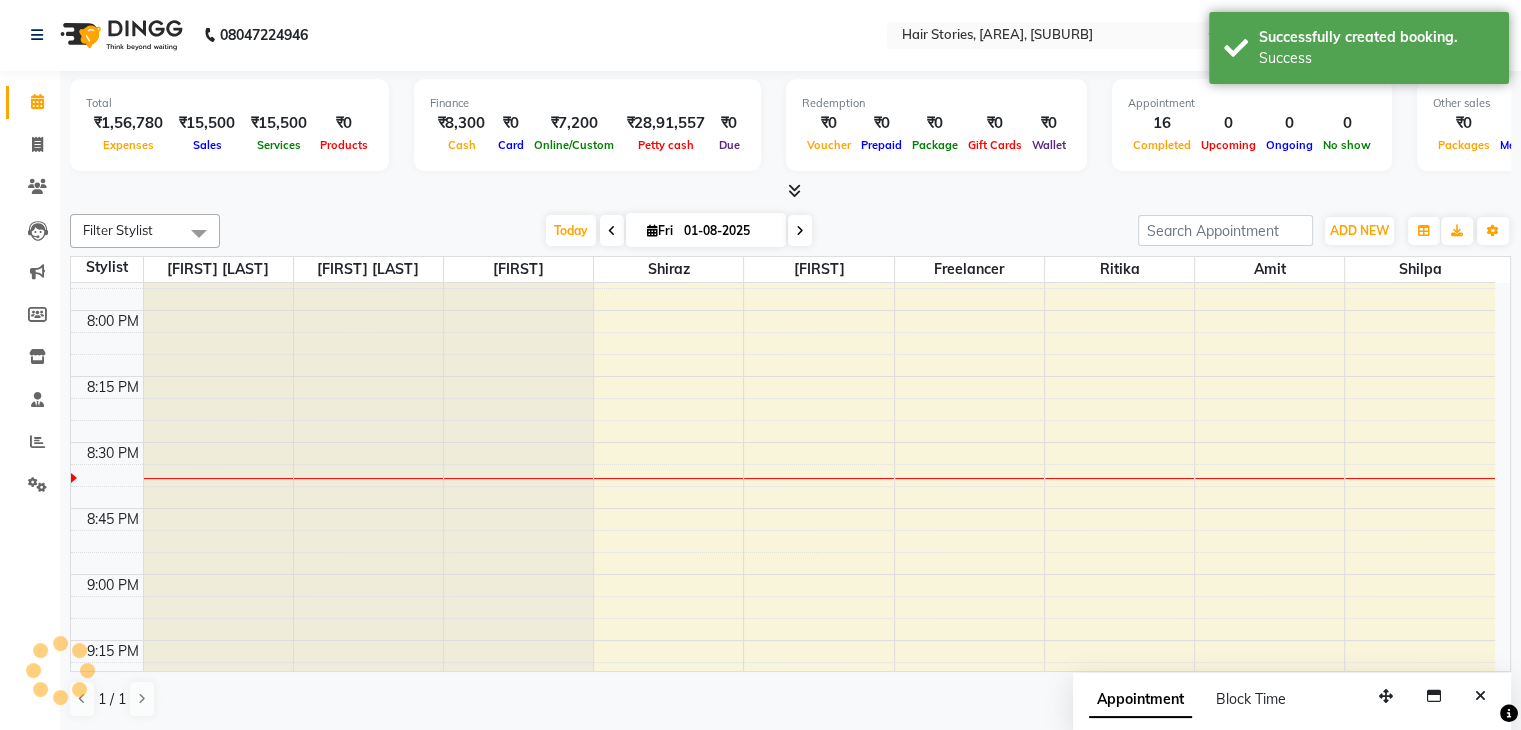 scroll, scrollTop: 0, scrollLeft: 0, axis: both 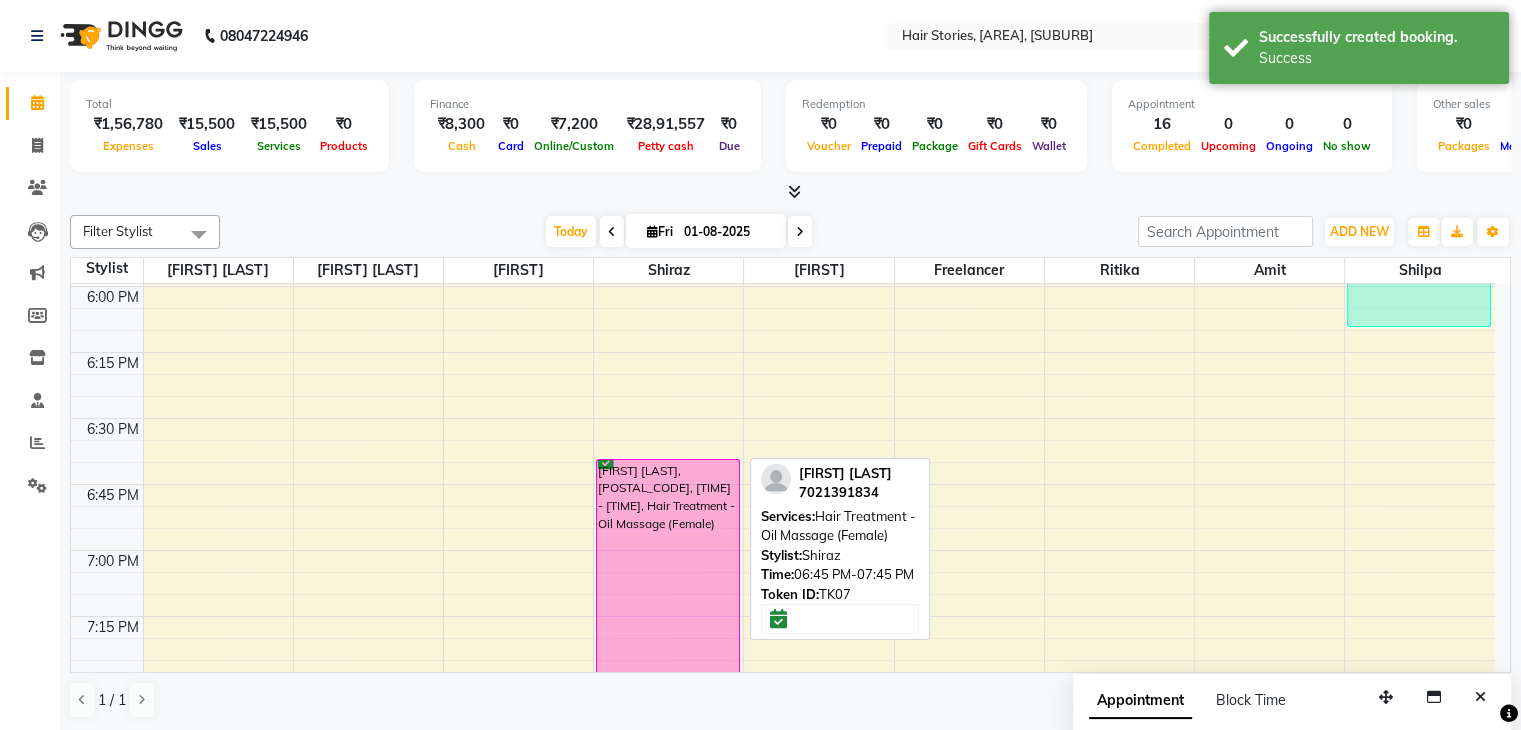 click on "[FIRST] [LAST], [POSTAL_CODE], [TIME] - [TIME], Hair Treatment - Oil Massage (Female)" at bounding box center (668, 589) 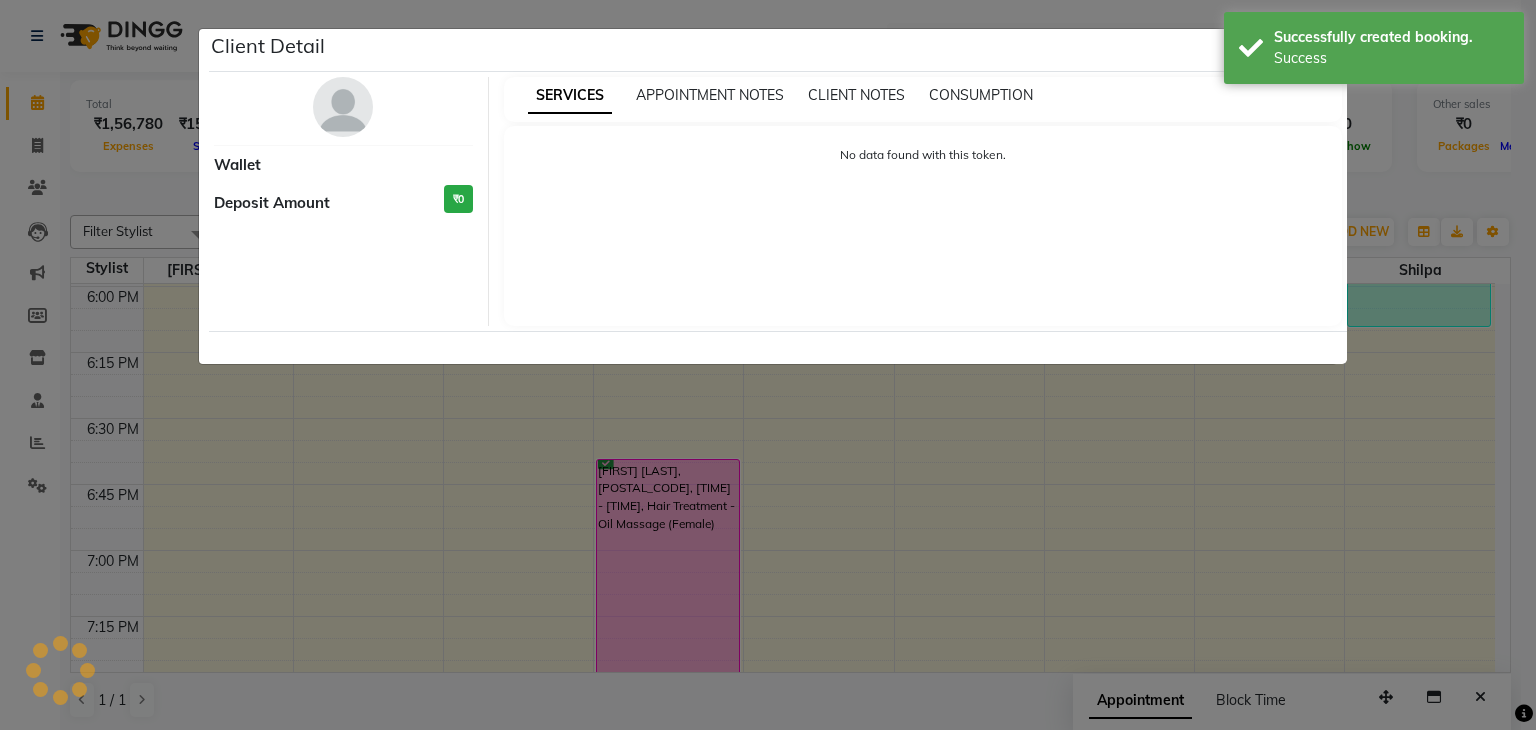 select on "6" 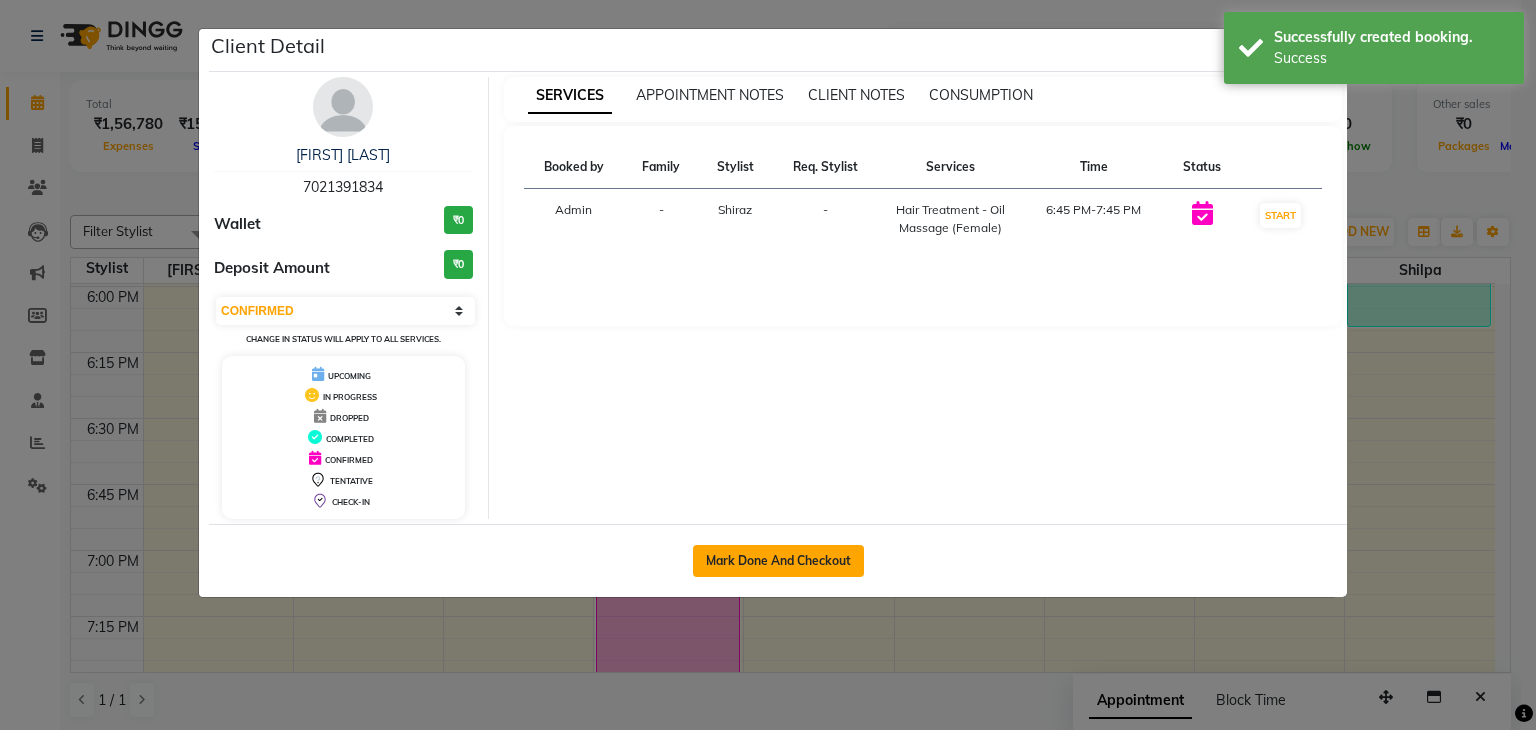 click on "Mark Done And Checkout" 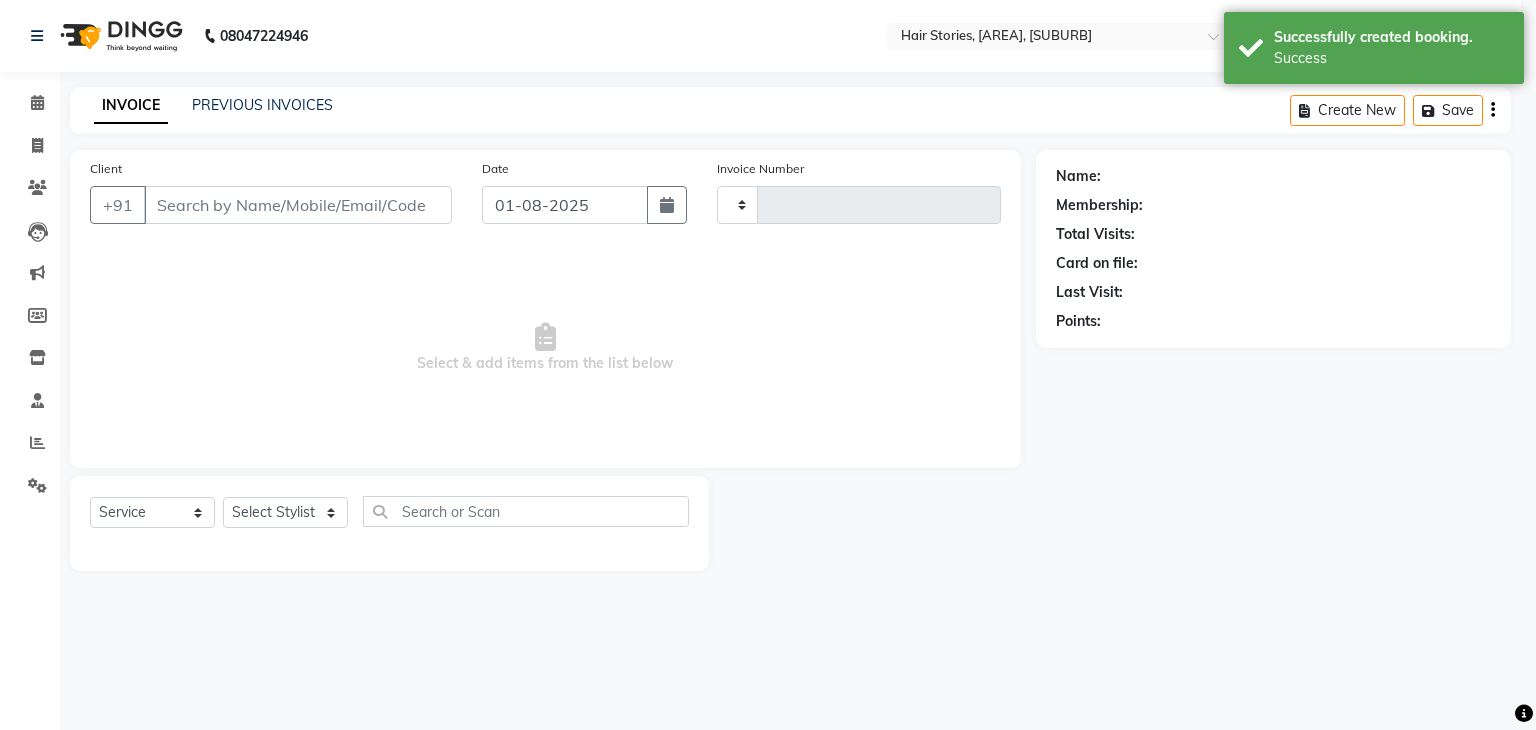 type on "0831" 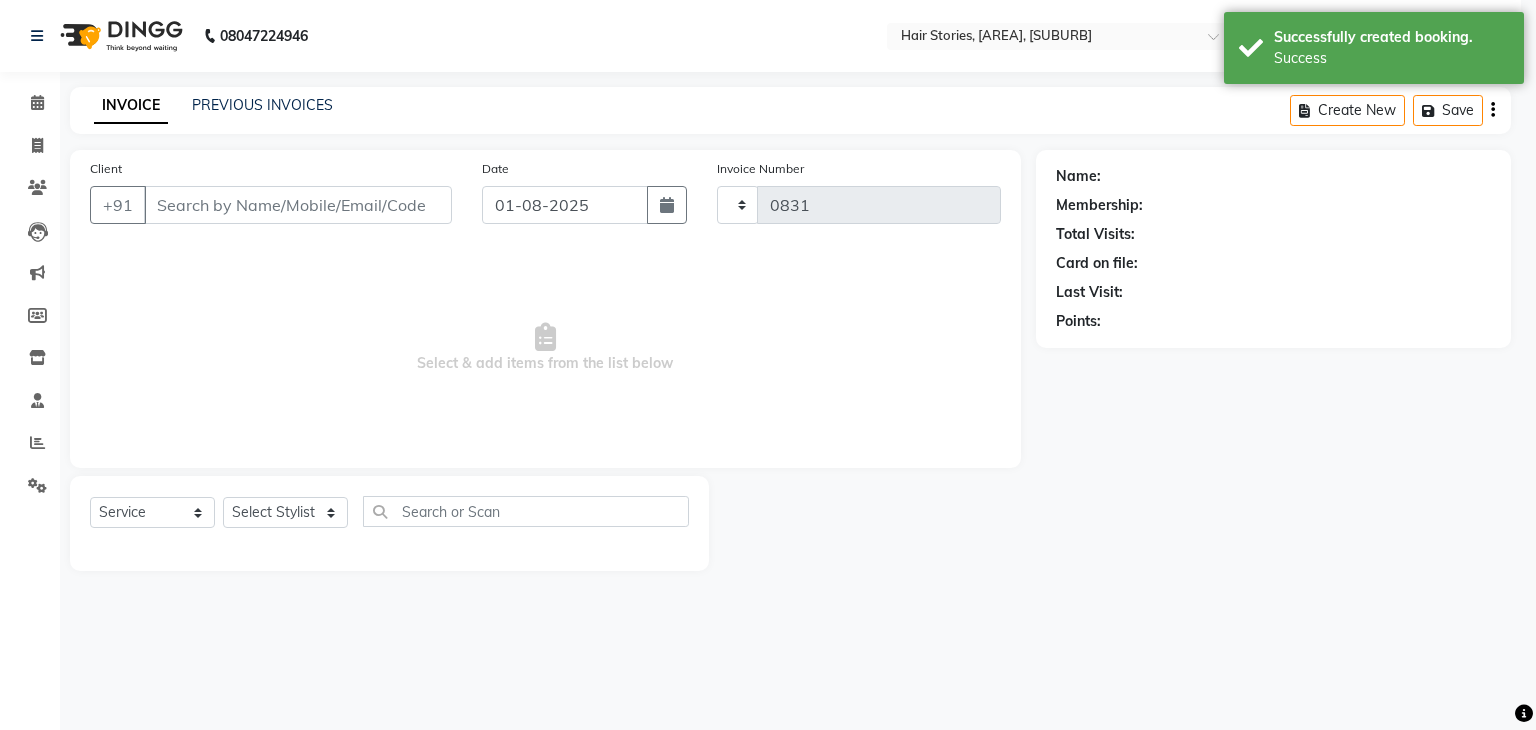 select on "550" 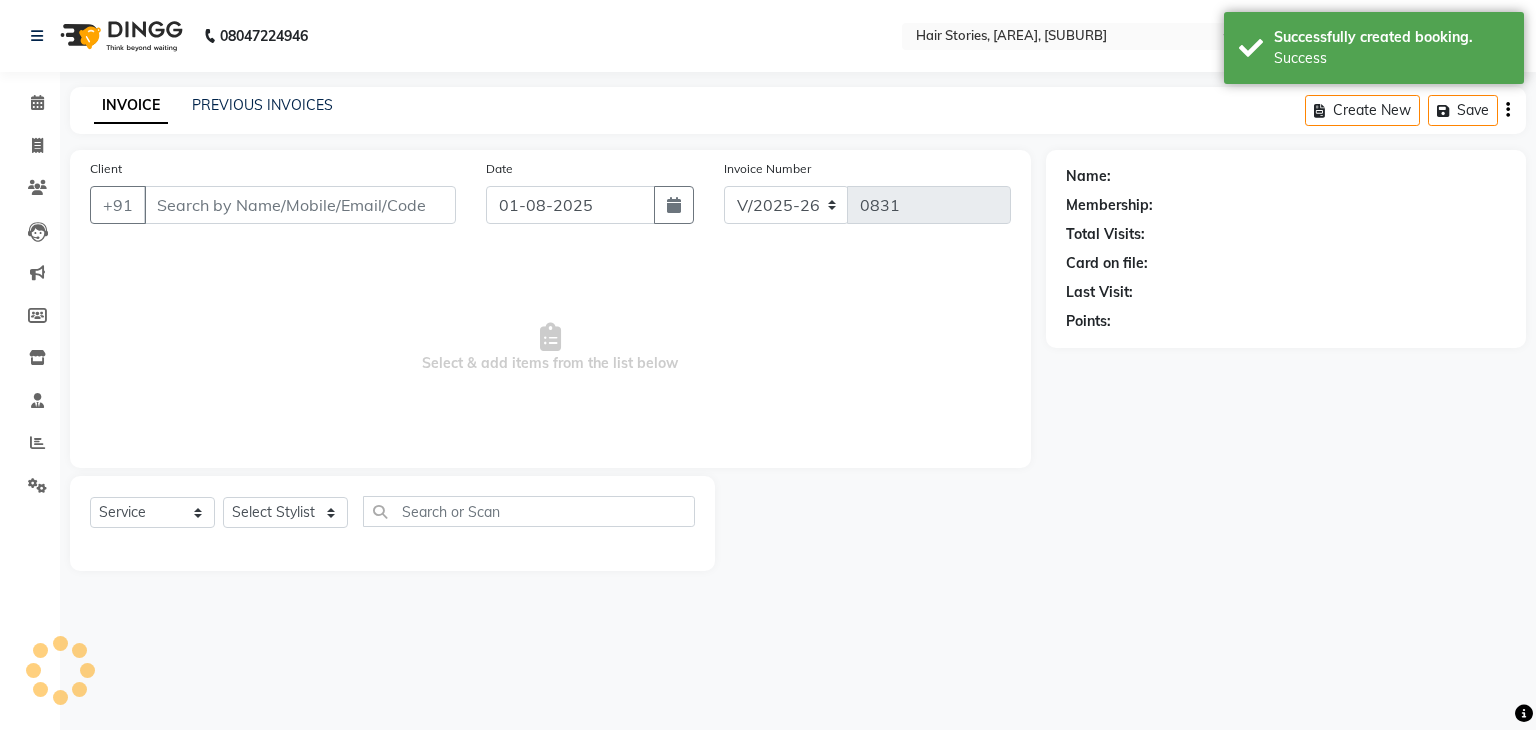 type on "7021391834" 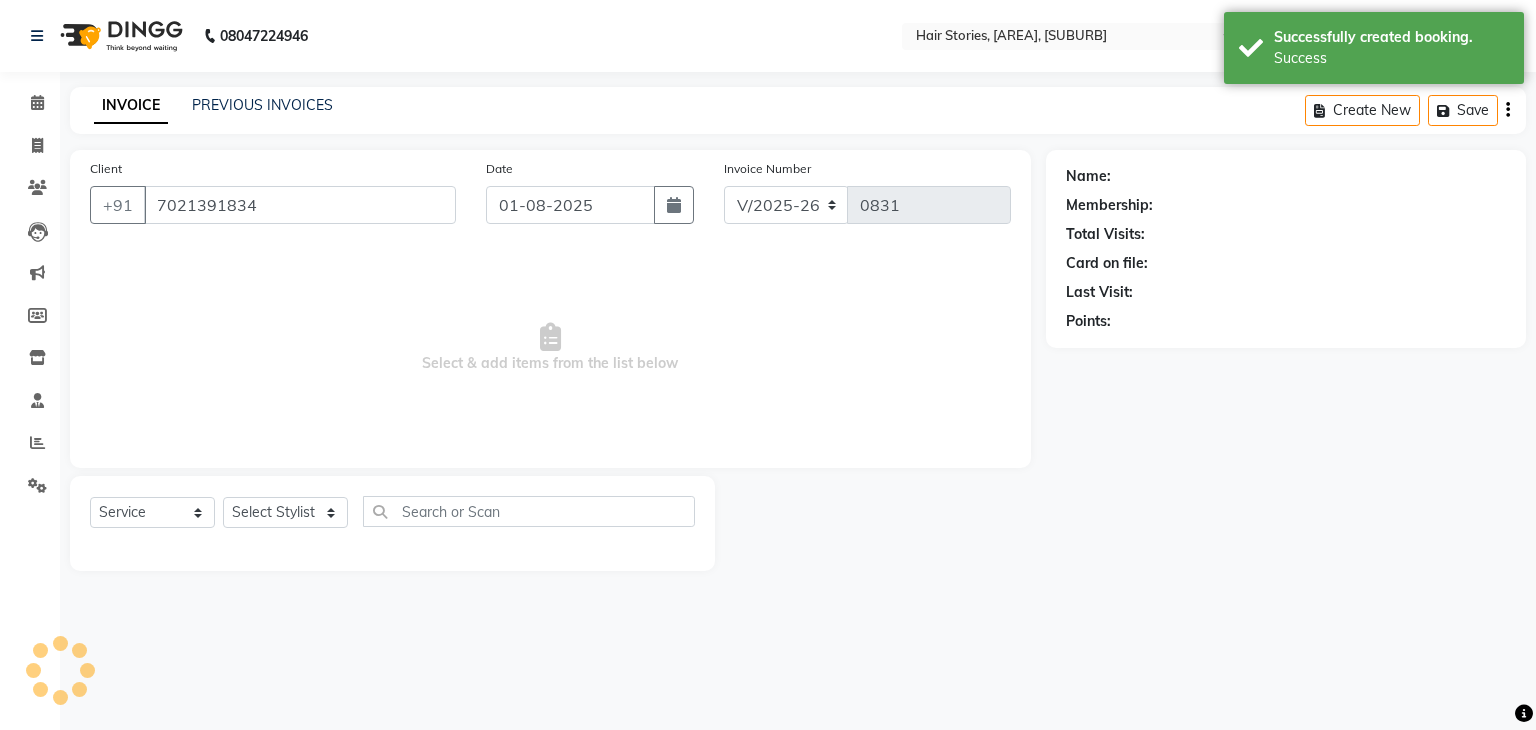 select on "12002" 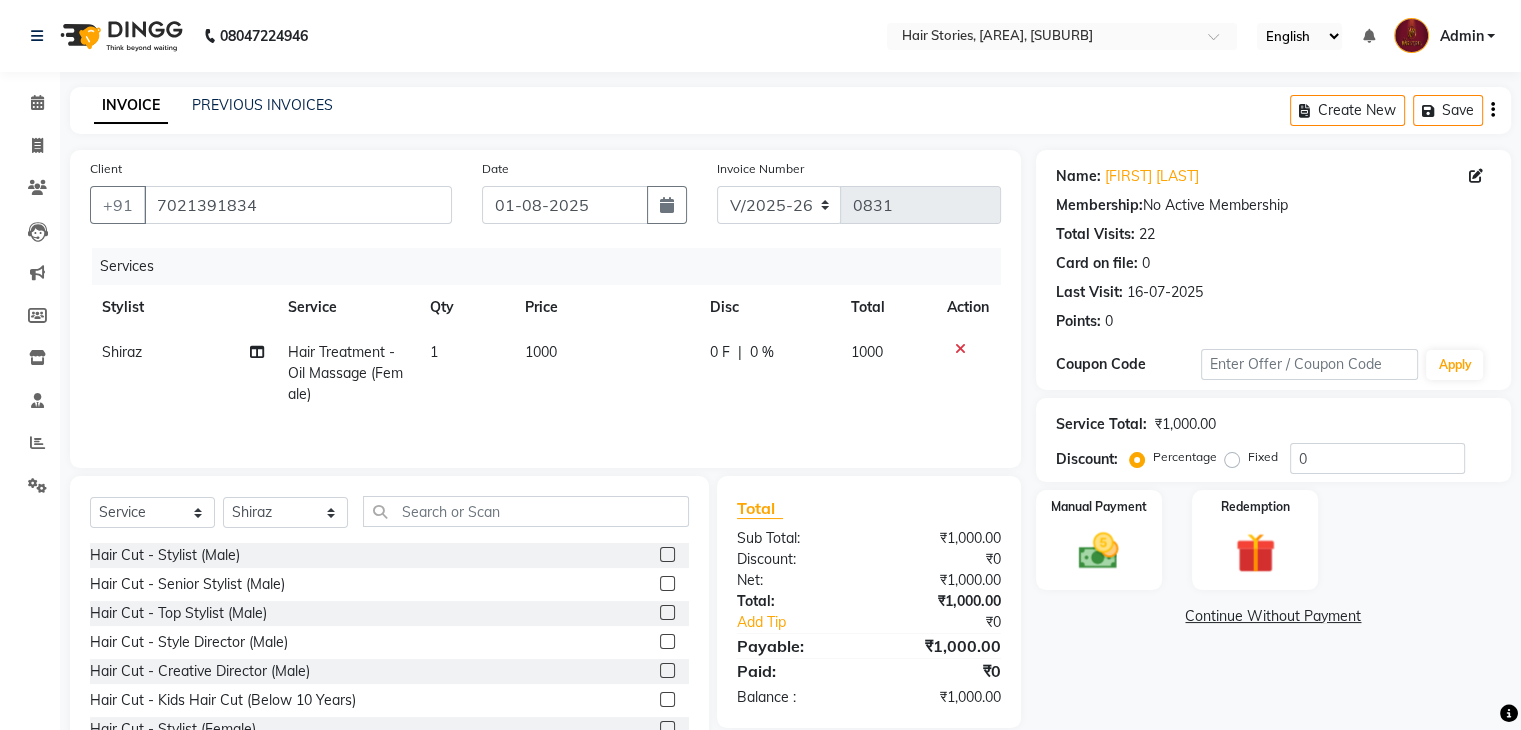 click on "0 F | 0 %" 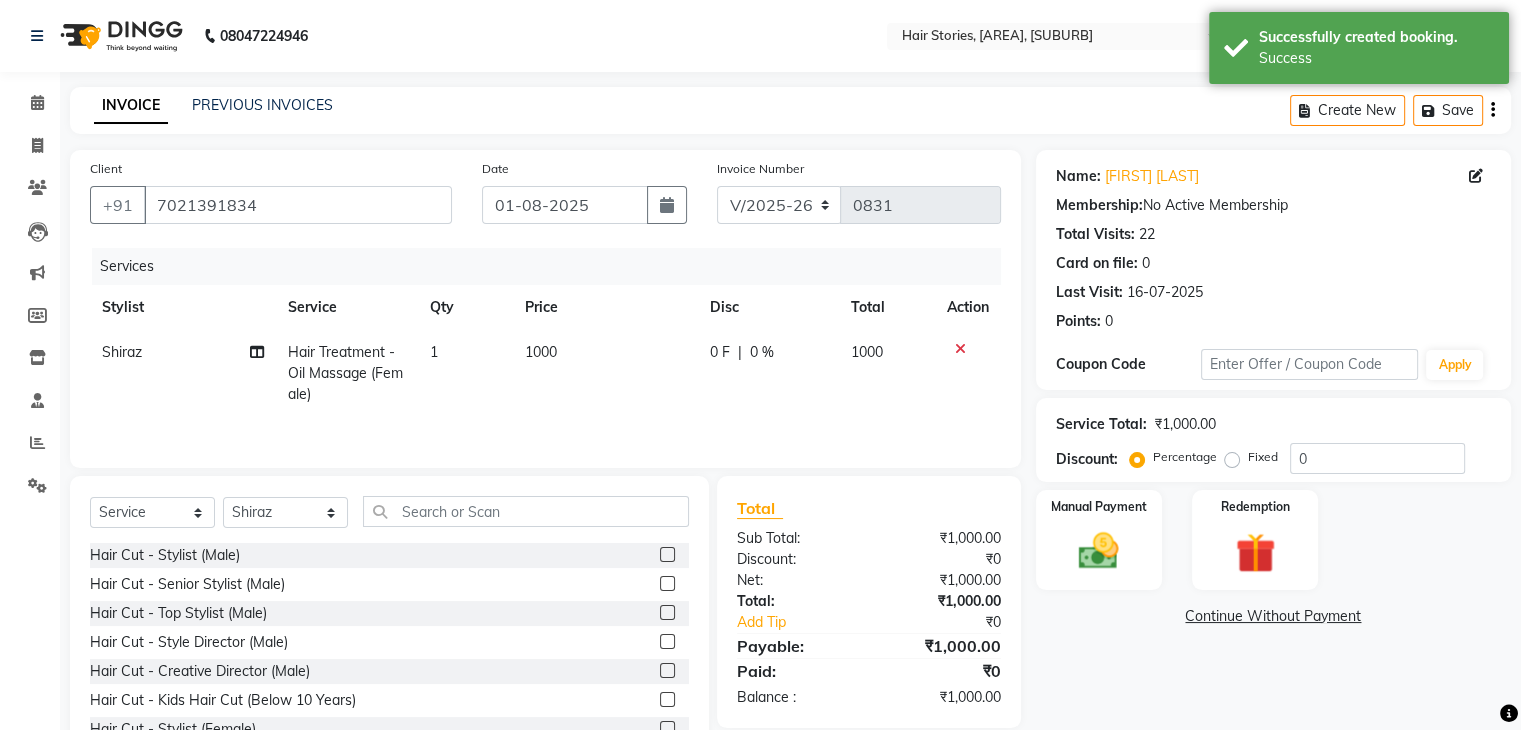 select on "12002" 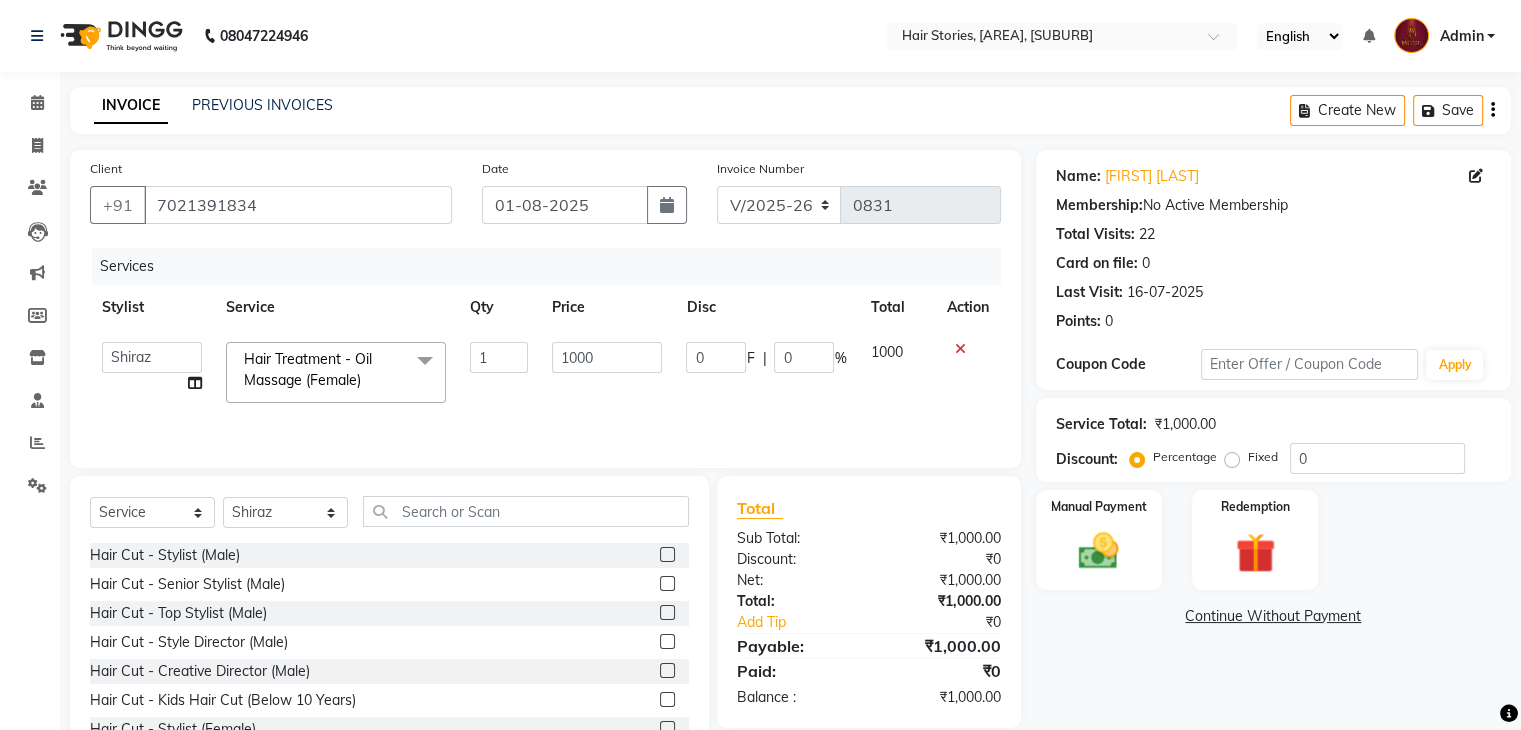 click on "0 F | 0 %" 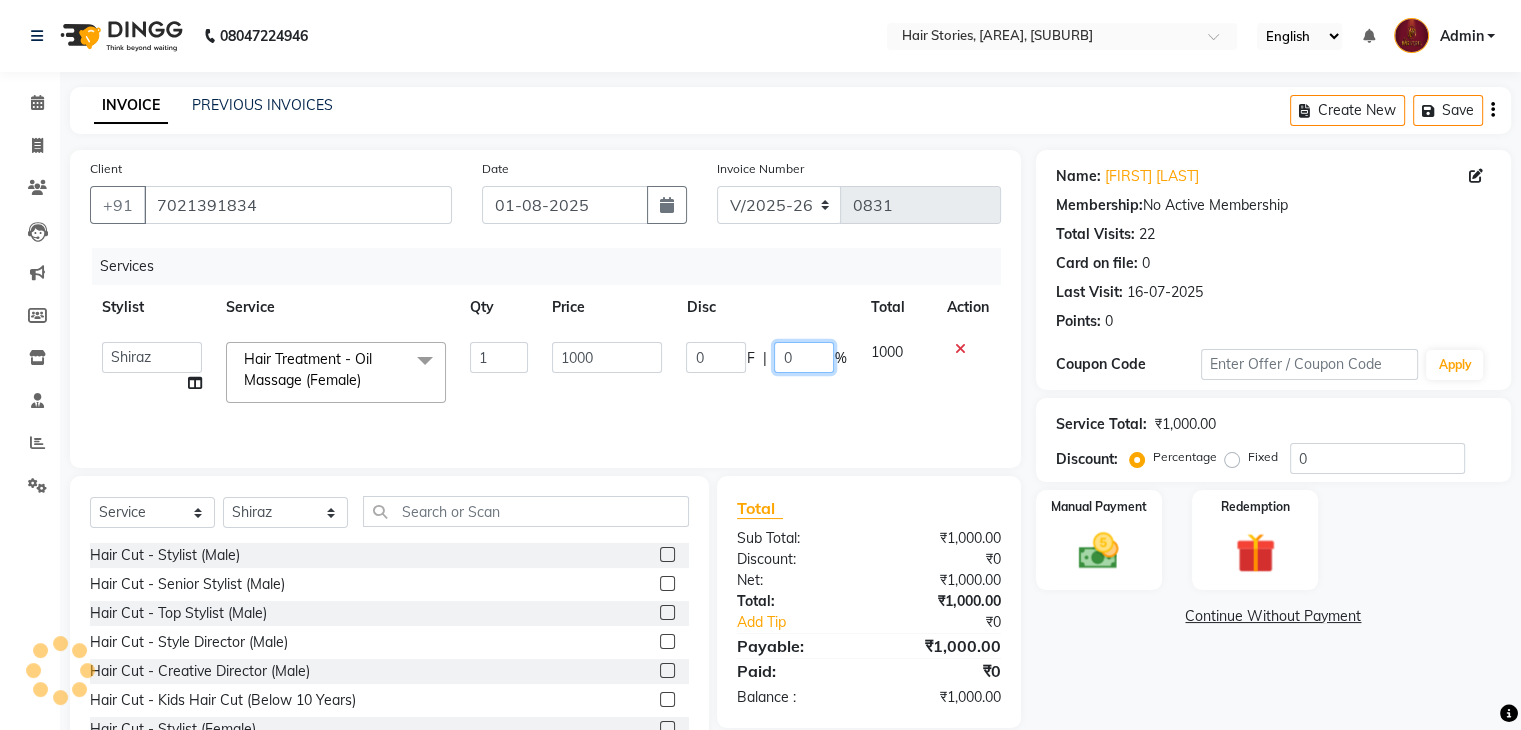 click on "0" 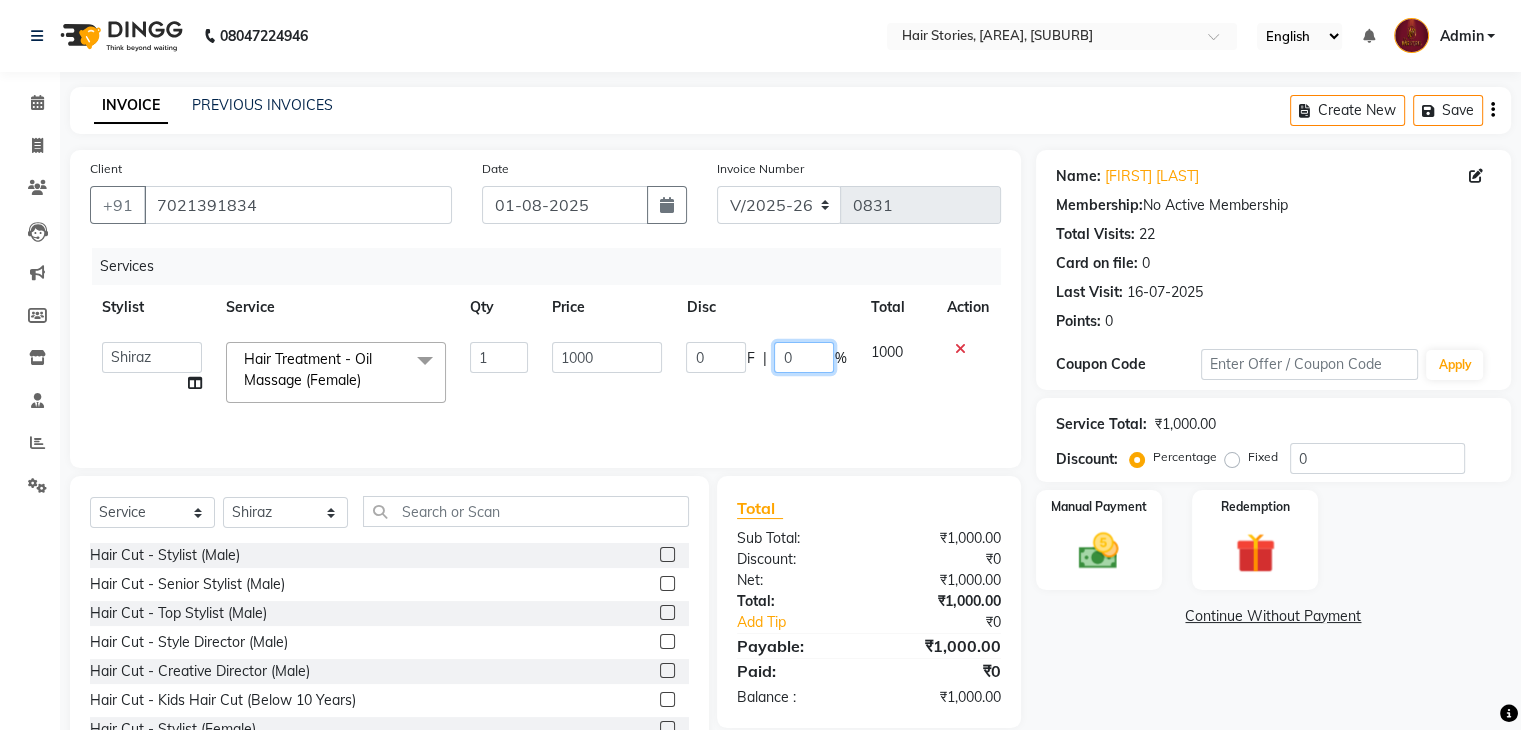 type on "20" 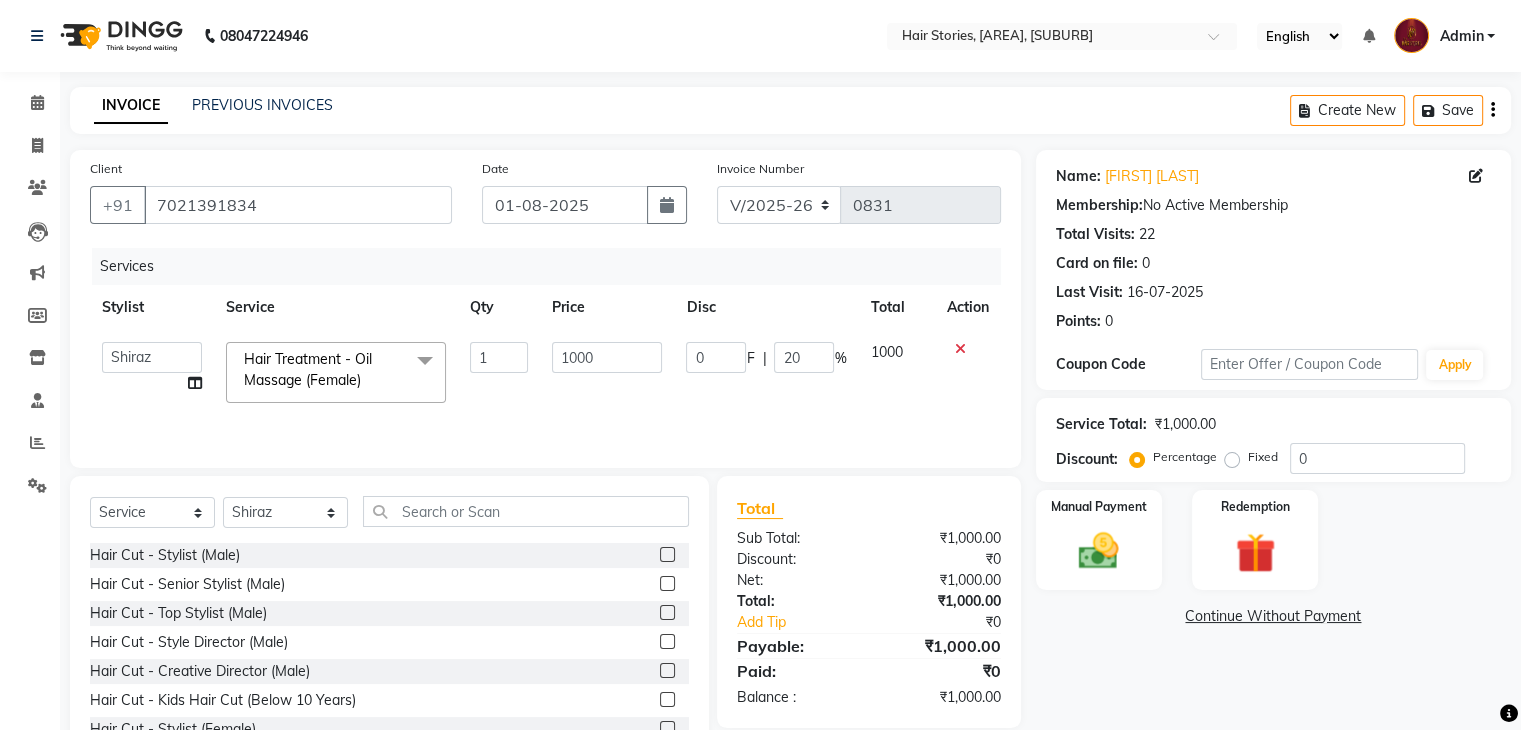 click on "Name: [FIRST] [LAST] Membership:  No Active Membership  Total Visits:  22 Card on file:  0 Last Visit:   [DATE] Points:   0  Coupon Code Apply Service Total:  ₹1,000.00  Discount:  Percentage   Fixed  0 Manual Payment Redemption  Continue Without Payment" 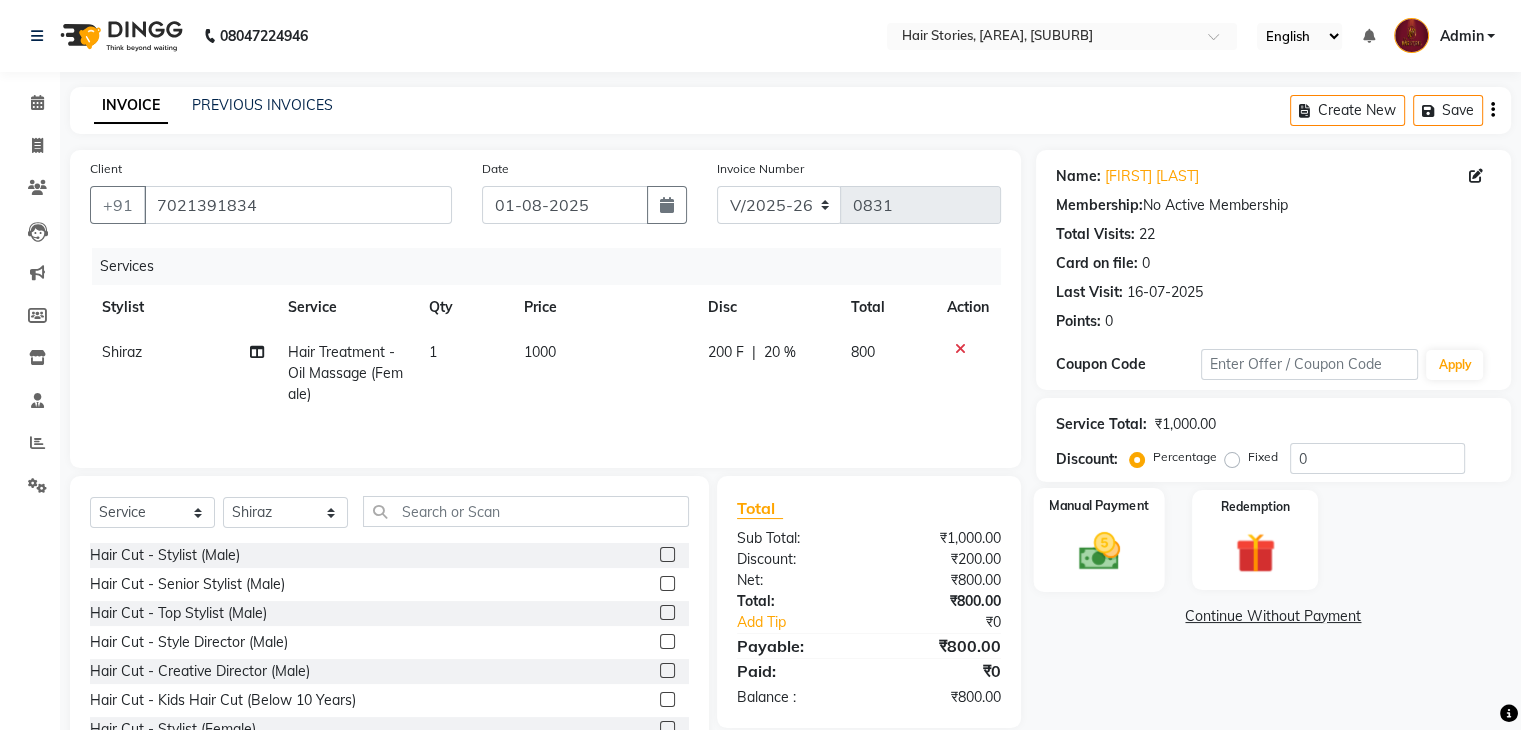 click 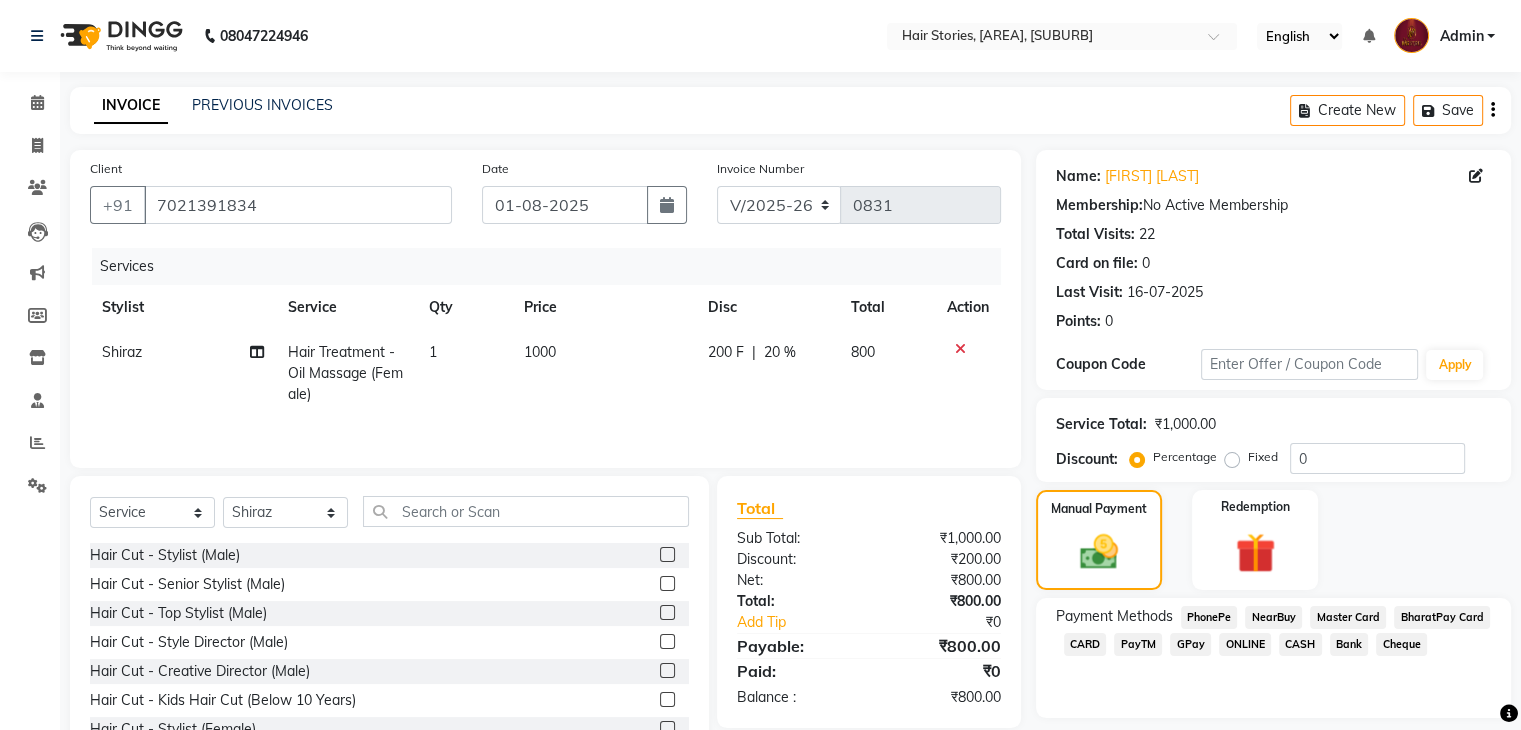 click on "CASH" 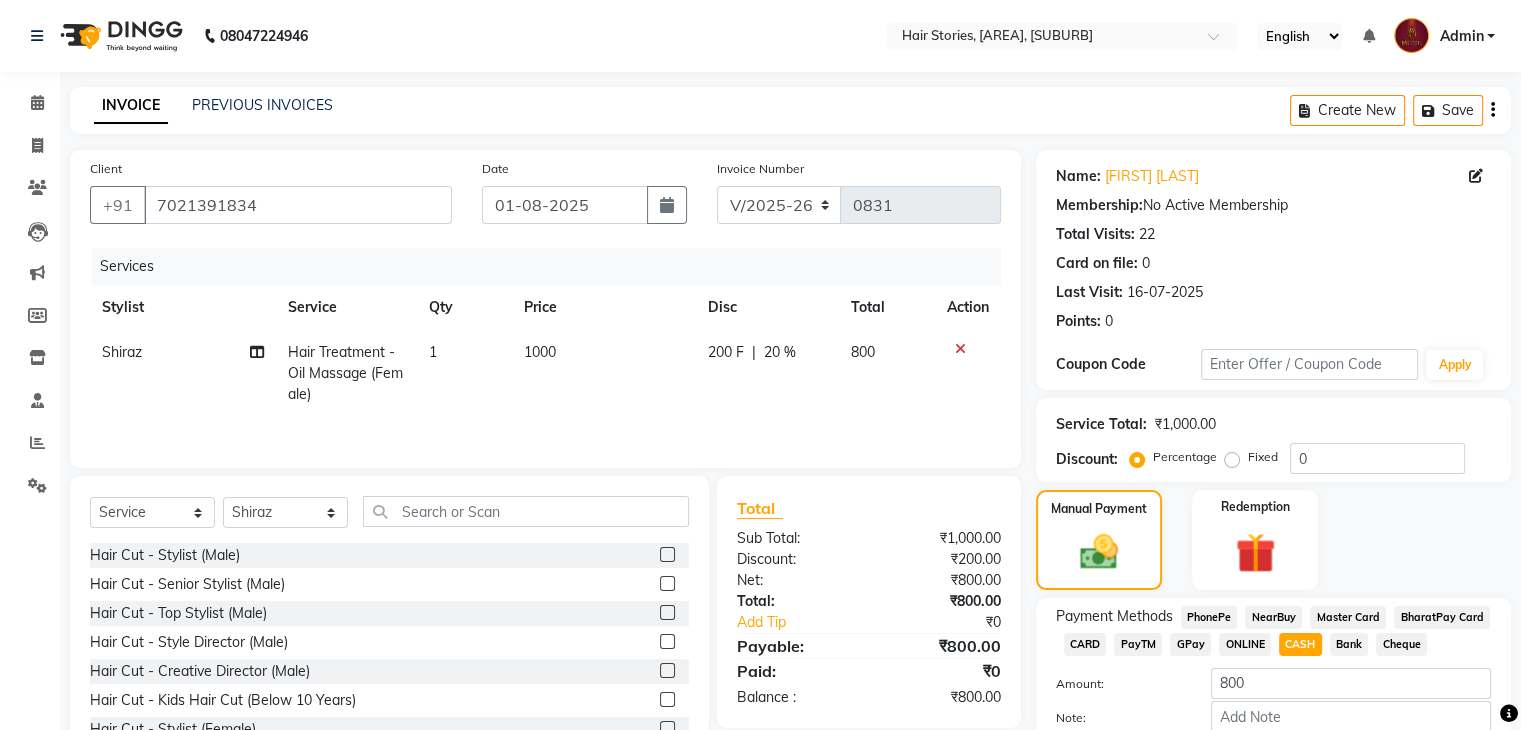 scroll, scrollTop: 117, scrollLeft: 0, axis: vertical 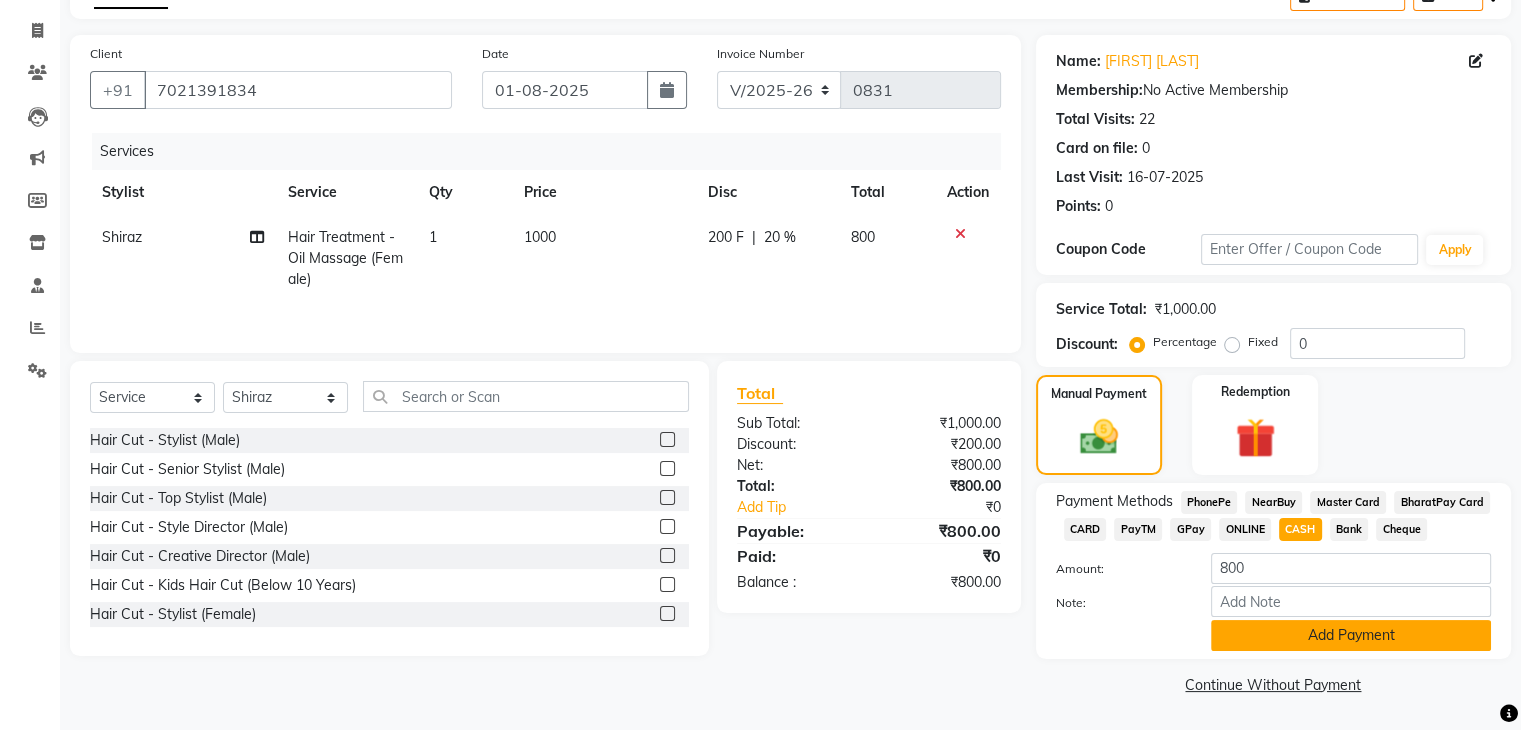 click on "Add Payment" 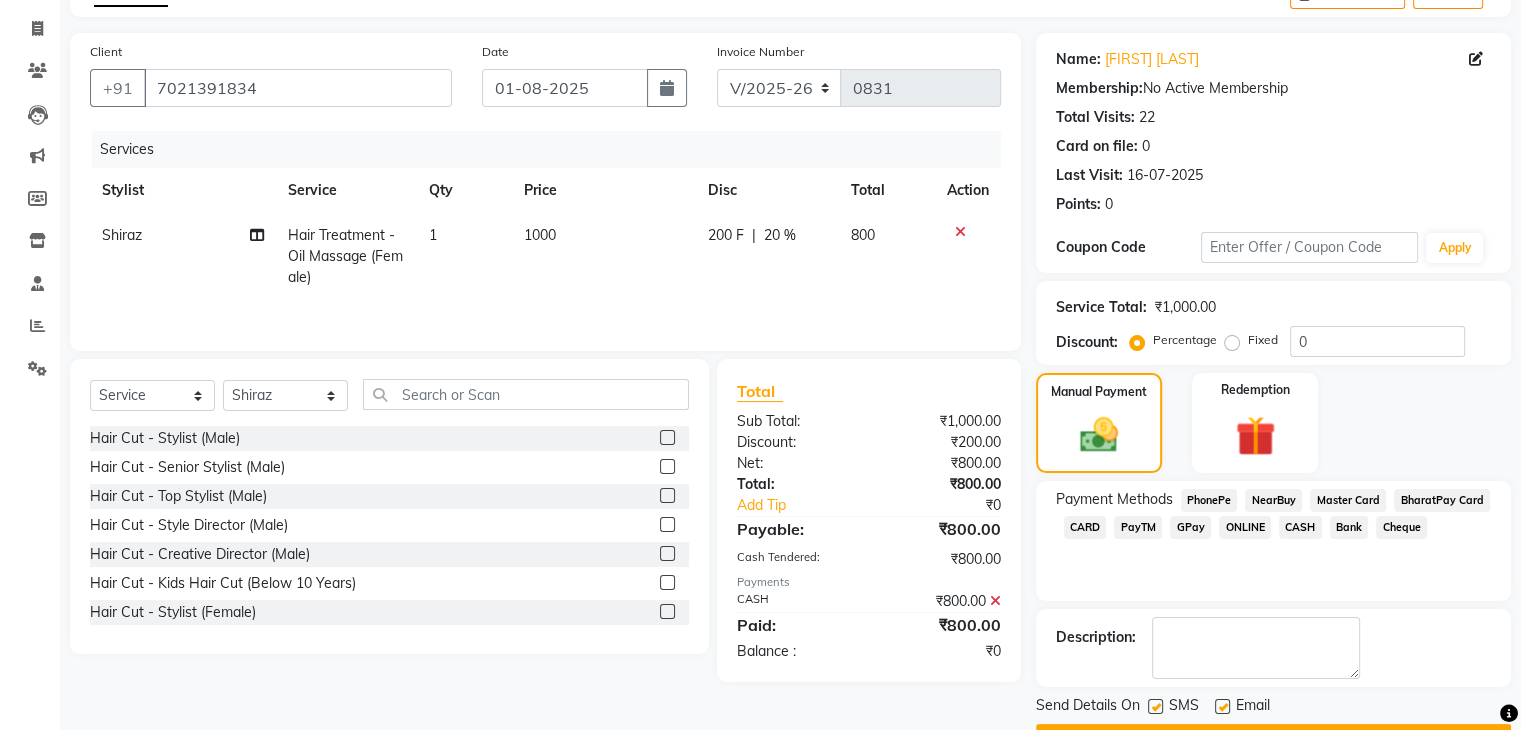 scroll, scrollTop: 171, scrollLeft: 0, axis: vertical 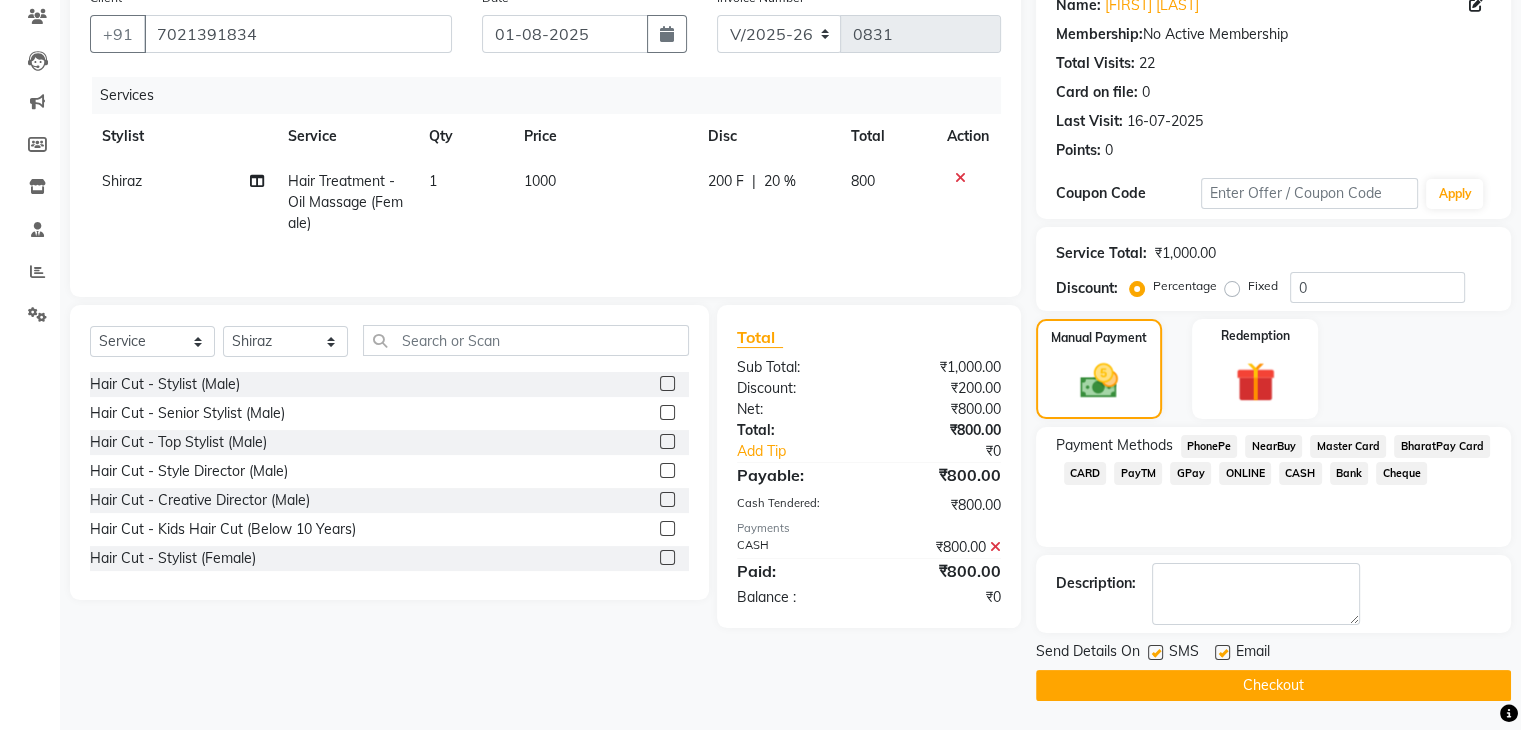 click 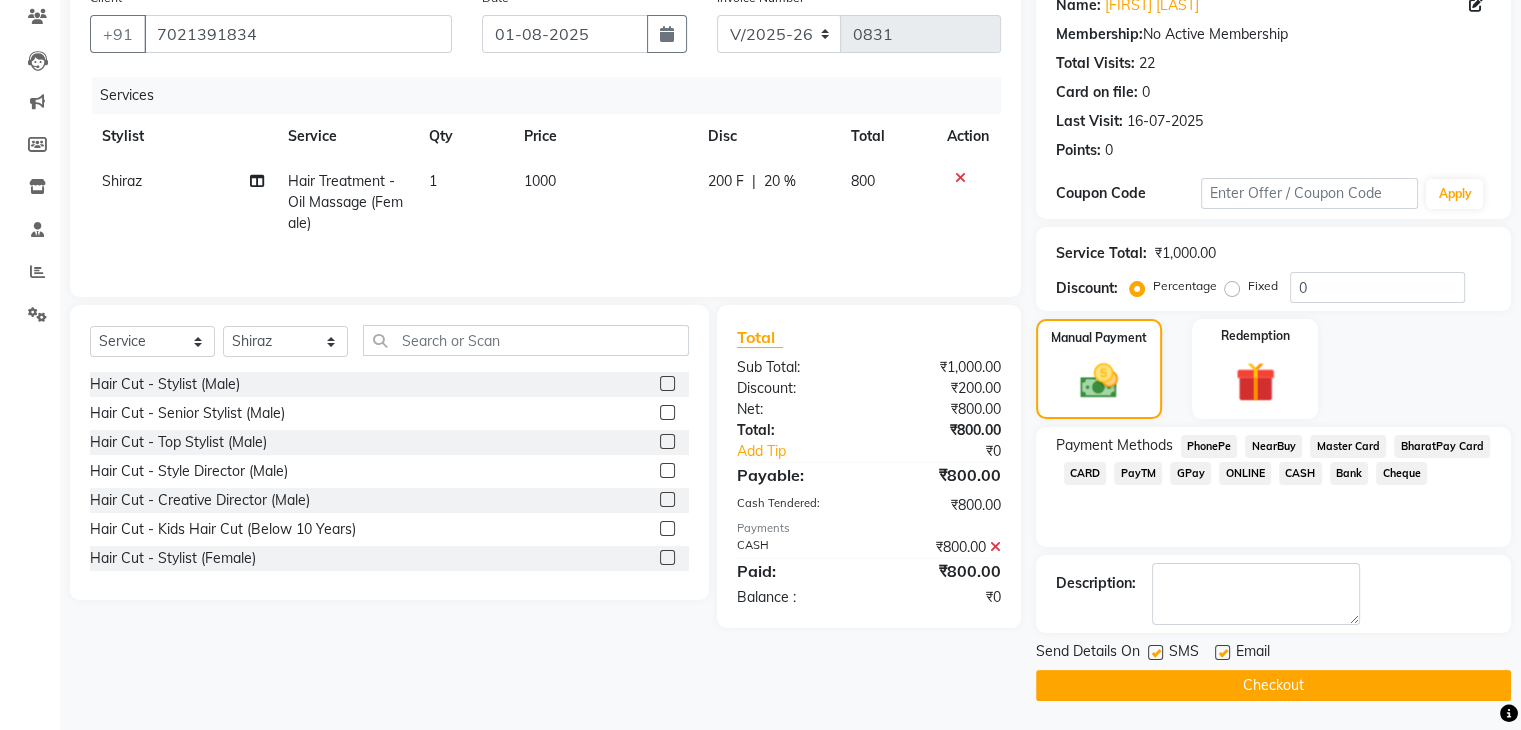 click at bounding box center (1221, 653) 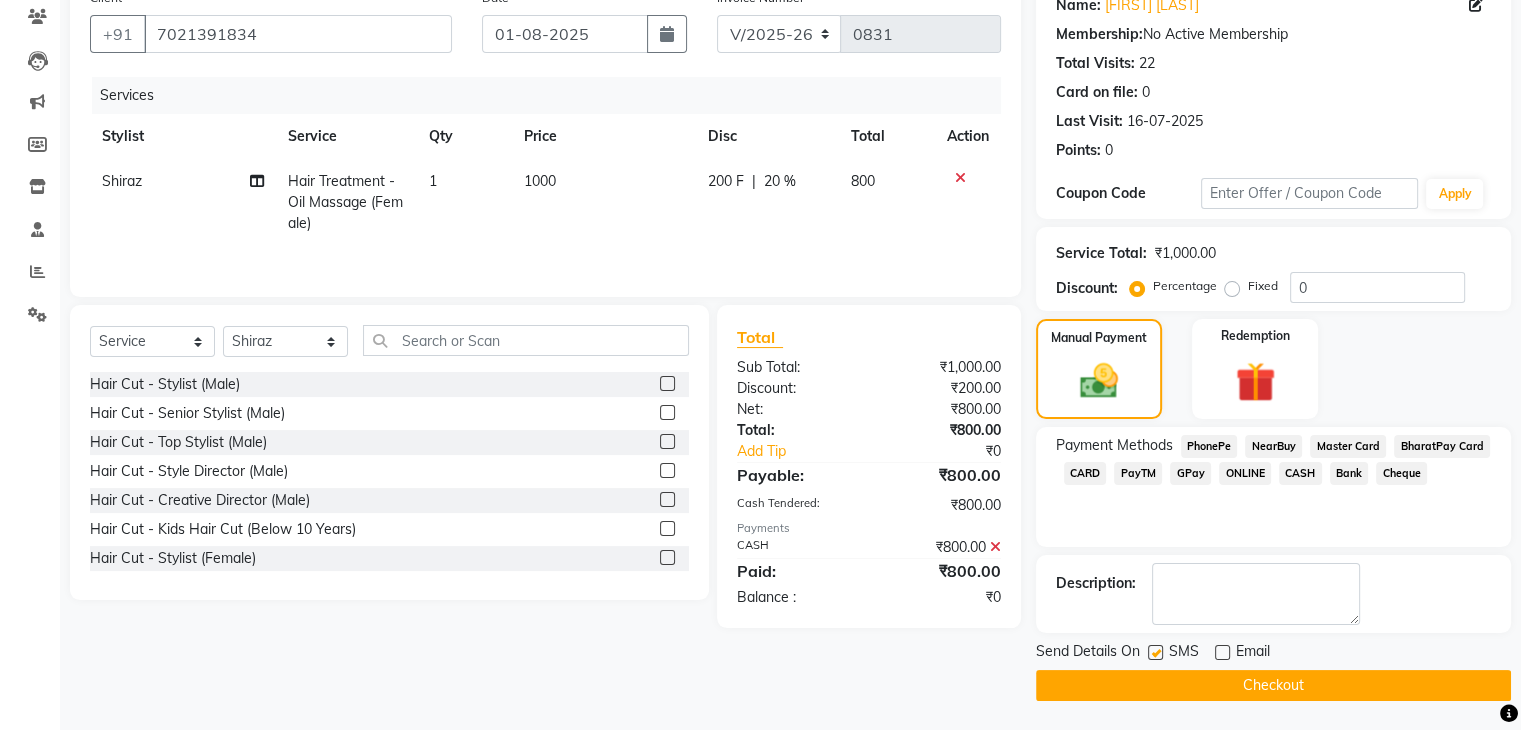 click 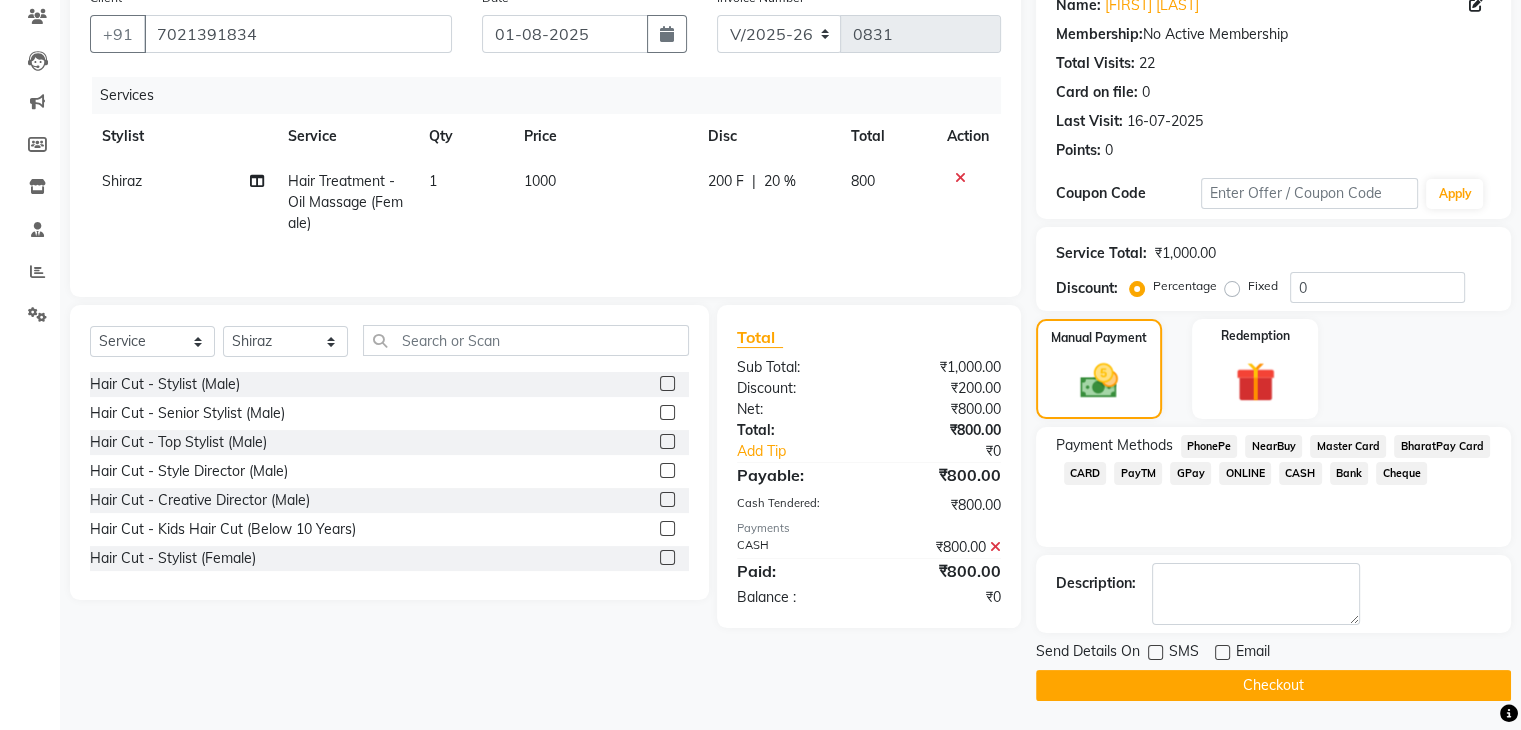 click on "Checkout" 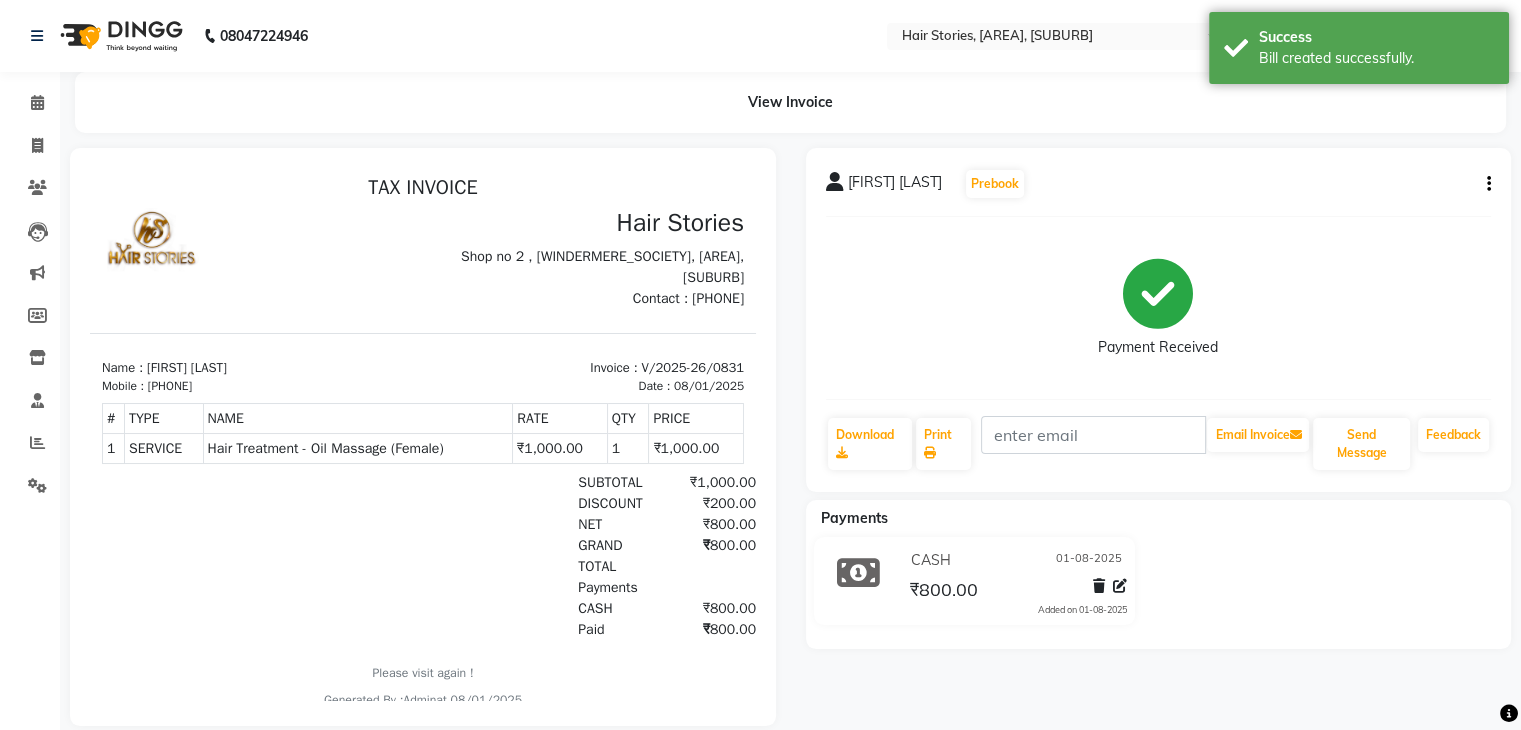 scroll, scrollTop: 0, scrollLeft: 0, axis: both 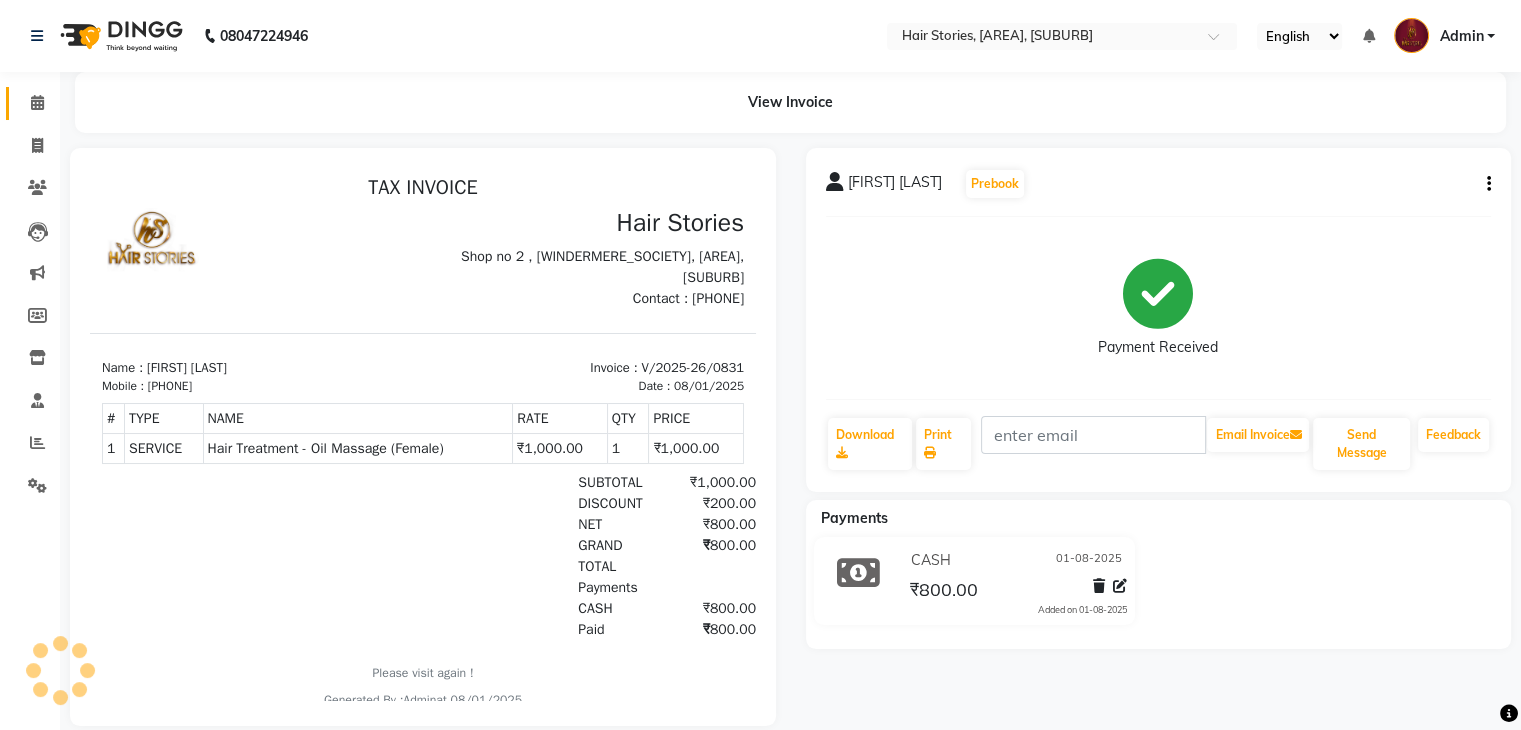 click 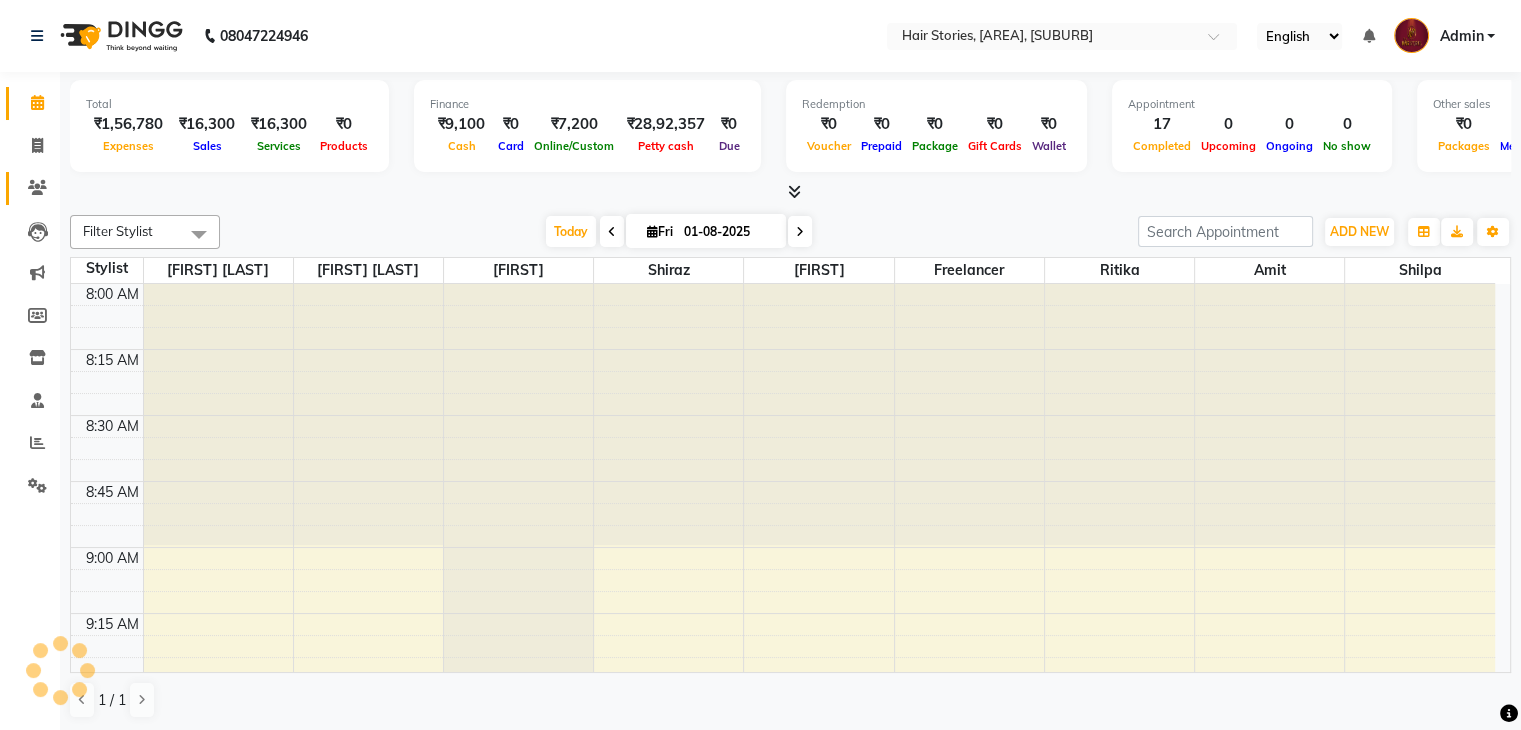 scroll, scrollTop: 3402, scrollLeft: 0, axis: vertical 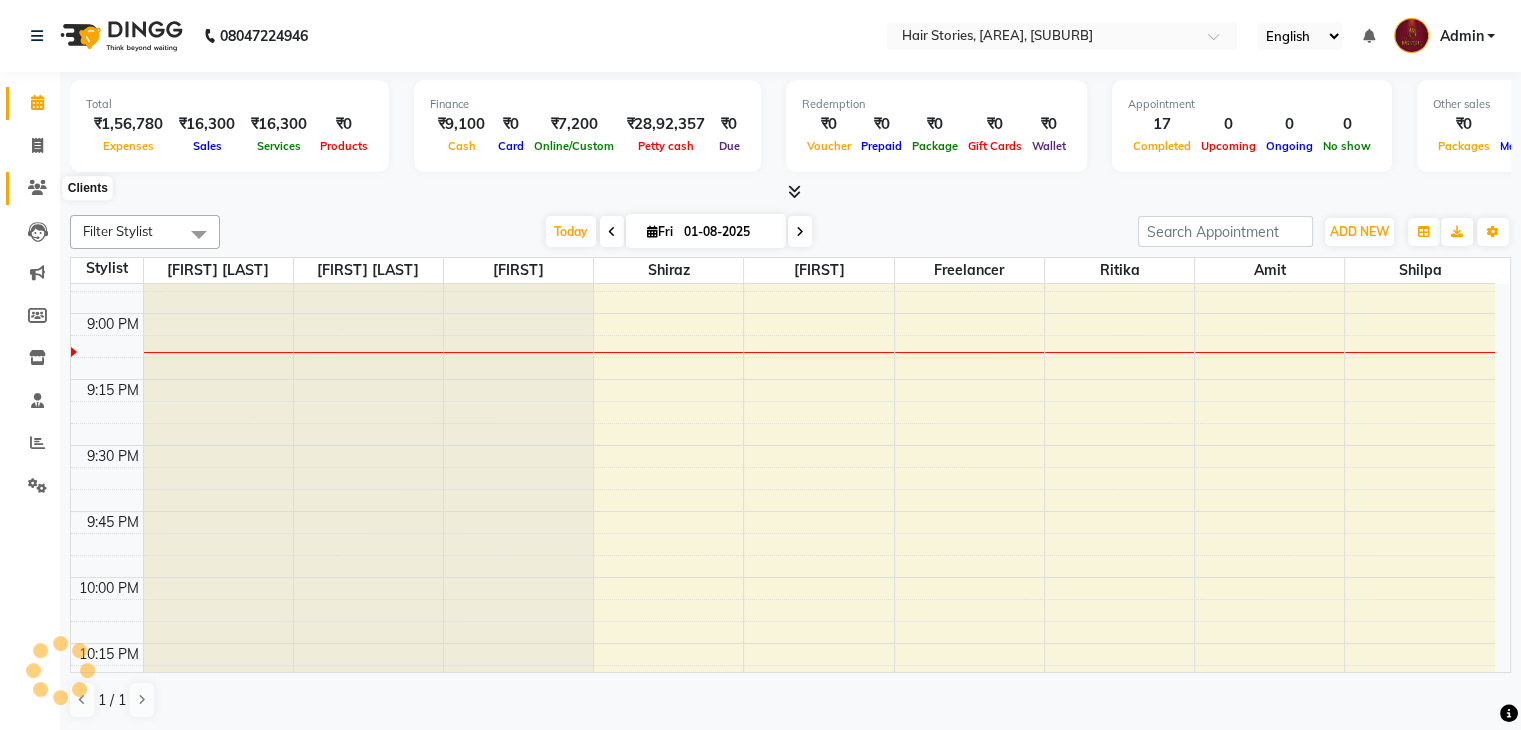 click 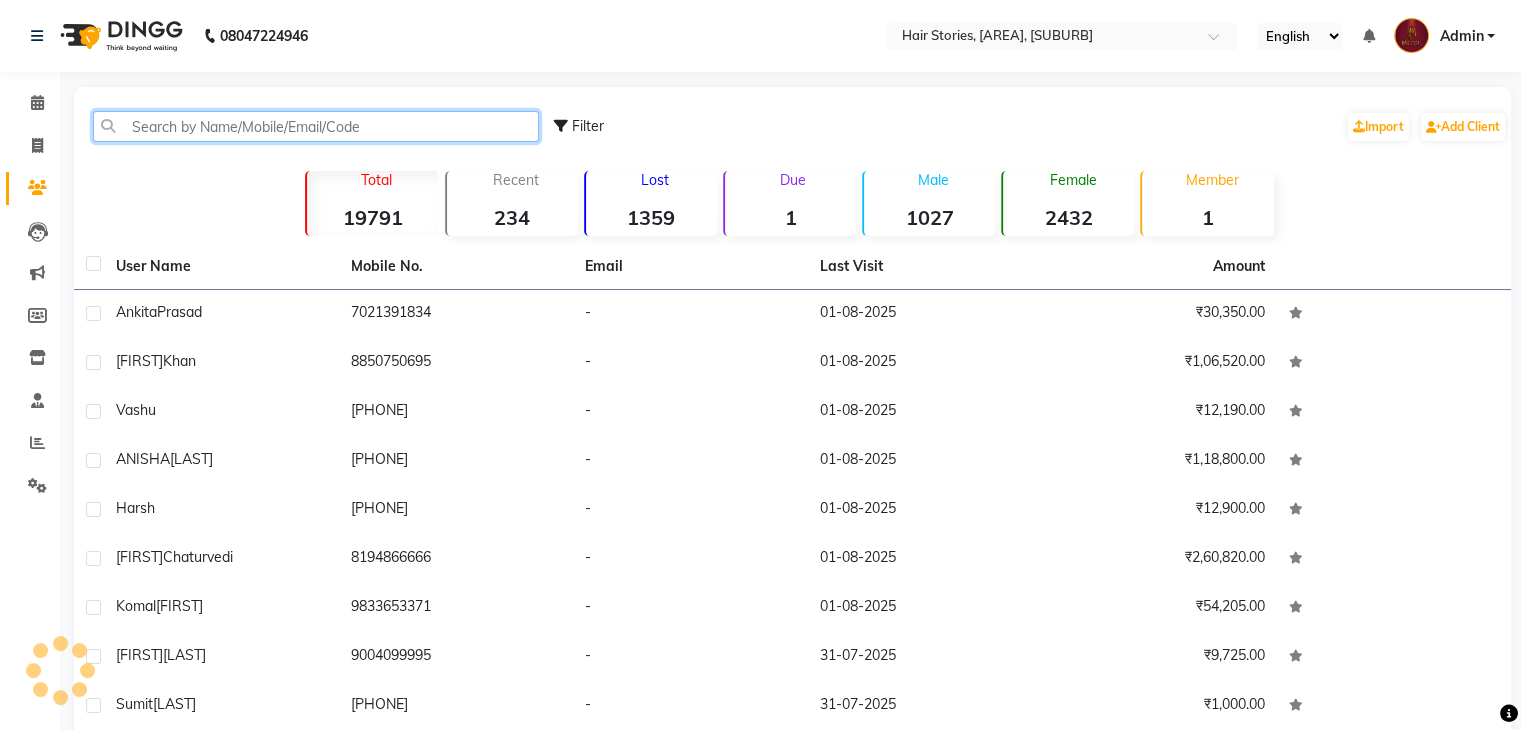 click 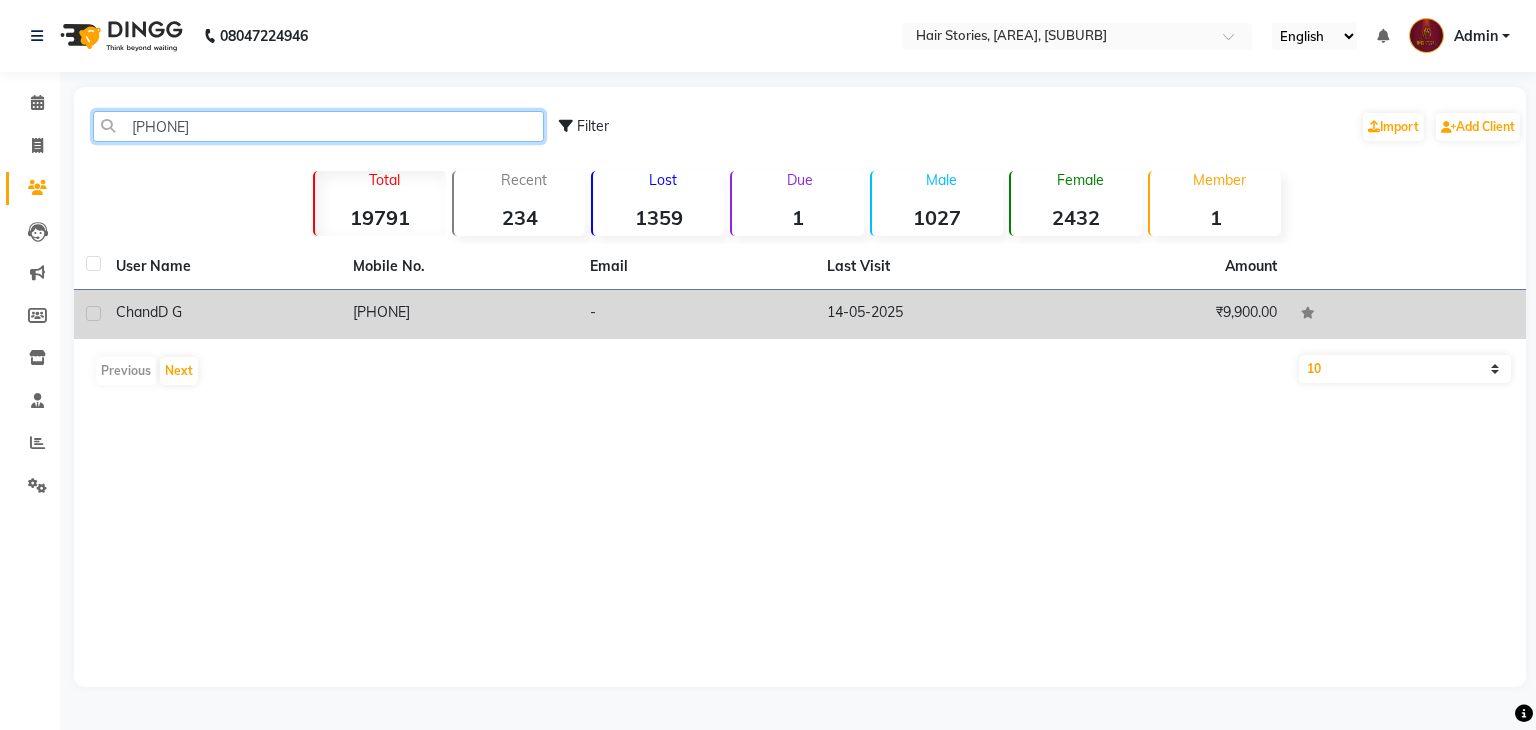 type on "[PHONE]" 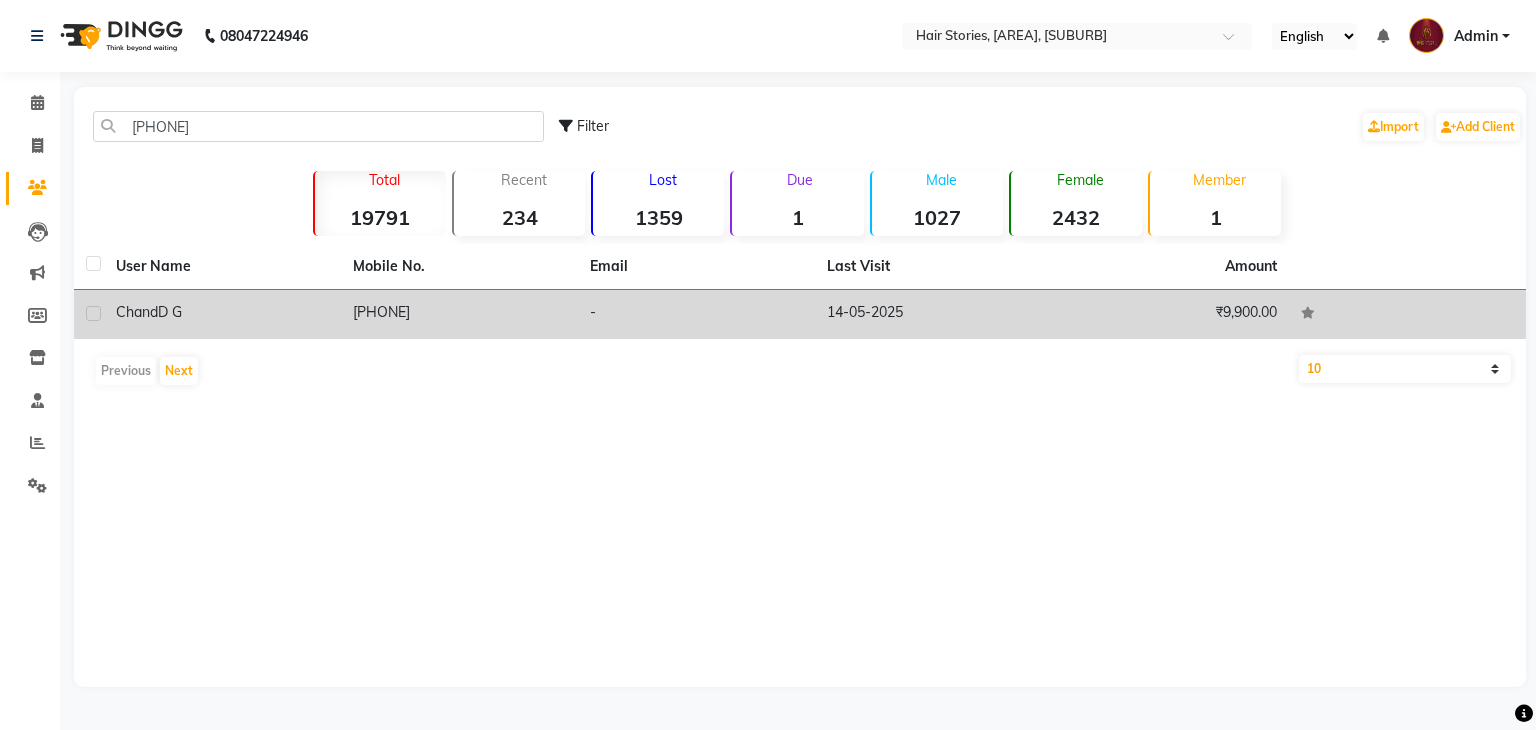 click on "[FIRST] [LAST]" 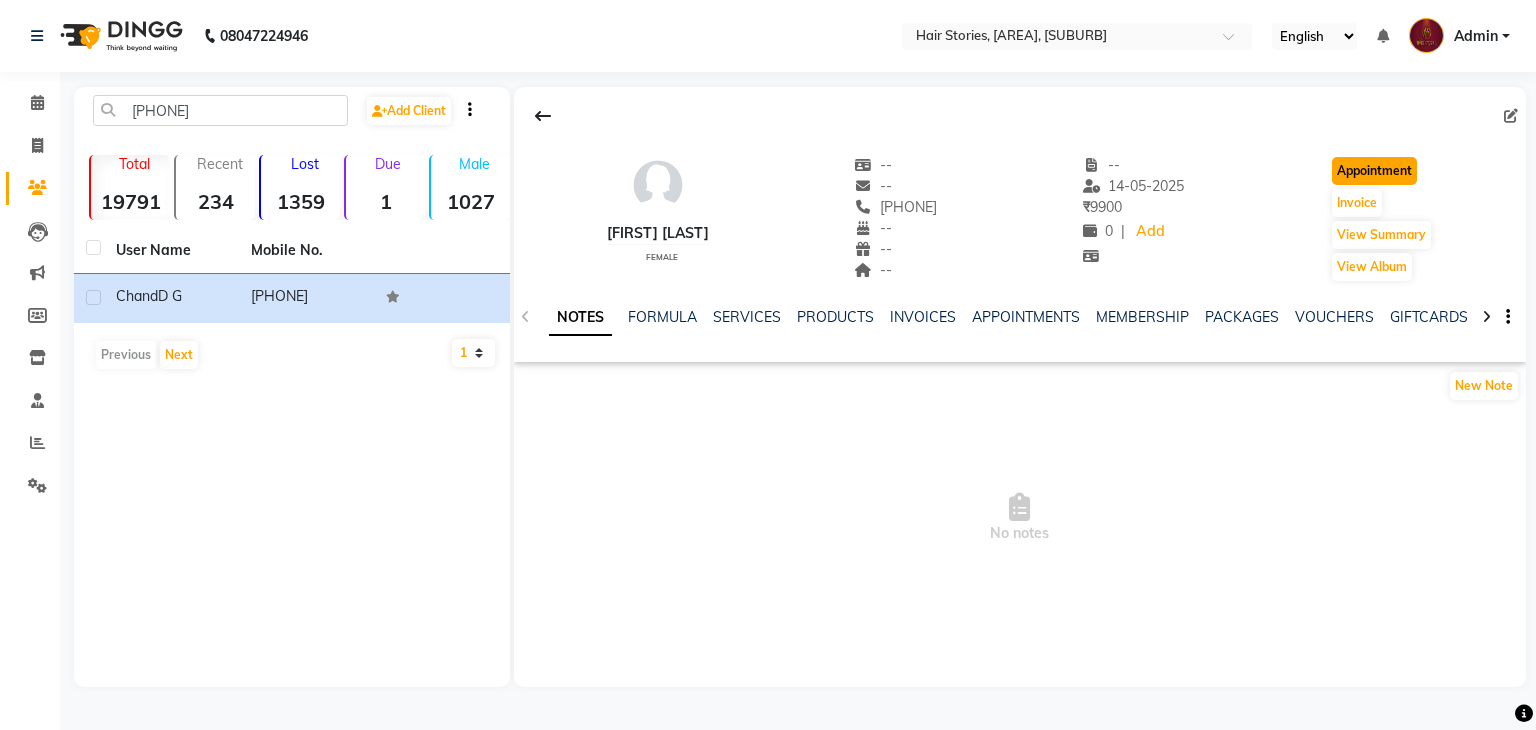 click on "Appointment" 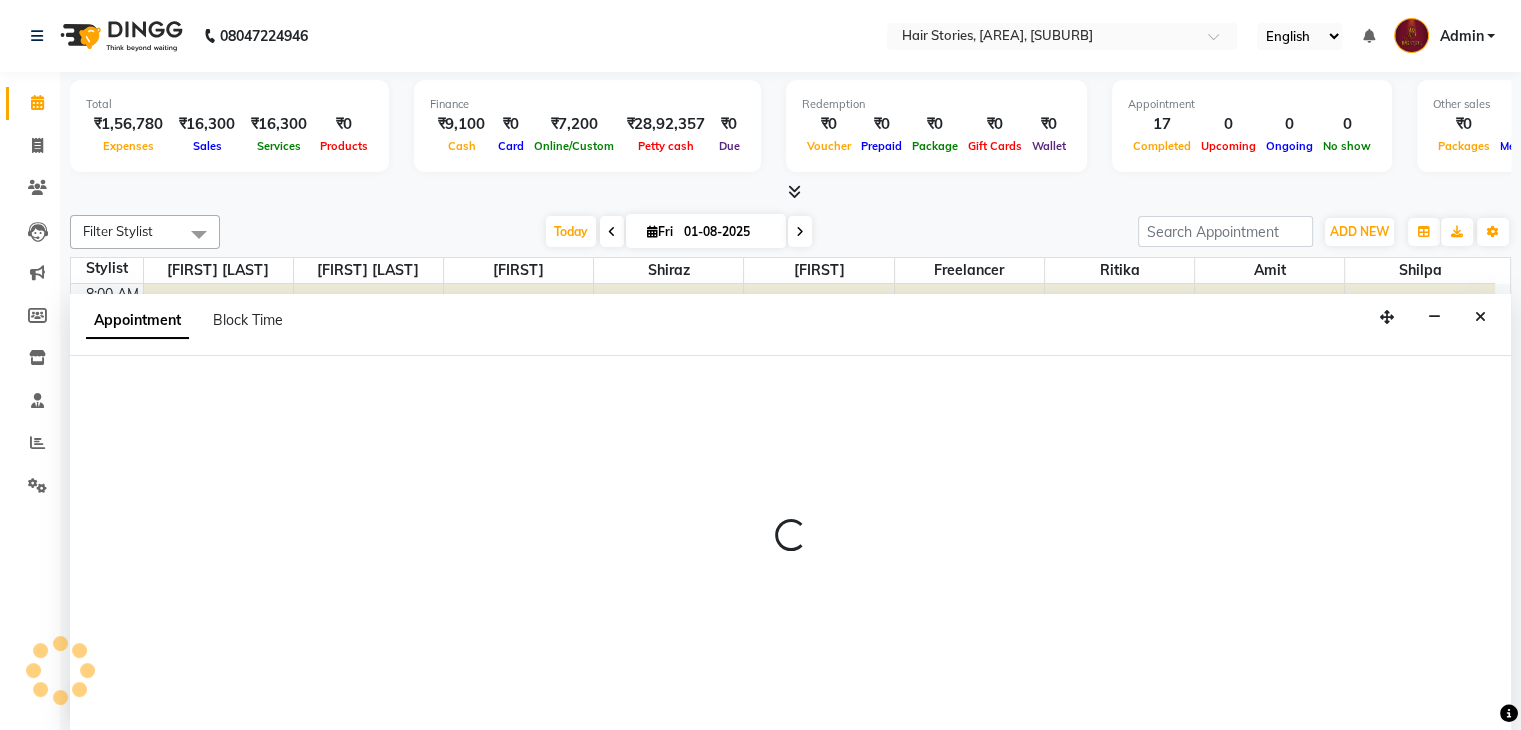 select on "tentative" 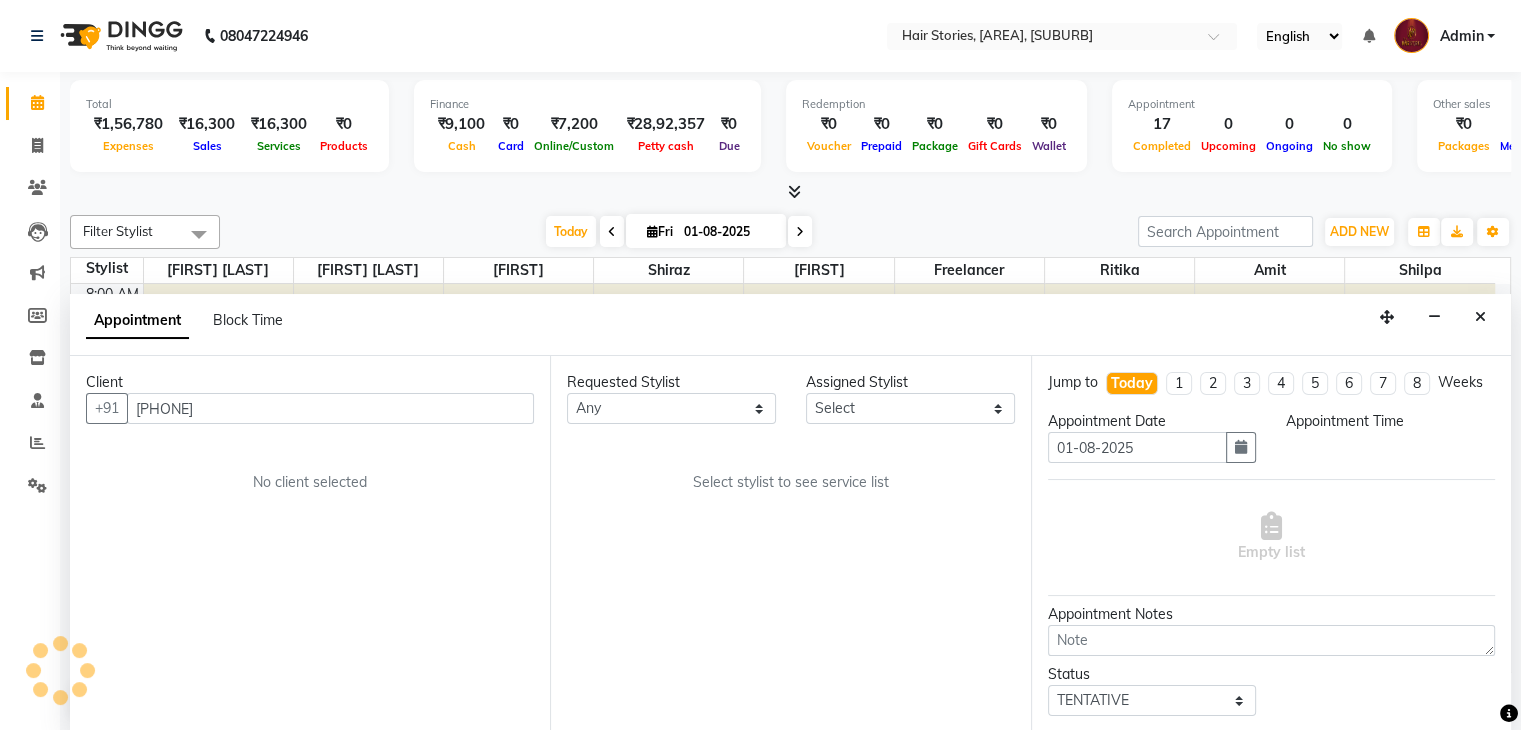 scroll, scrollTop: 1, scrollLeft: 0, axis: vertical 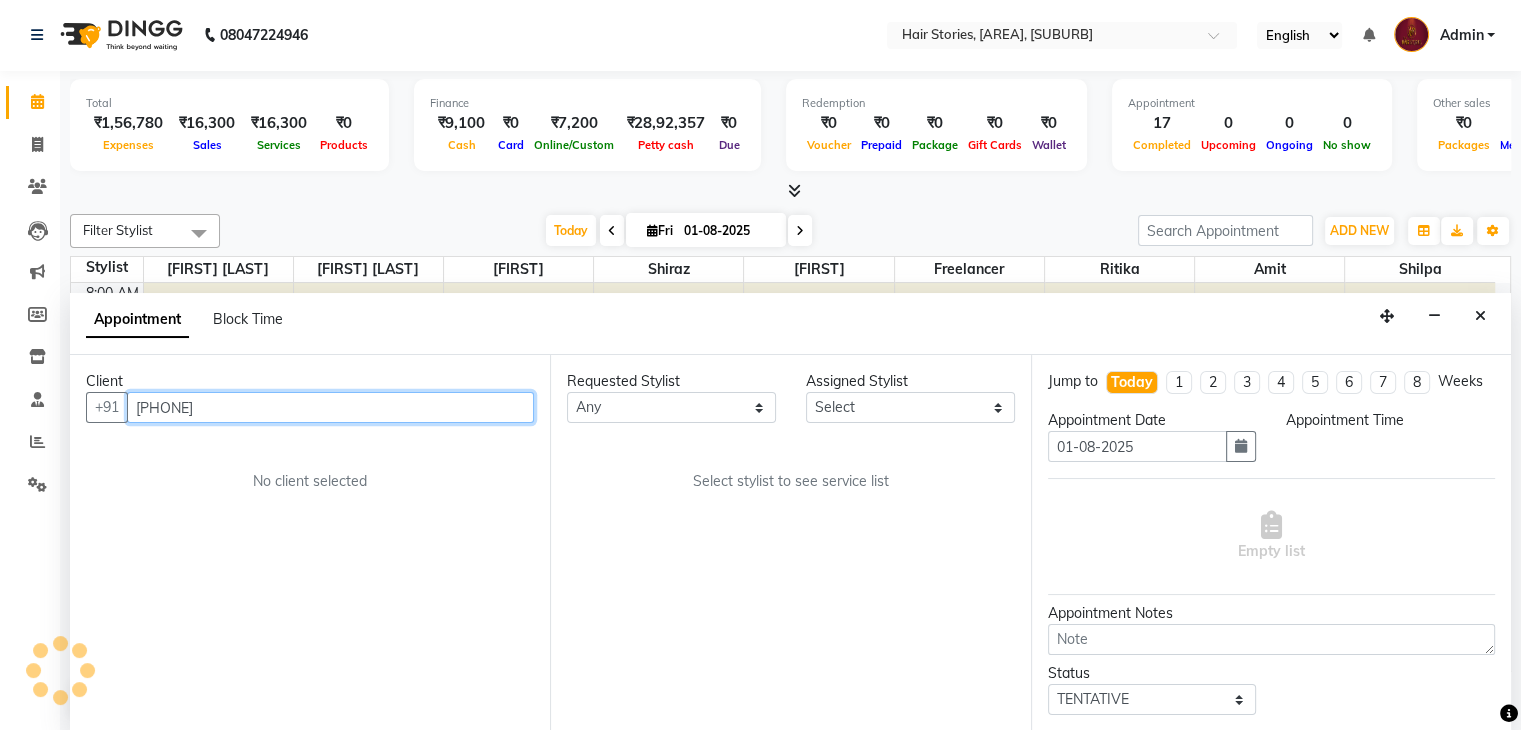 select on "540" 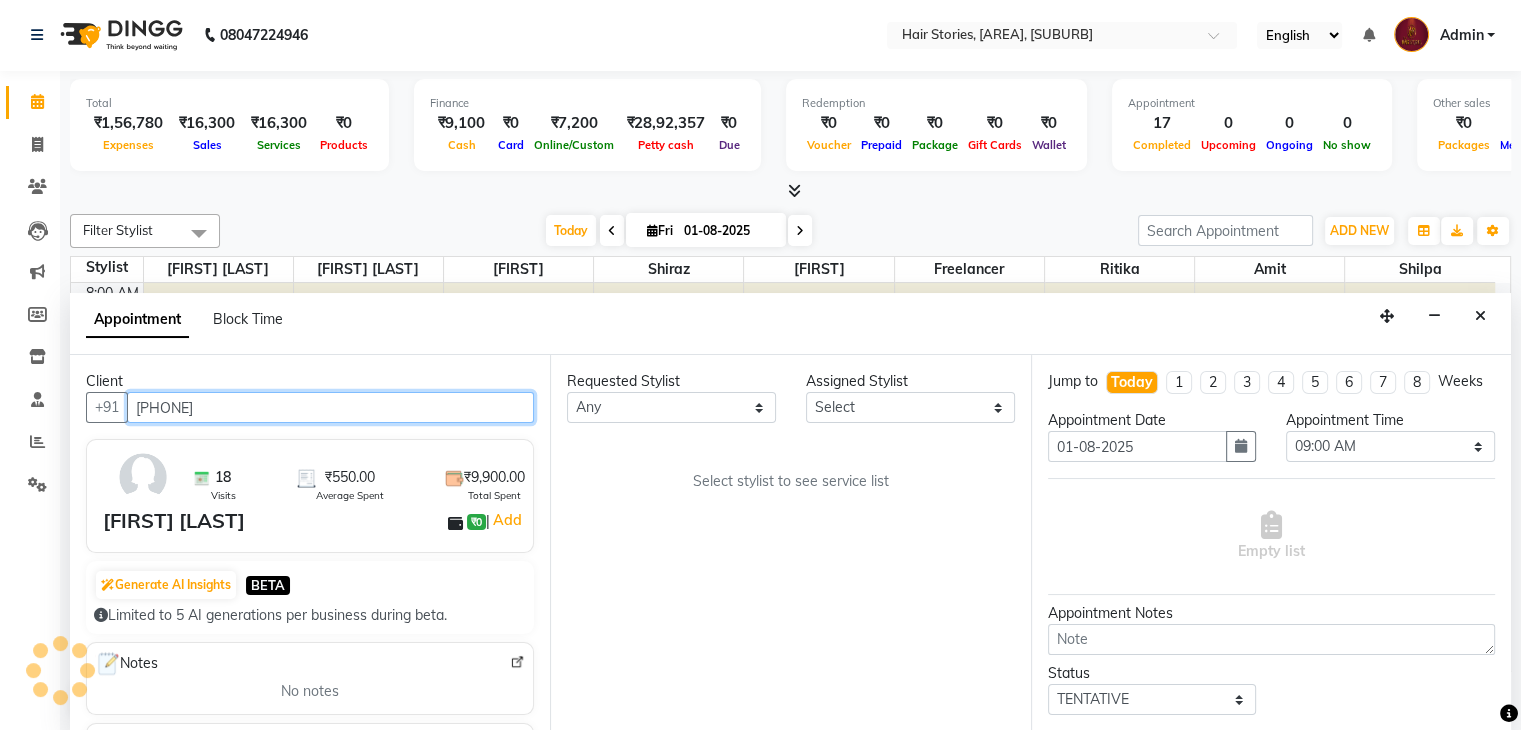 scroll, scrollTop: 3402, scrollLeft: 0, axis: vertical 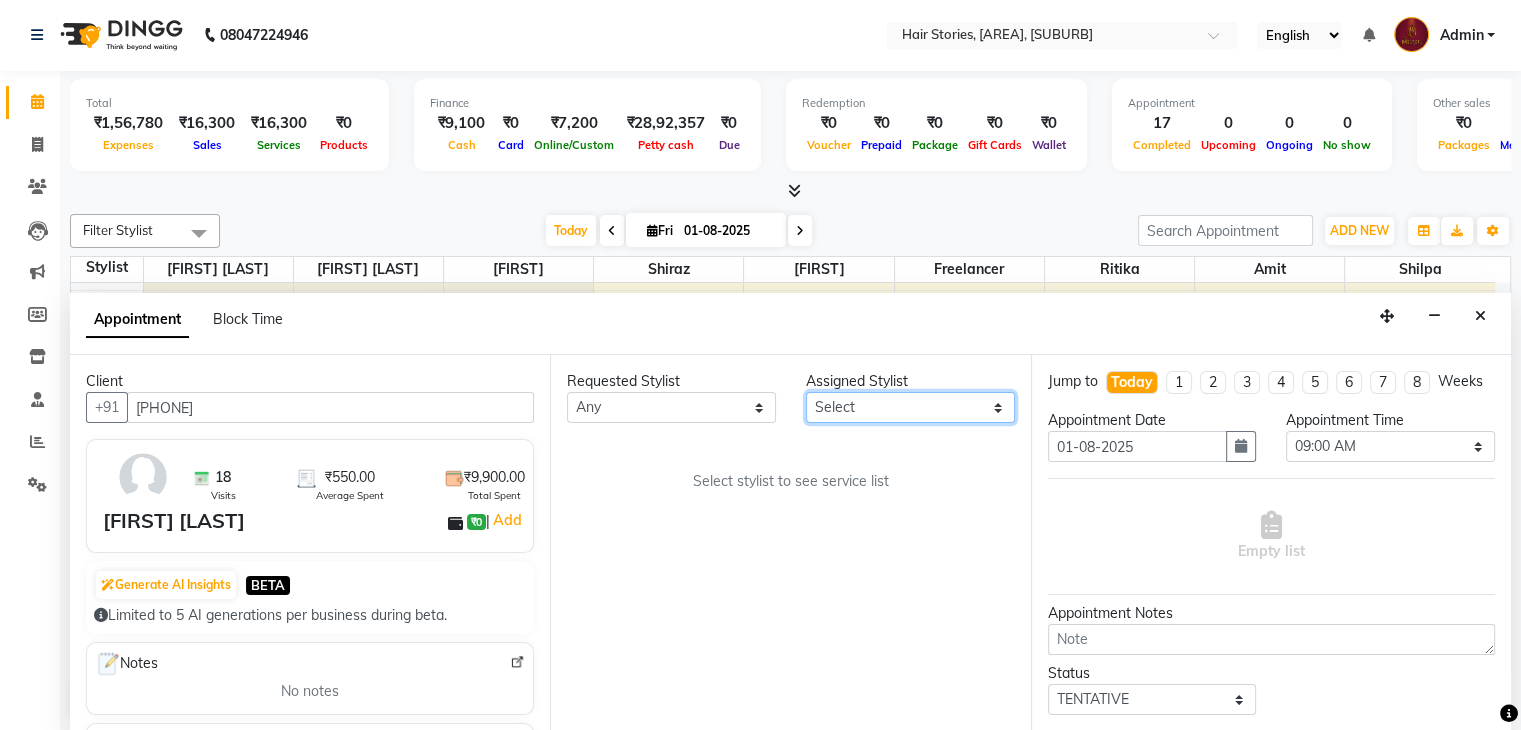 click on "Select [FIRST] [FIRST] [FIRST] [FIRST] [FIRST] [FIRST] [FIRST] [FIRST] [FIRST]" at bounding box center [910, 407] 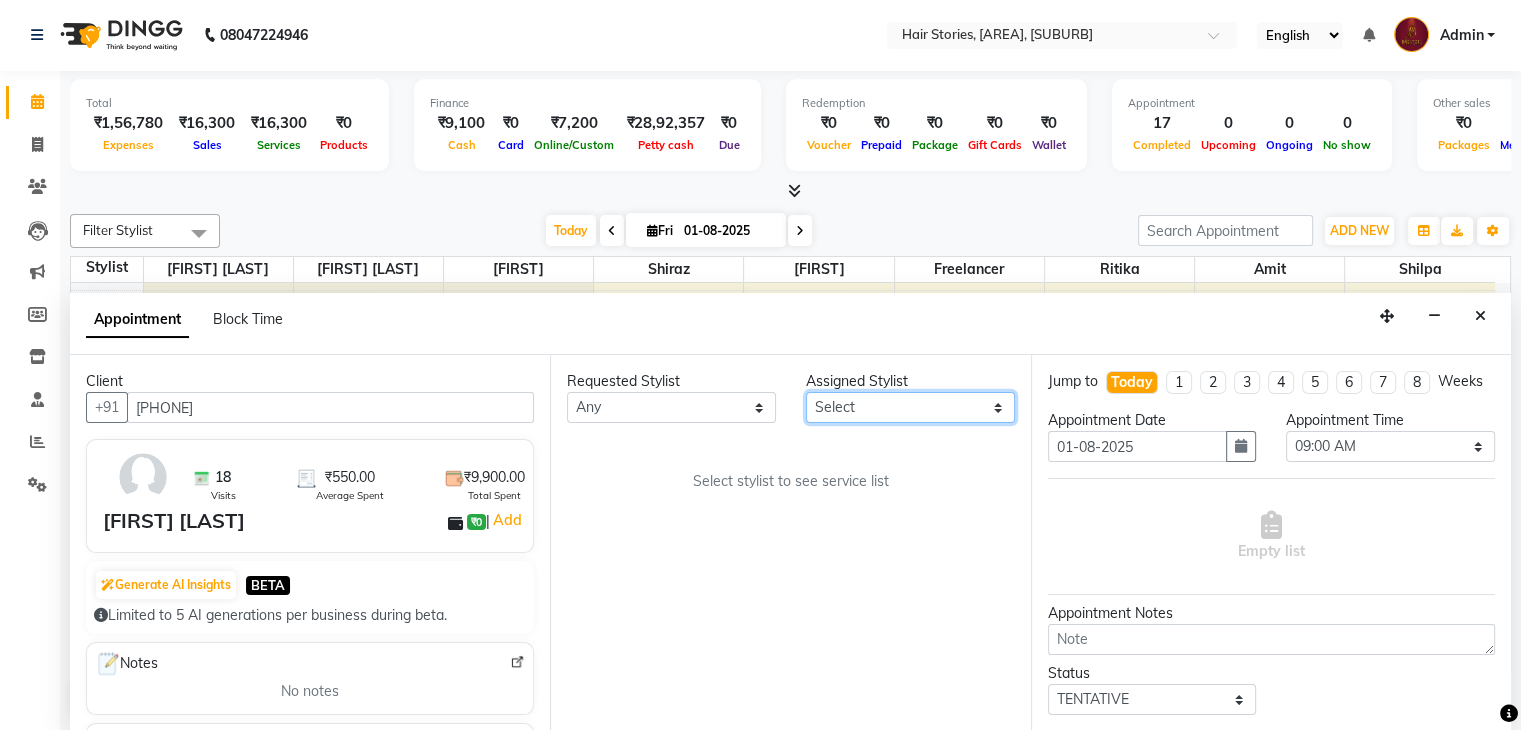 select on "65391" 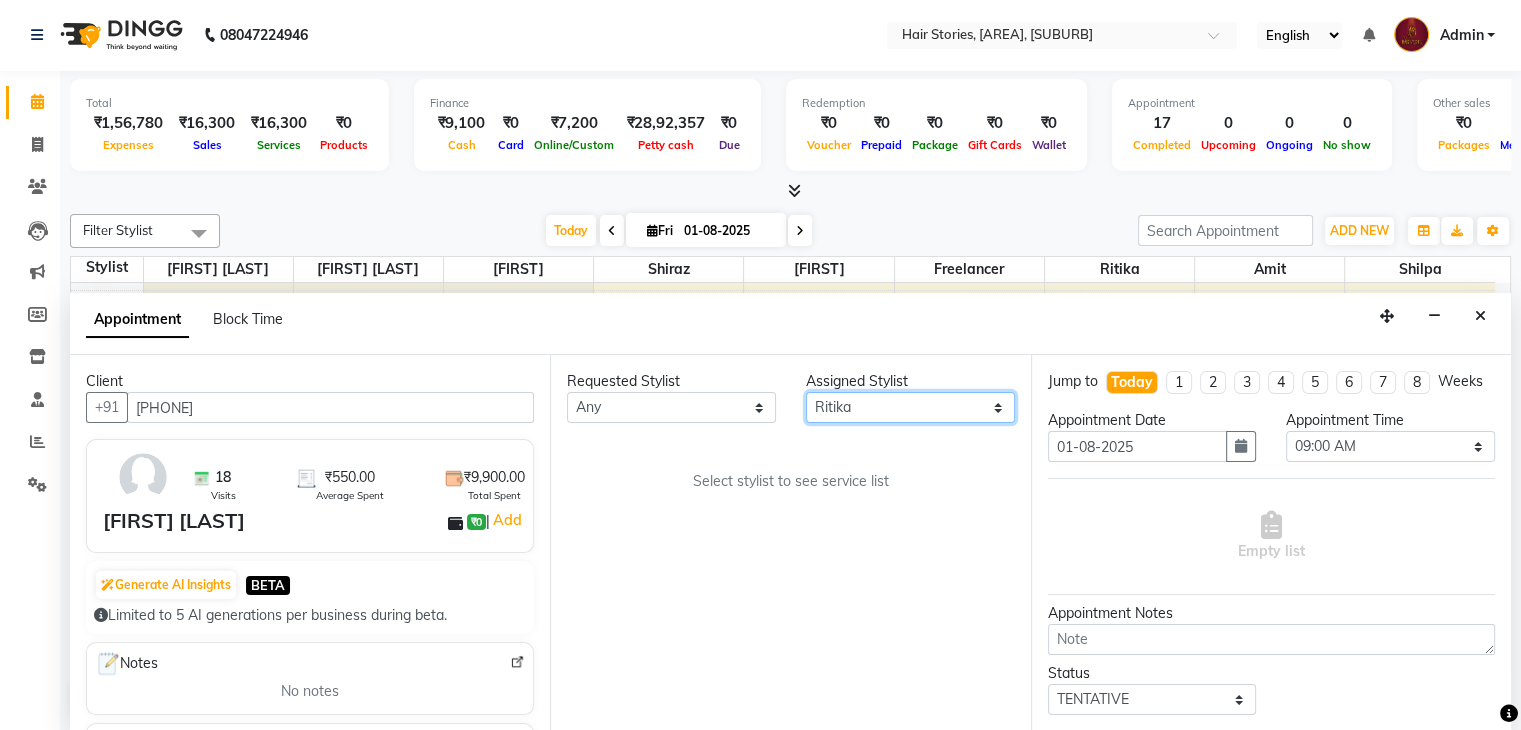 click on "Select [FIRST] [FIRST] [FIRST] [FIRST] [FIRST] [FIRST] [FIRST] [FIRST] [FIRST]" at bounding box center (910, 407) 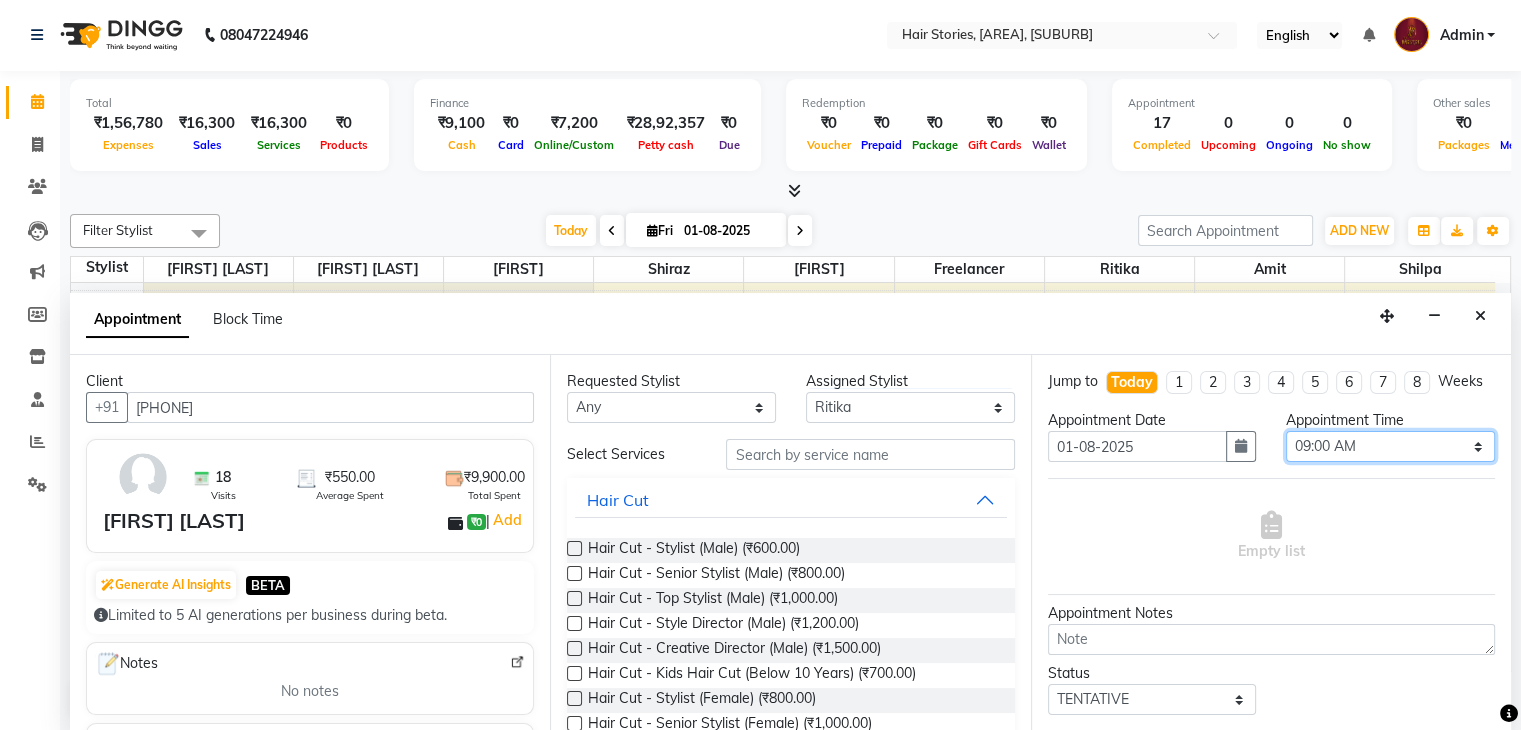 click on "Select 09:00 AM 09:15 AM 09:30 AM 09:45 AM 10:00 AM 10:15 AM 10:30 AM 10:45 AM 11:00 AM 11:15 AM 11:30 AM 11:45 AM 12:00 PM 12:15 PM 12:30 PM 12:45 PM 01:00 PM 01:15 PM 01:30 PM 01:45 PM 02:00 PM 02:15 PM 02:30 PM 02:45 PM 03:00 PM 03:15 PM 03:30 PM 03:45 PM 04:00 PM 04:15 PM 04:30 PM 04:45 PM 05:00 PM 05:15 PM 05:30 PM 05:45 PM 06:00 PM 06:15 PM 06:30 PM 06:45 PM 07:00 PM 07:15 PM 07:30 PM 07:45 PM 08:00 PM 08:15 PM 08:30 PM 08:45 PM 09:00 PM 09:15 PM 09:30 PM 09:45 PM 10:00 PM 10:15 PM 10:30 PM" at bounding box center [1390, 446] 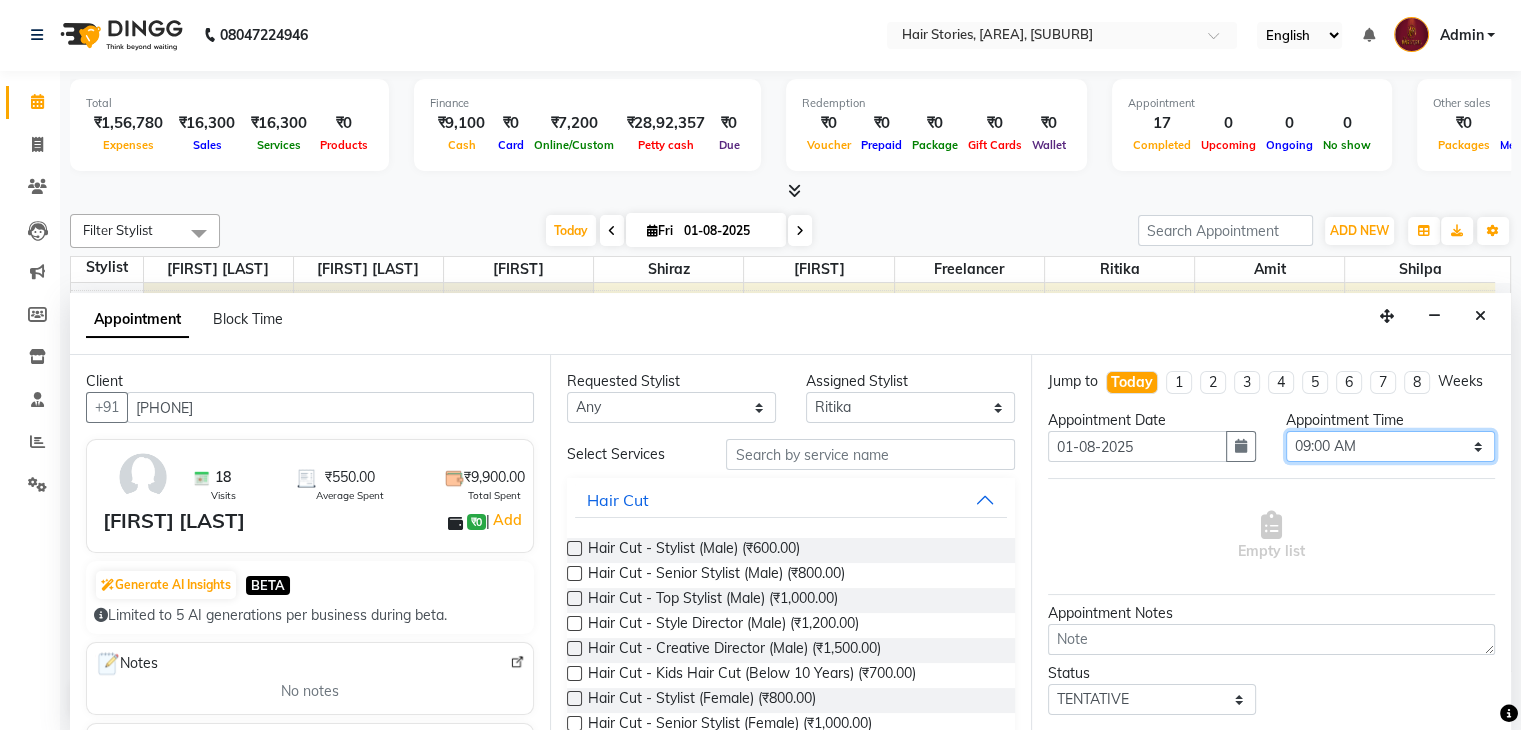 select on "1200" 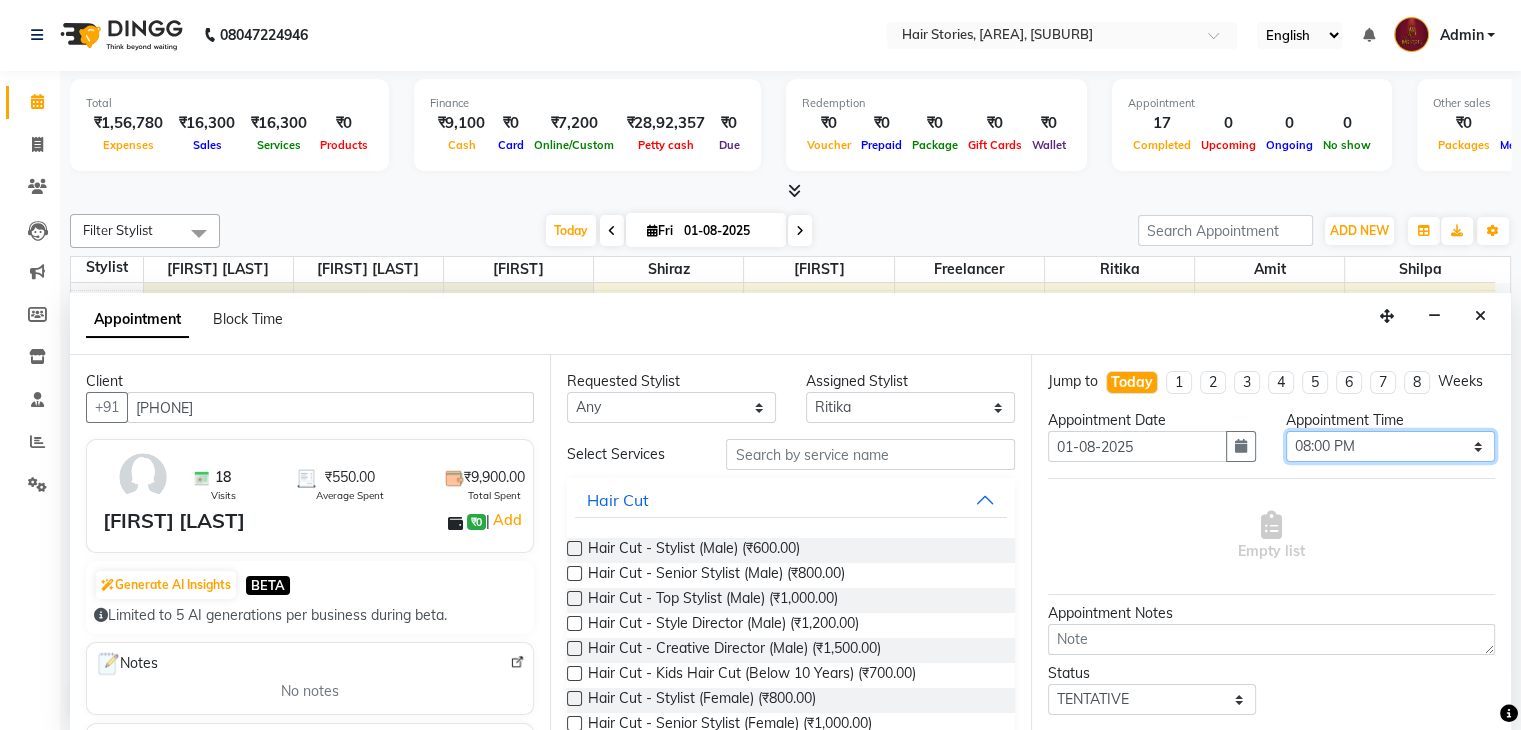 click on "Select 09:00 AM 09:15 AM 09:30 AM 09:45 AM 10:00 AM 10:15 AM 10:30 AM 10:45 AM 11:00 AM 11:15 AM 11:30 AM 11:45 AM 12:00 PM 12:15 PM 12:30 PM 12:45 PM 01:00 PM 01:15 PM 01:30 PM 01:45 PM 02:00 PM 02:15 PM 02:30 PM 02:45 PM 03:00 PM 03:15 PM 03:30 PM 03:45 PM 04:00 PM 04:15 PM 04:30 PM 04:45 PM 05:00 PM 05:15 PM 05:30 PM 05:45 PM 06:00 PM 06:15 PM 06:30 PM 06:45 PM 07:00 PM 07:15 PM 07:30 PM 07:45 PM 08:00 PM 08:15 PM 08:30 PM 08:45 PM 09:00 PM 09:15 PM 09:30 PM 09:45 PM 10:00 PM 10:15 PM 10:30 PM" at bounding box center [1390, 446] 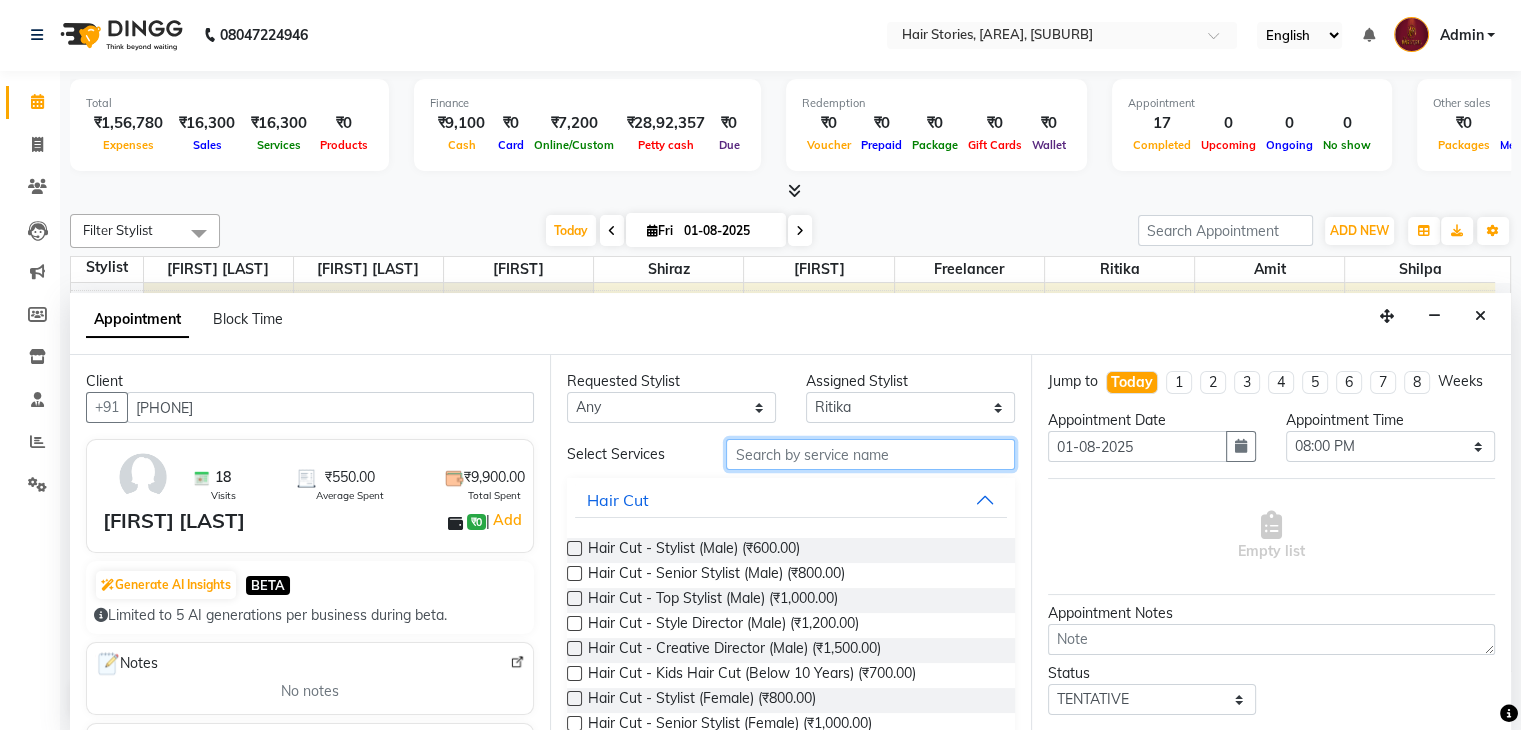 click at bounding box center (870, 454) 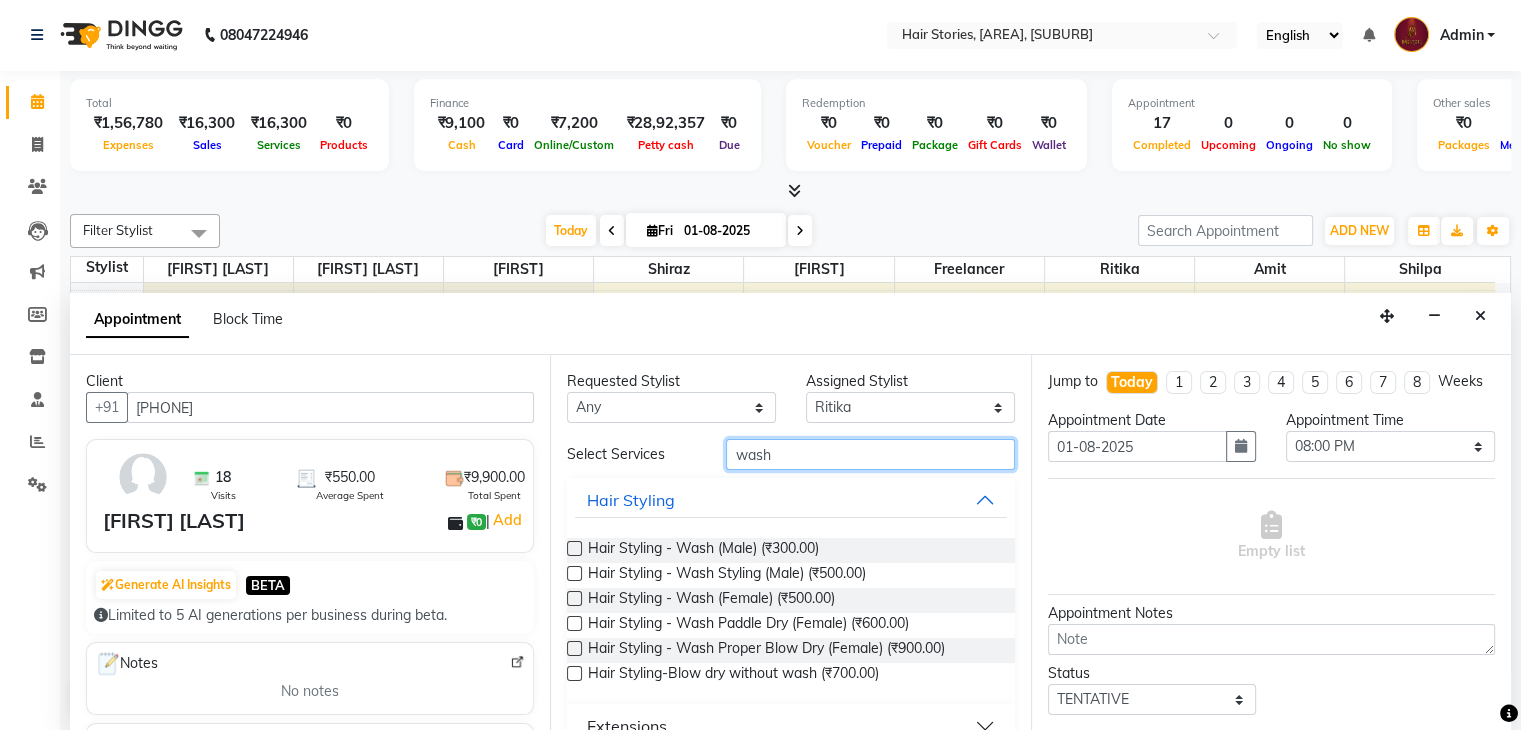 type on "wash" 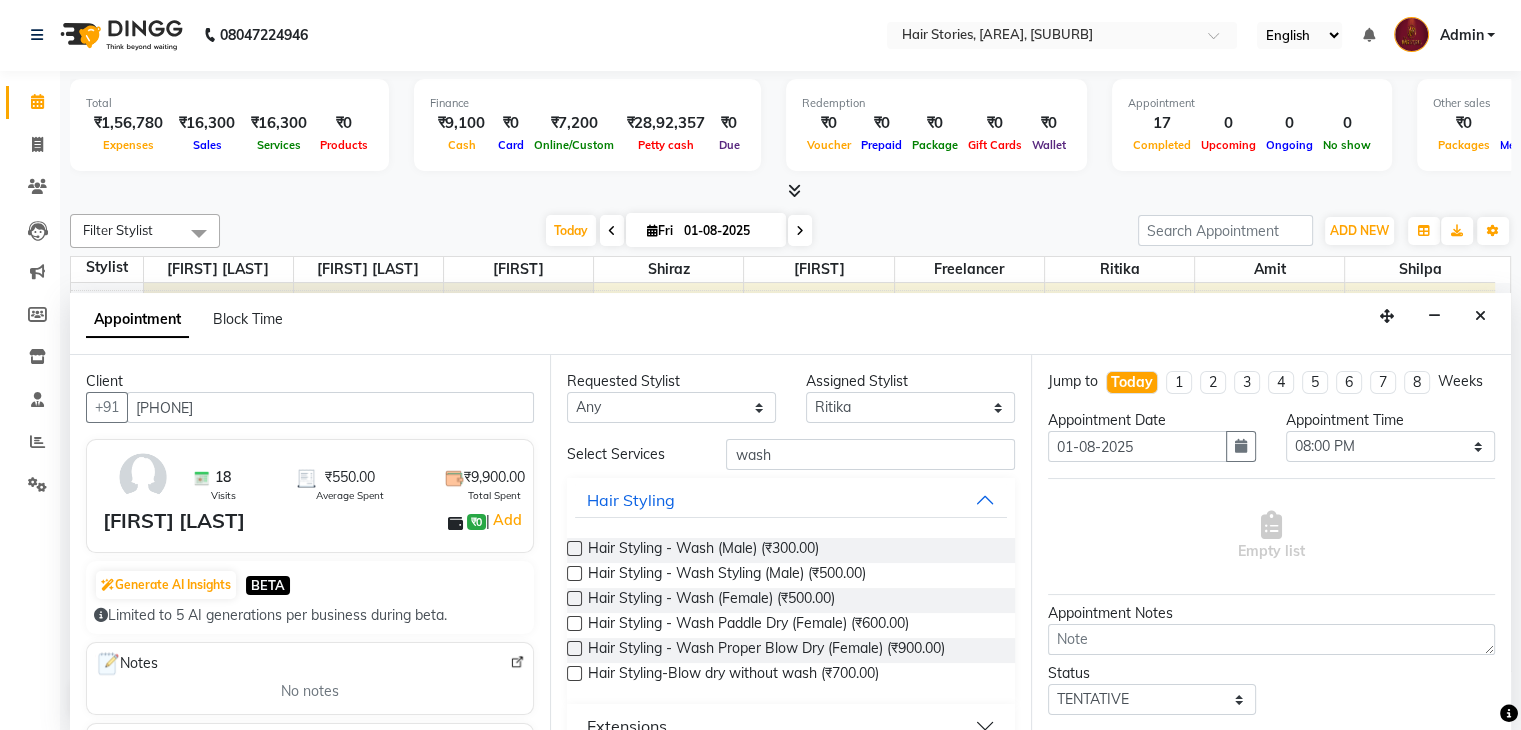 click at bounding box center [574, 598] 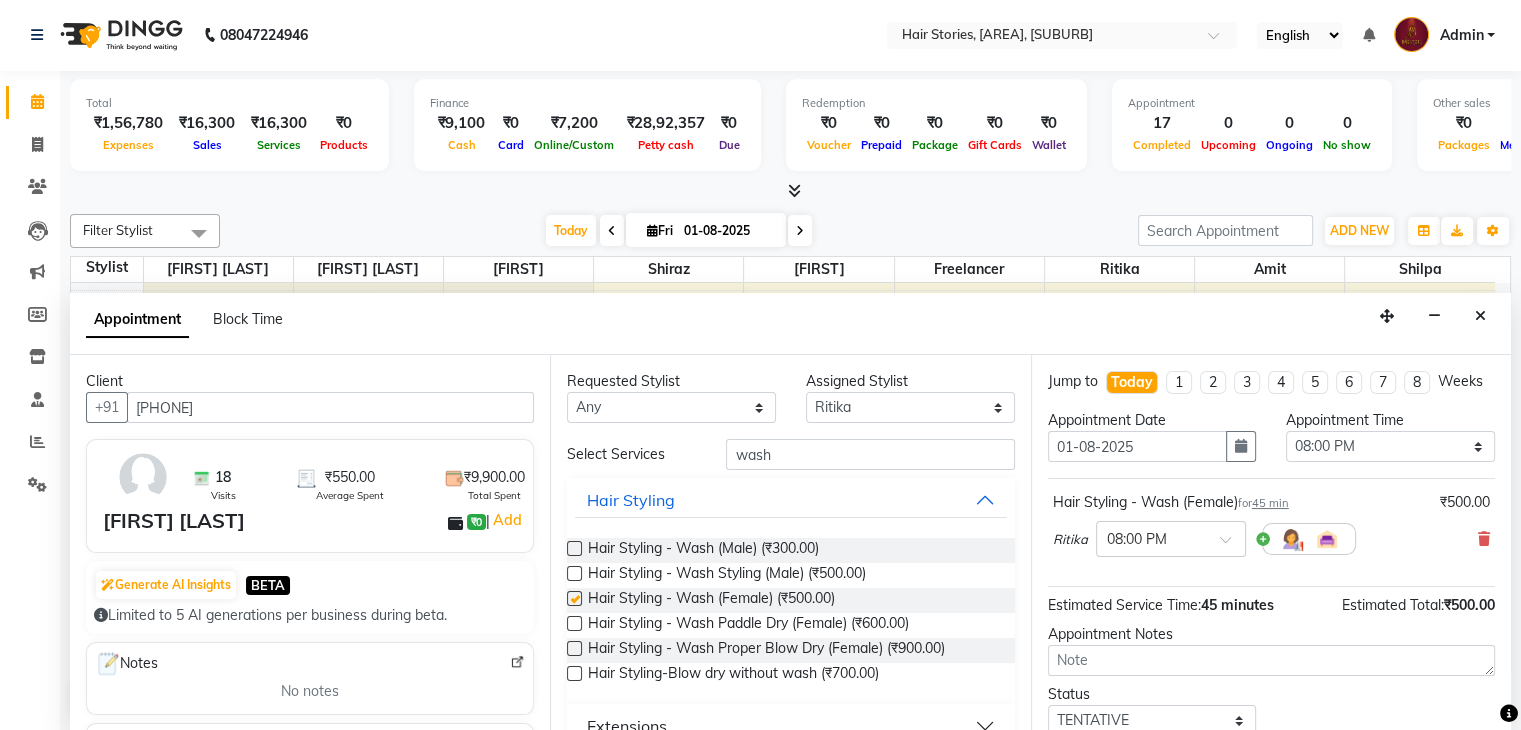 checkbox on "false" 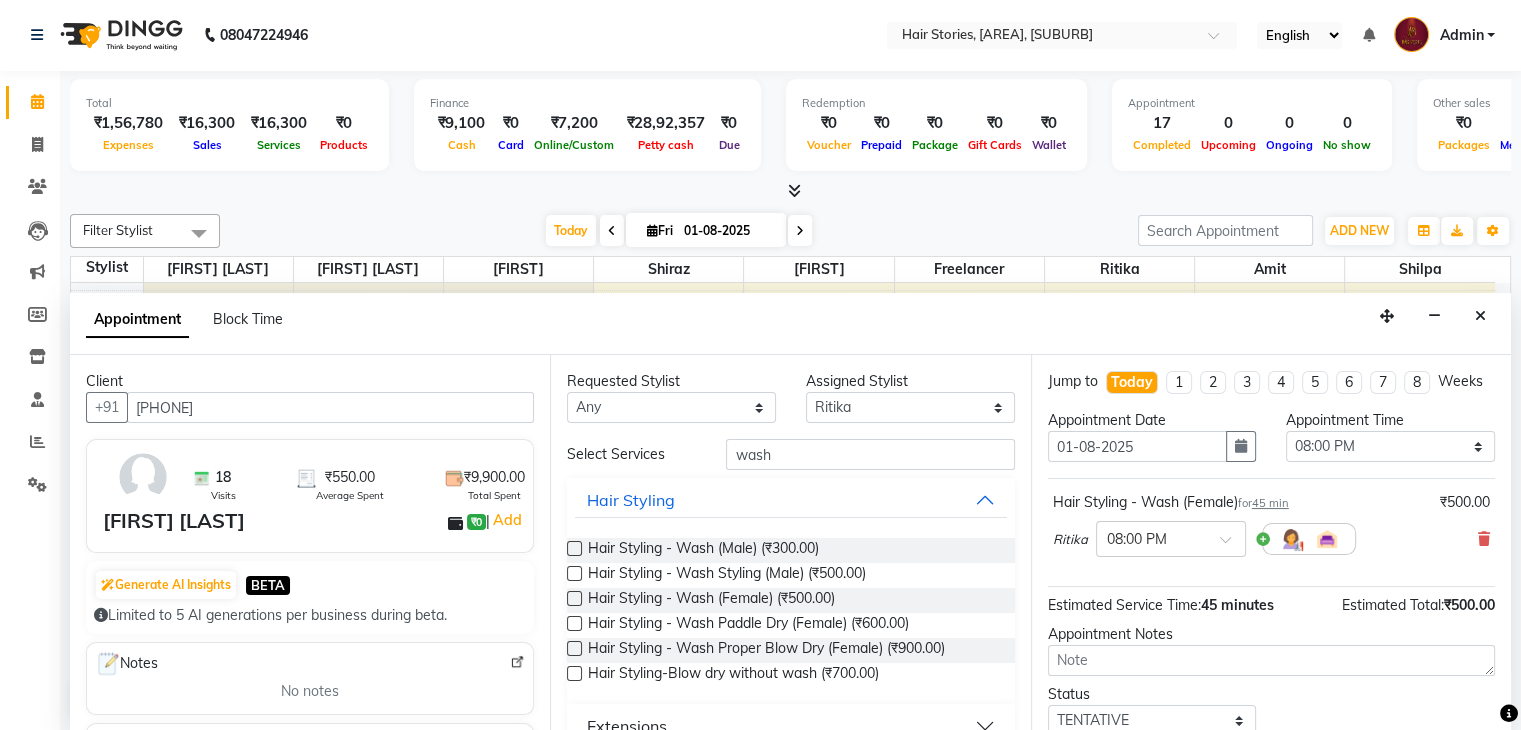 scroll, scrollTop: 149, scrollLeft: 0, axis: vertical 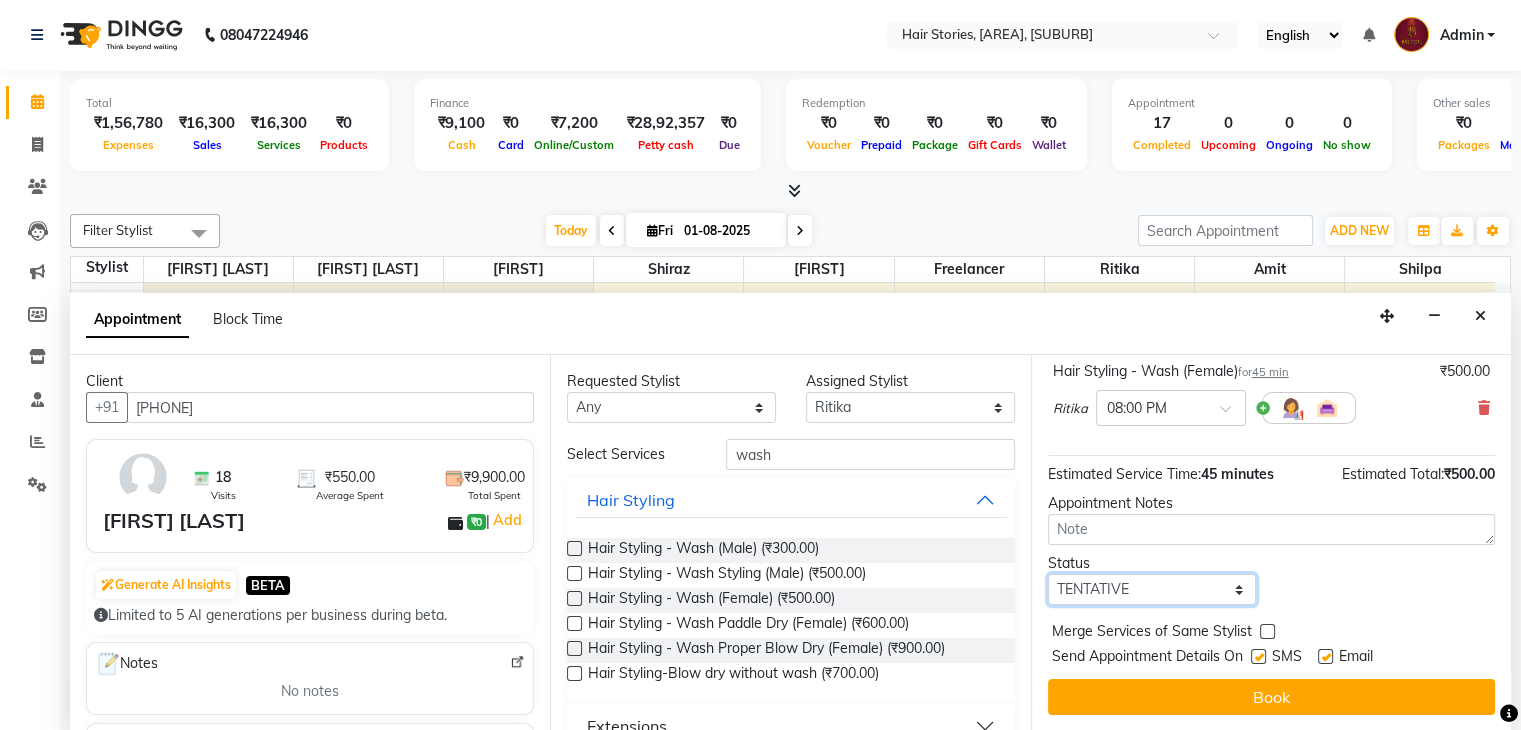 click on "Select TENTATIVE CONFIRM CHECK-IN UPCOMING" at bounding box center [1152, 589] 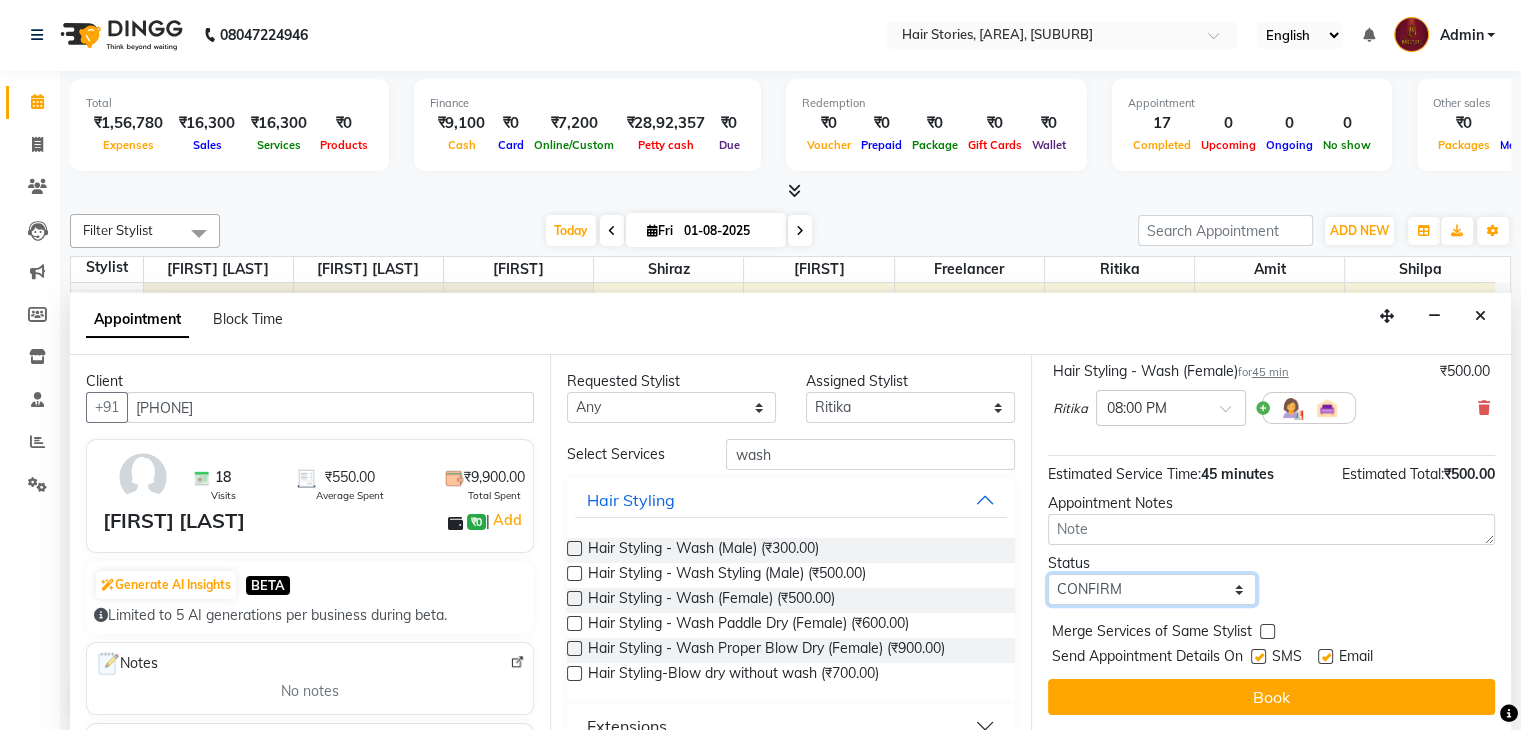 click on "Select TENTATIVE CONFIRM CHECK-IN UPCOMING" at bounding box center [1152, 589] 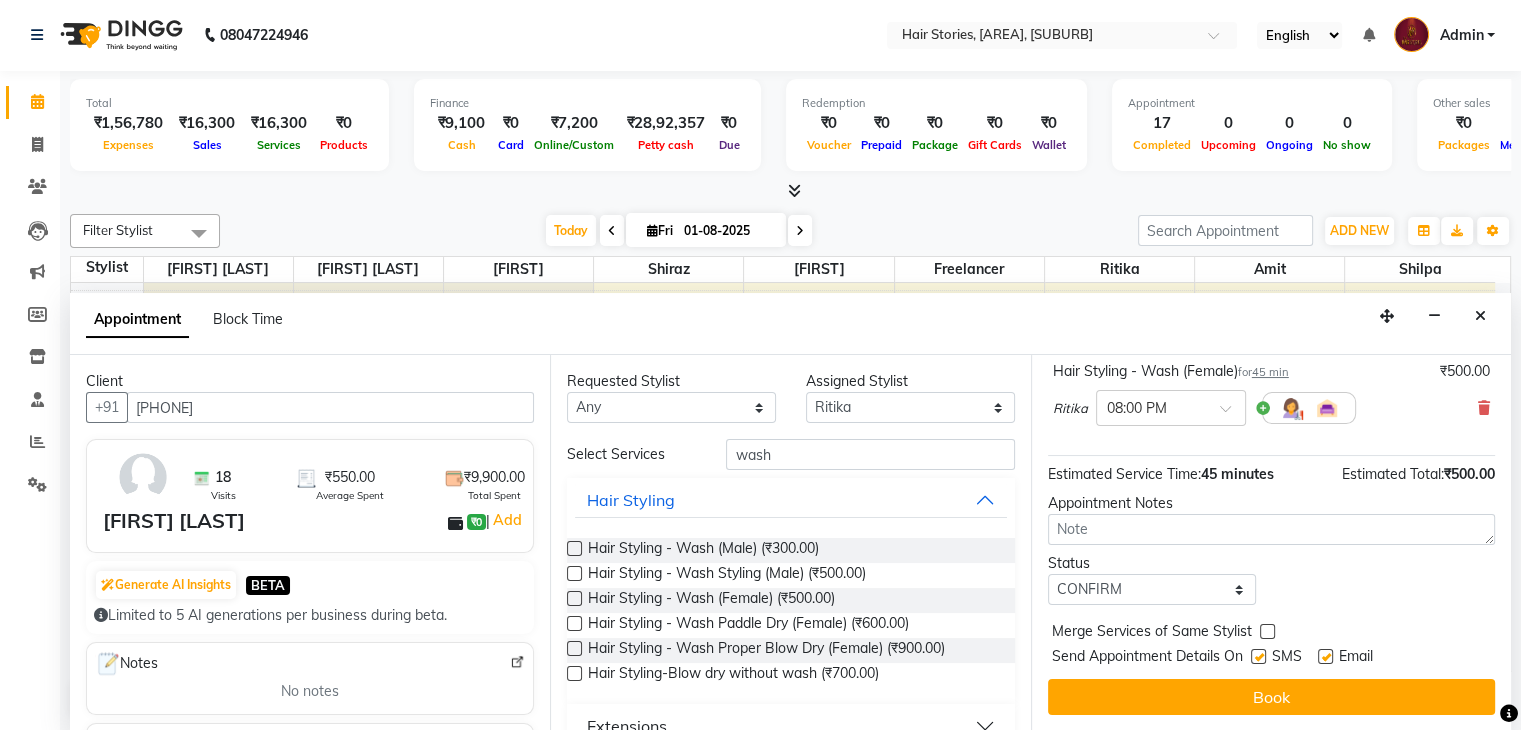 click on "SMS" at bounding box center (1284, 658) 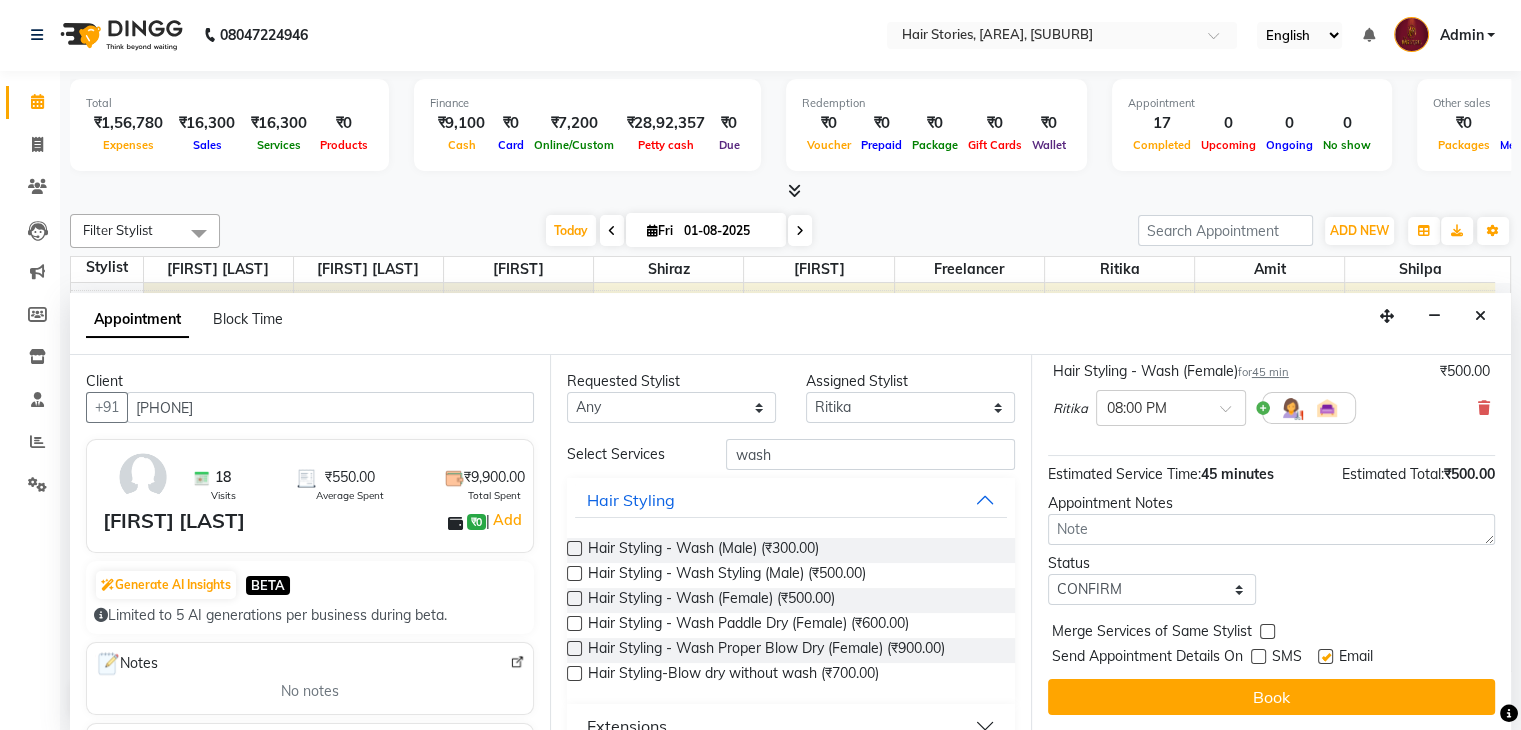 click at bounding box center (1325, 656) 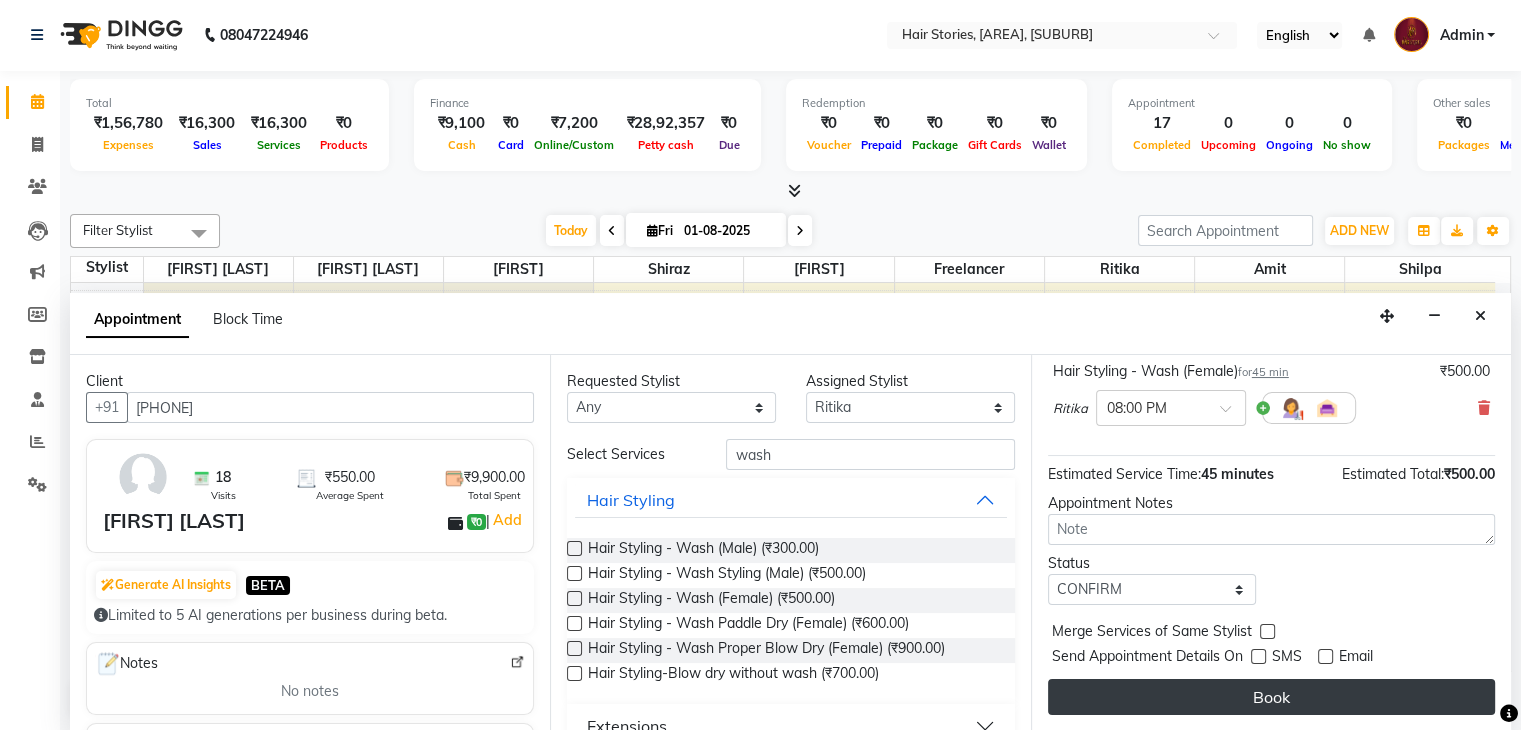 click on "Book" at bounding box center (1271, 697) 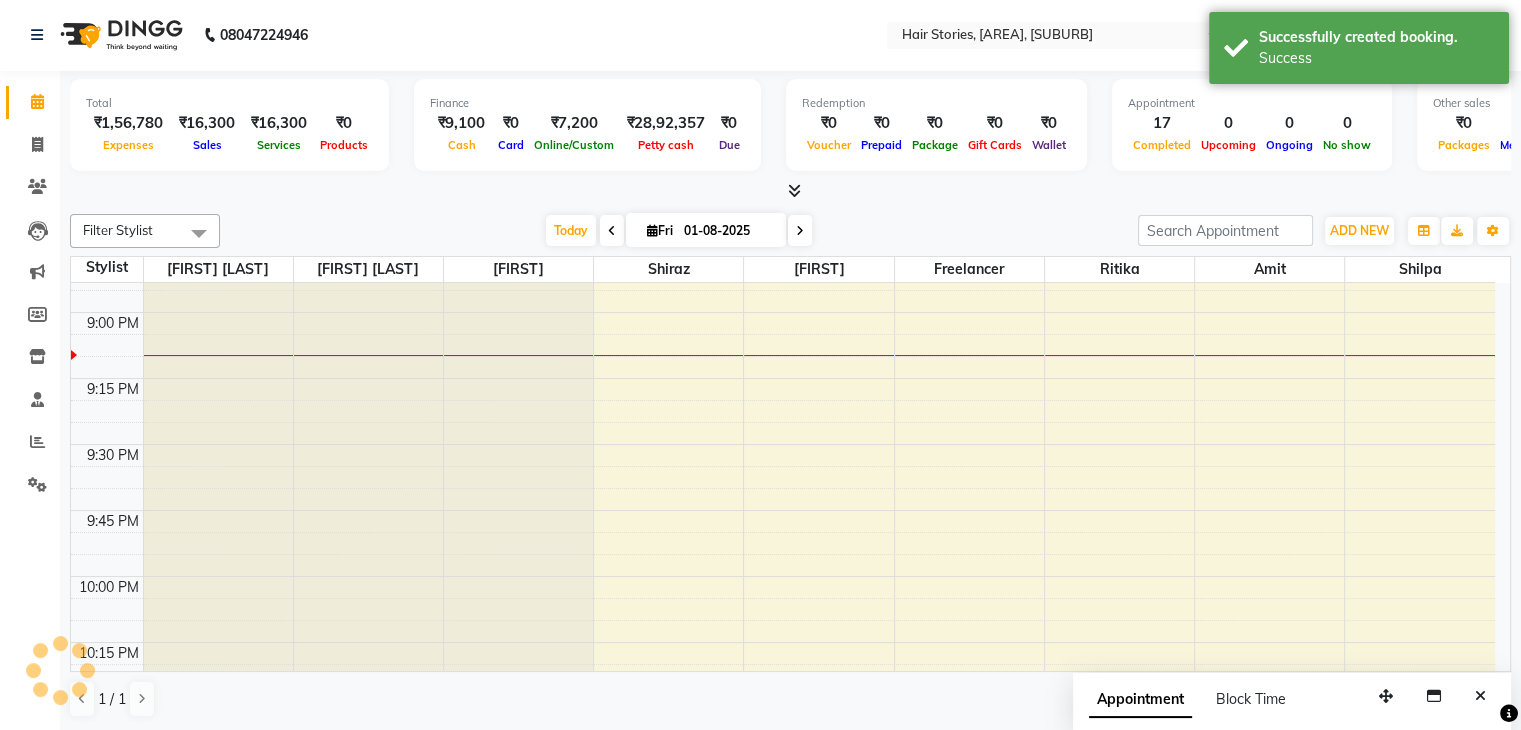 scroll, scrollTop: 0, scrollLeft: 0, axis: both 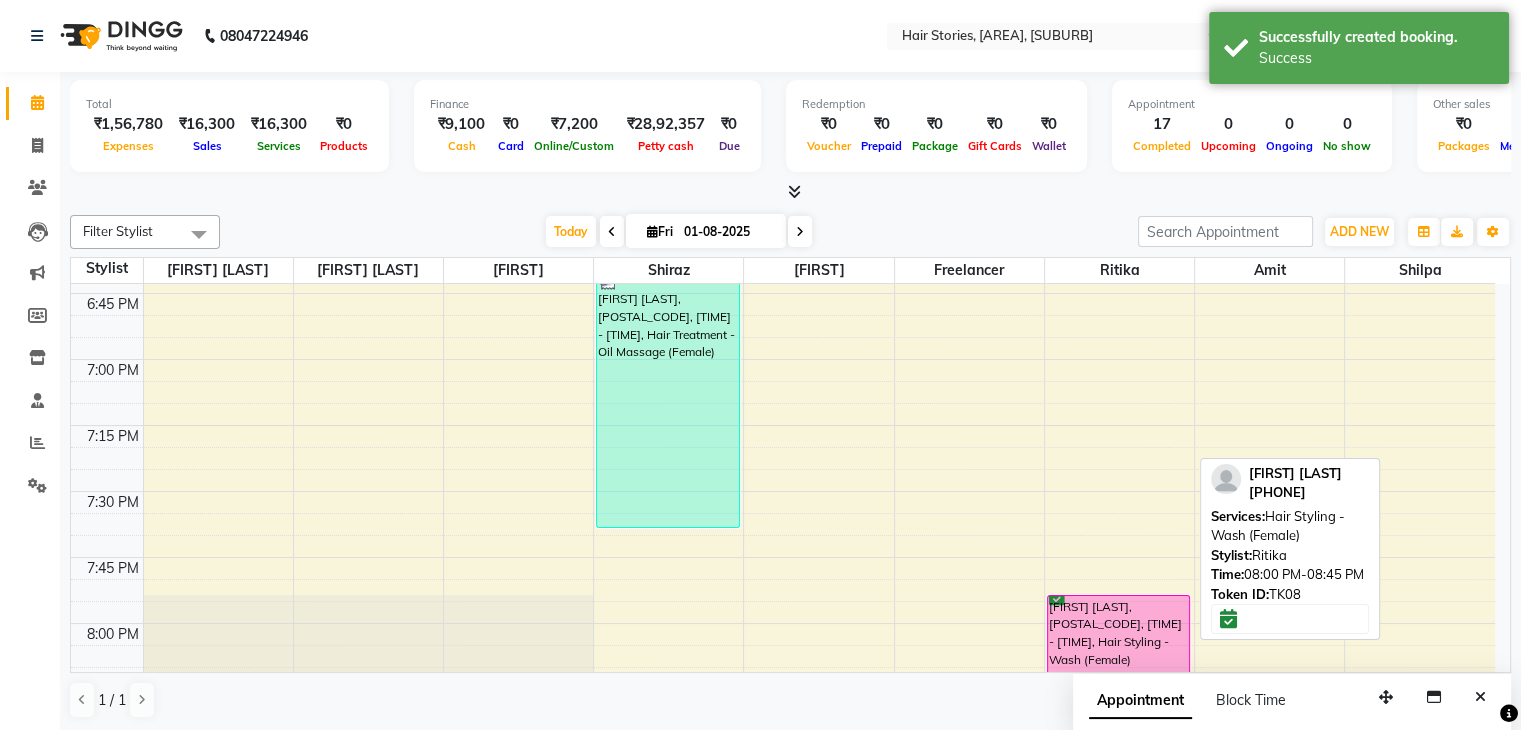 click on "[FIRST] [LAST], [POSTAL_CODE], [TIME] - [TIME], Hair Styling - Wash (Female)" at bounding box center [1119, 692] 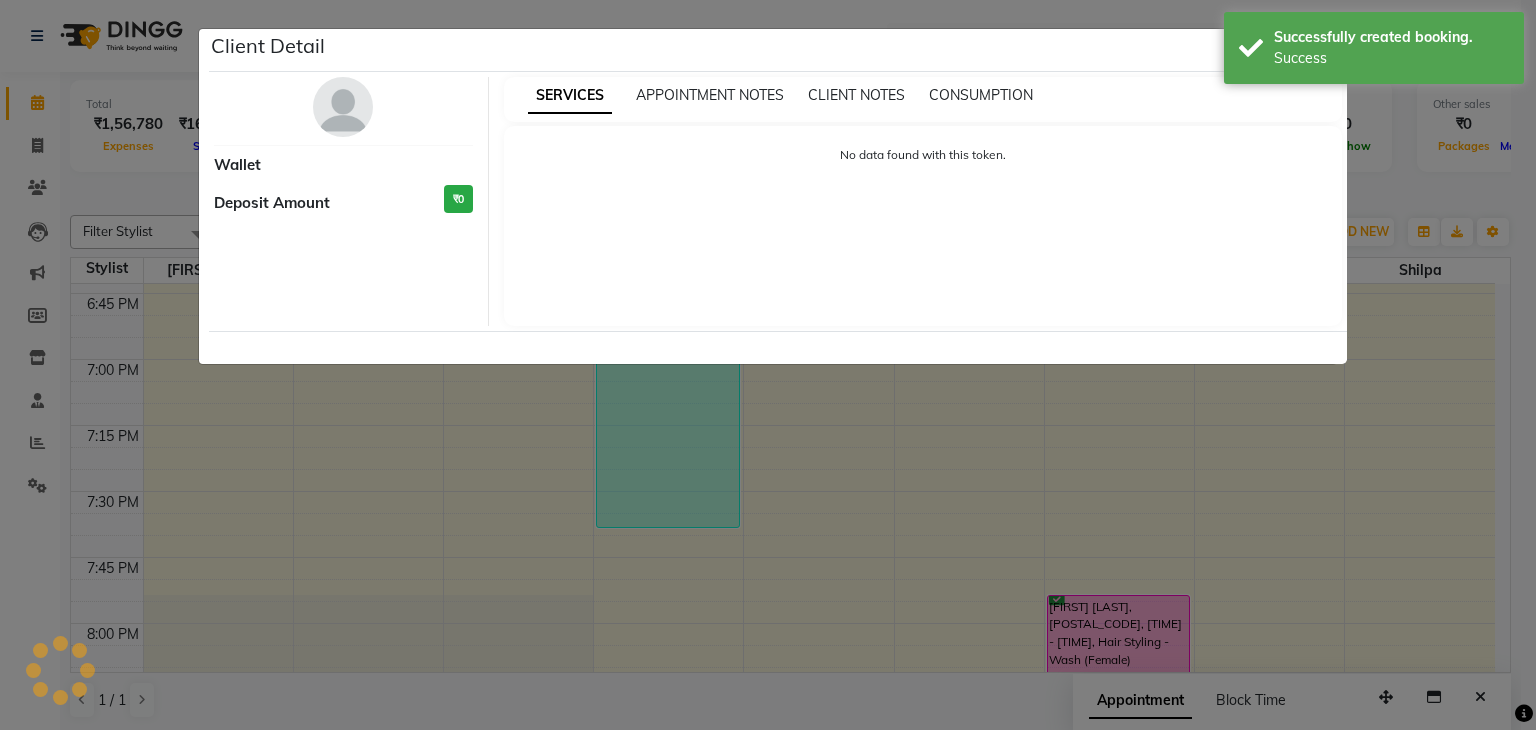 select on "6" 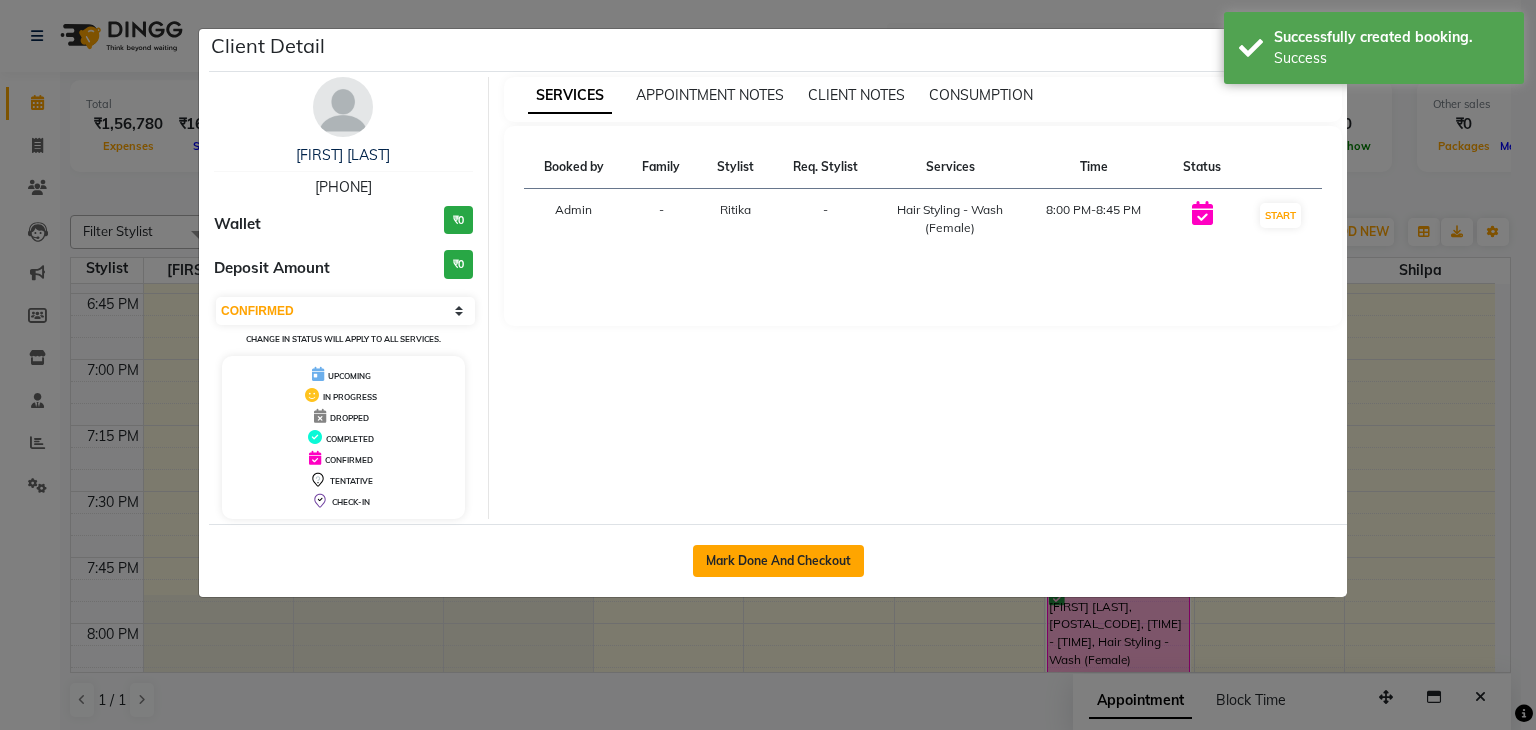 click on "Mark Done And Checkout" 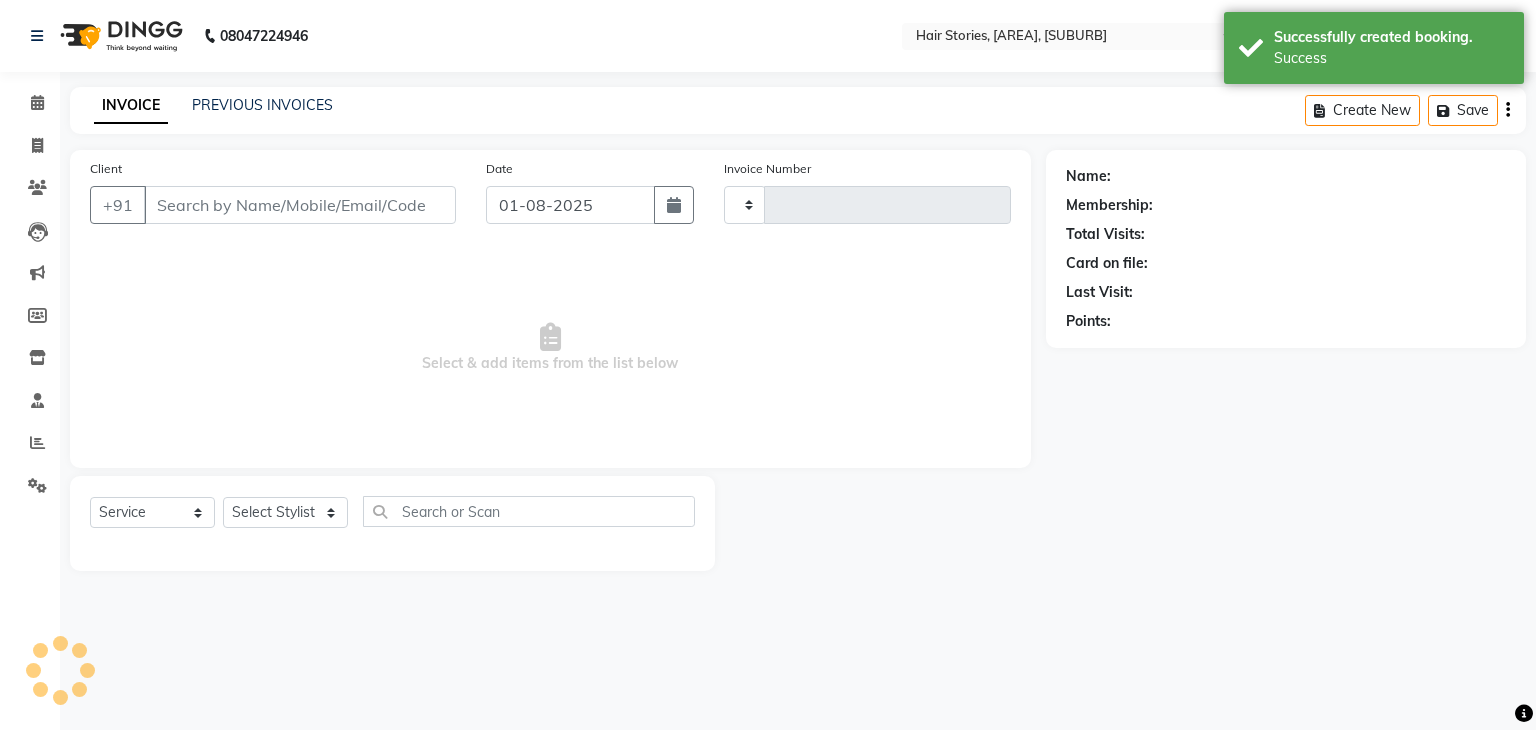 type on "0832" 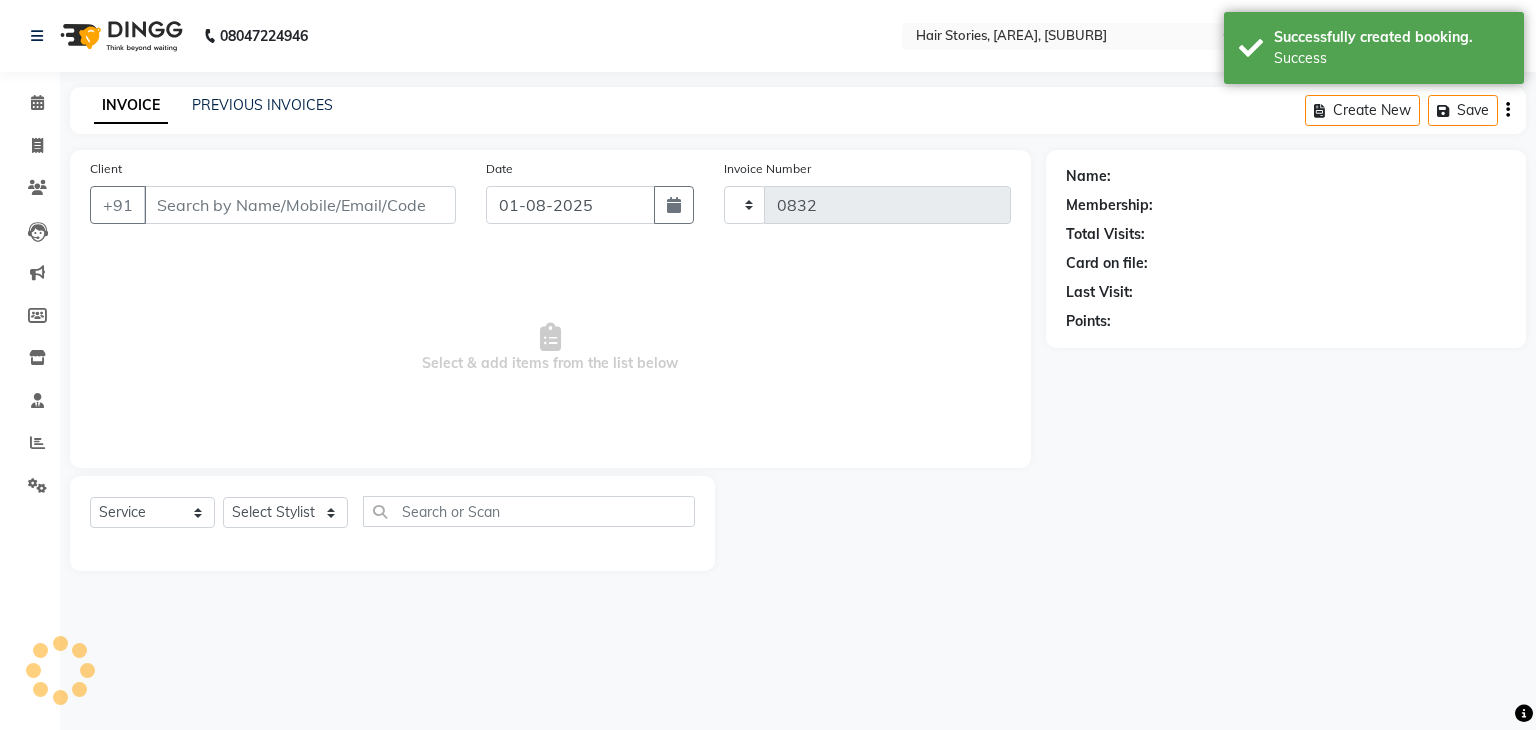 select on "550" 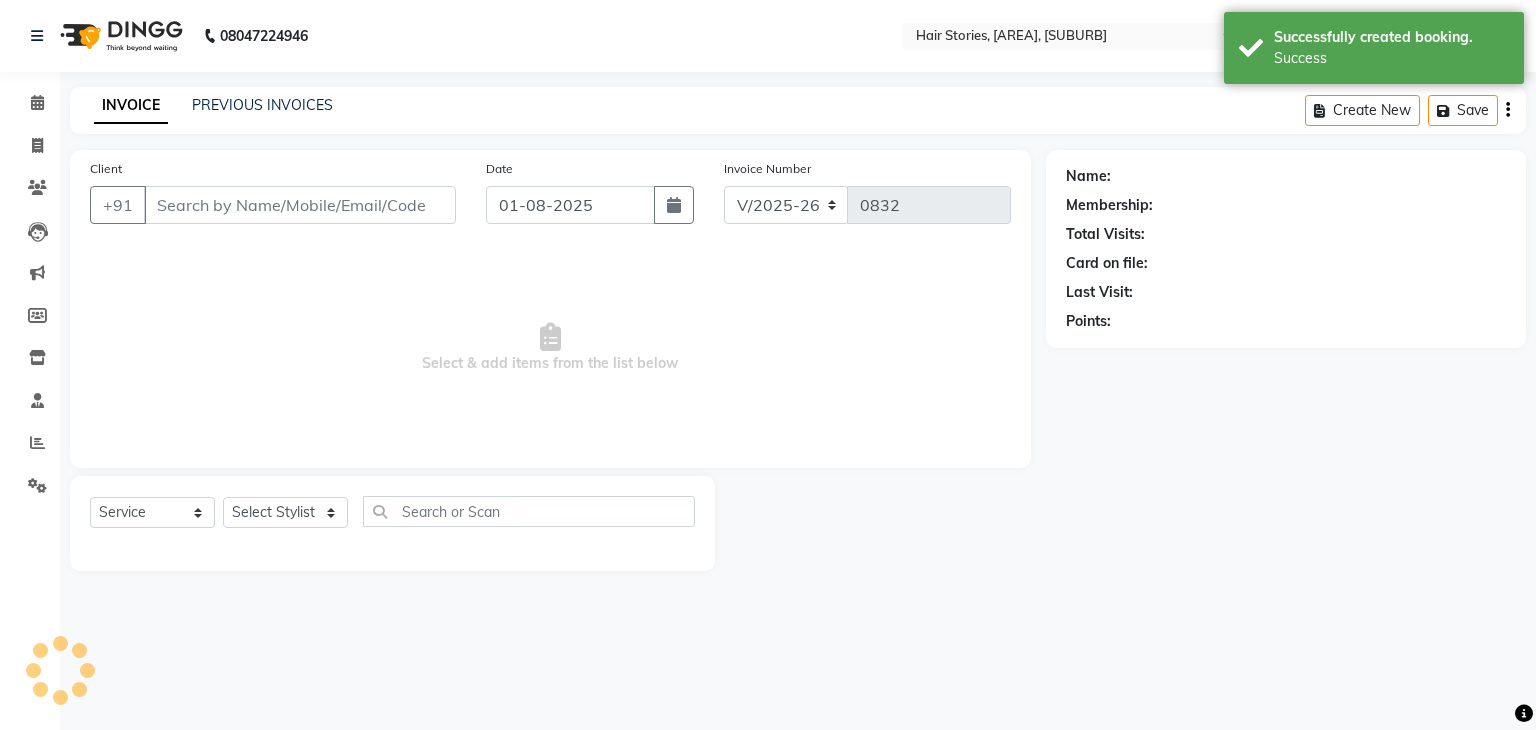 type on "[PHONE]" 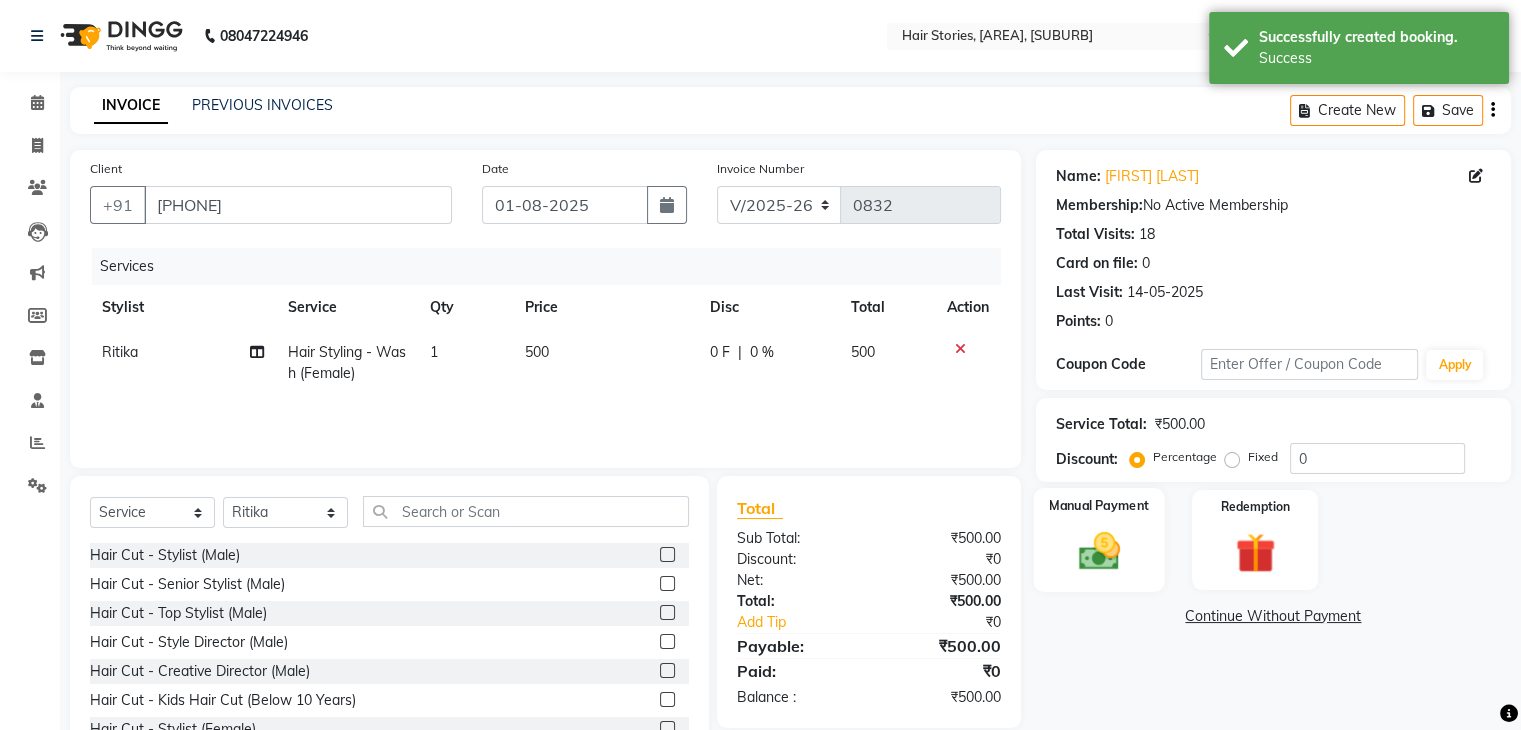 click on "Manual Payment" 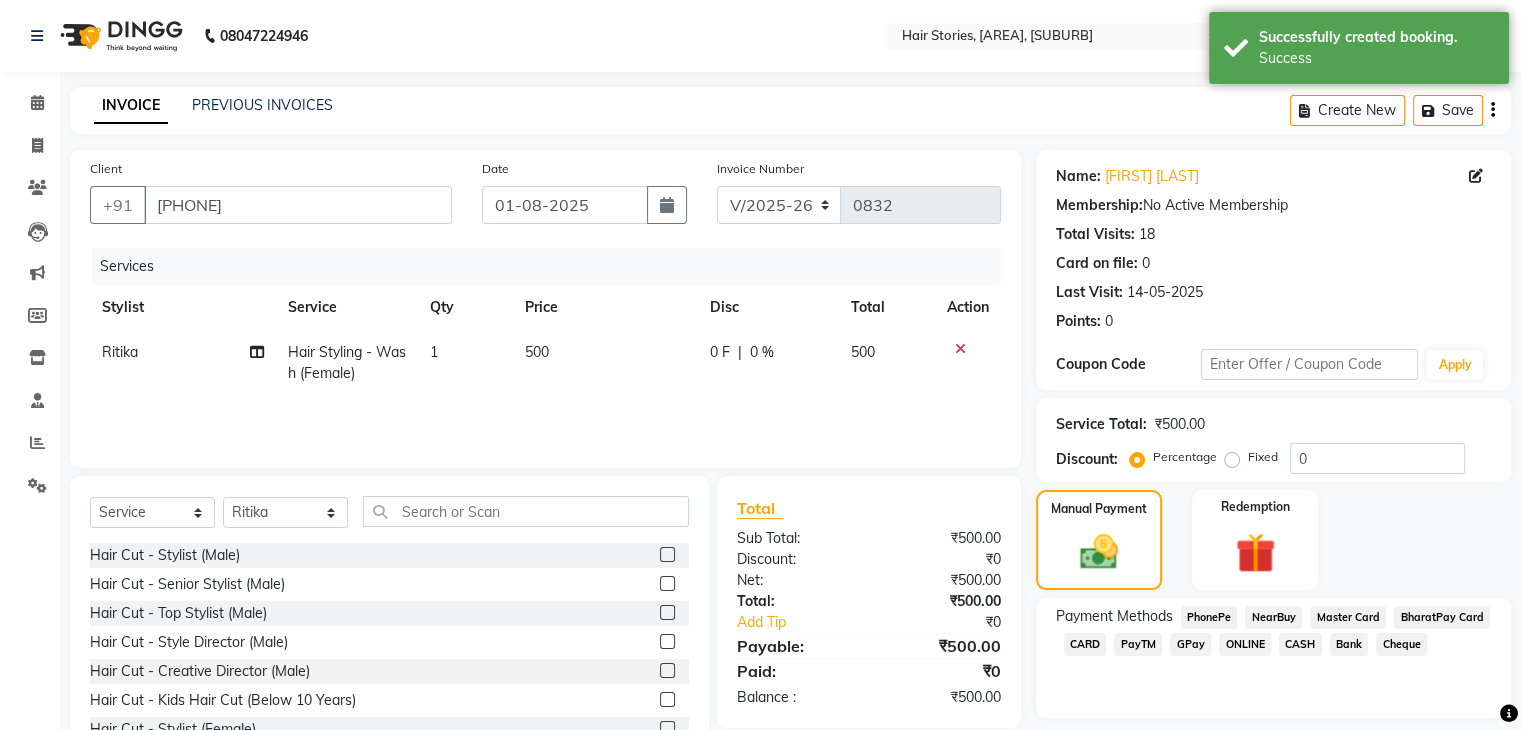scroll, scrollTop: 72, scrollLeft: 0, axis: vertical 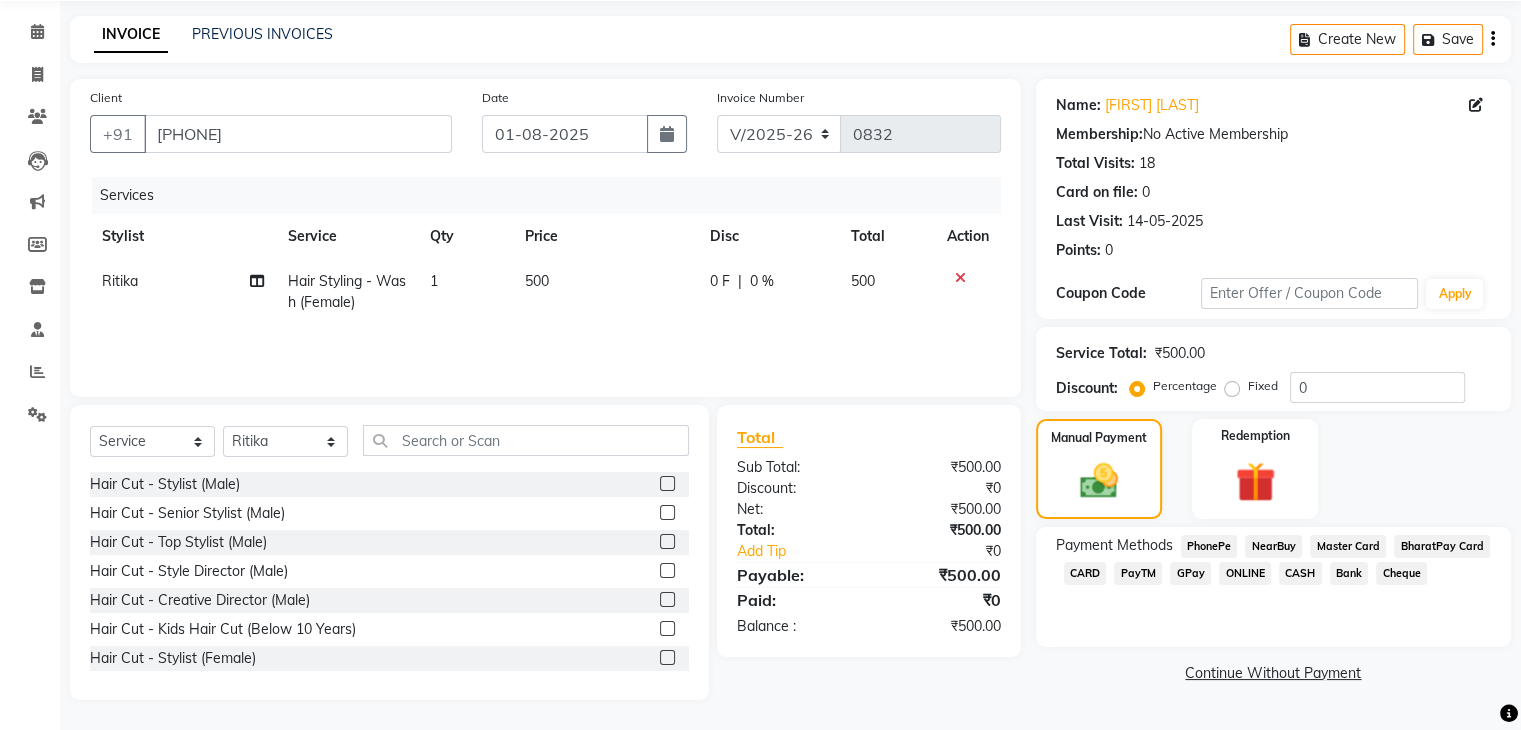 click on "CARD" 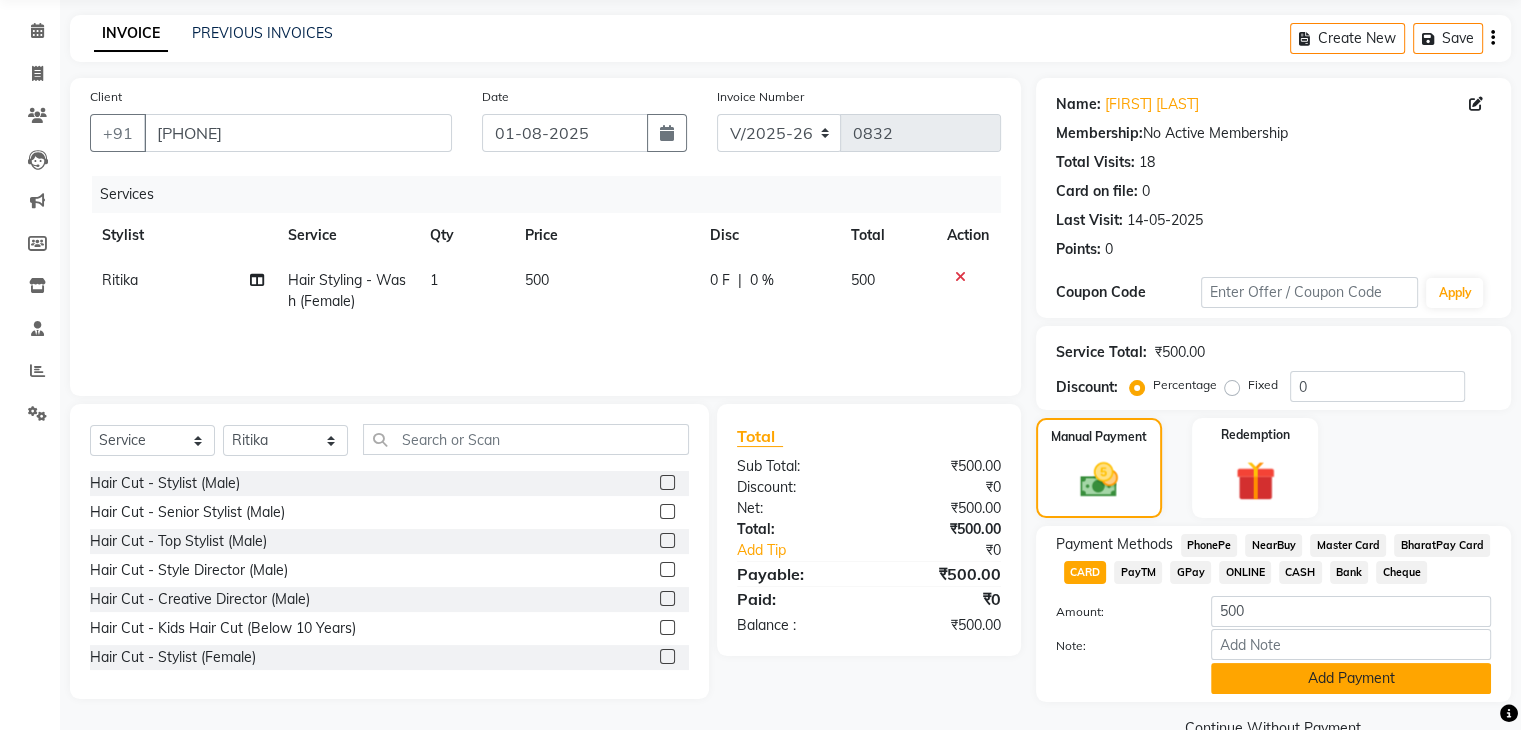 click on "Add Payment" 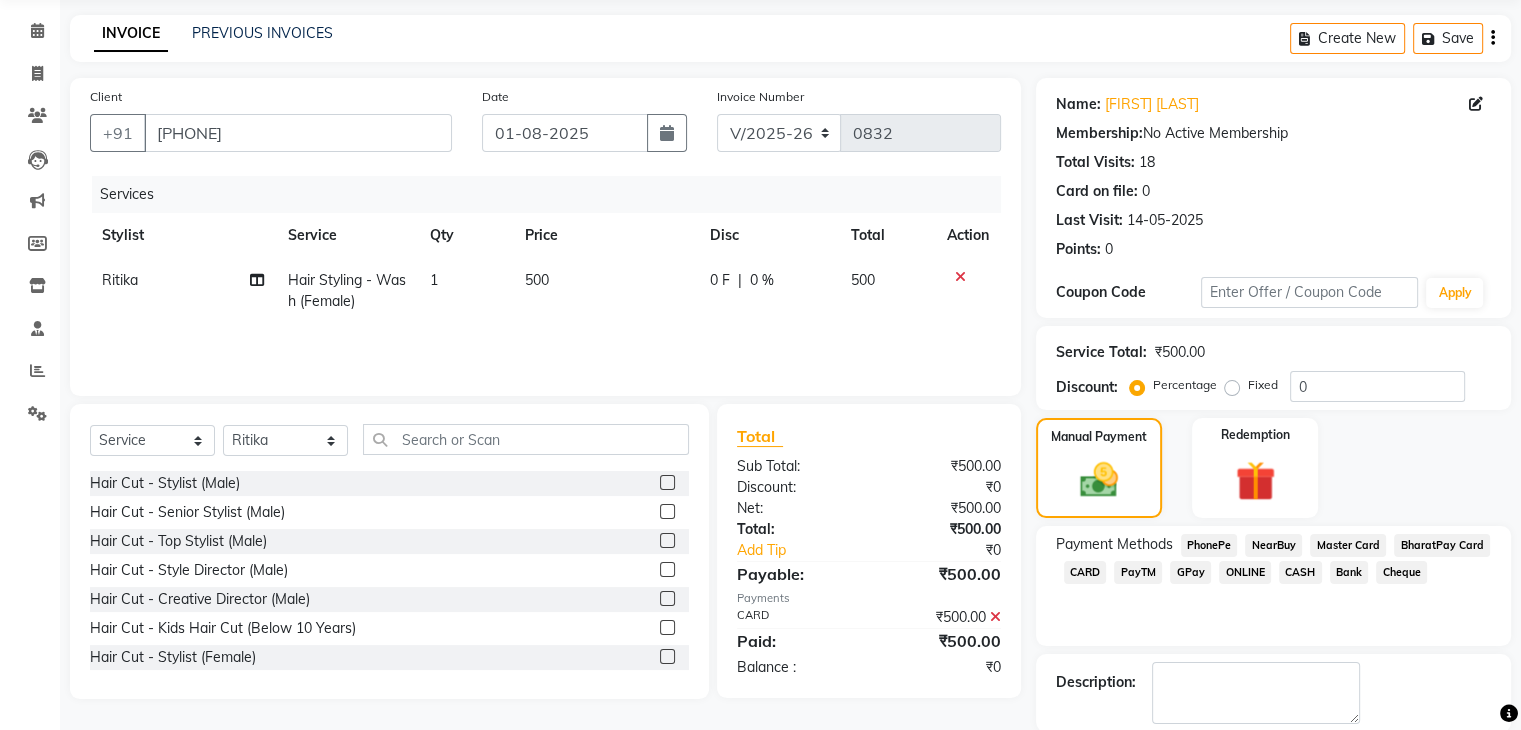 scroll, scrollTop: 171, scrollLeft: 0, axis: vertical 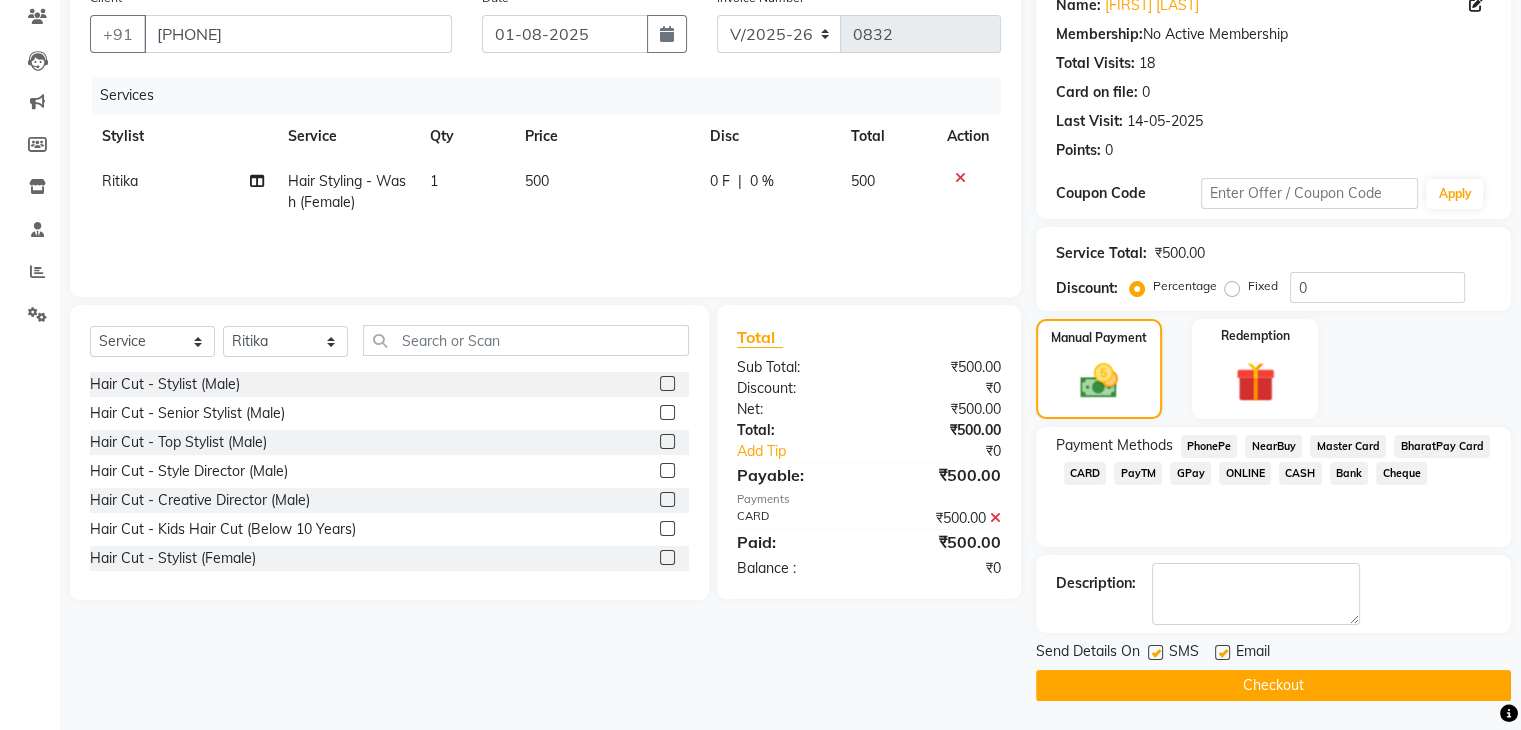 click 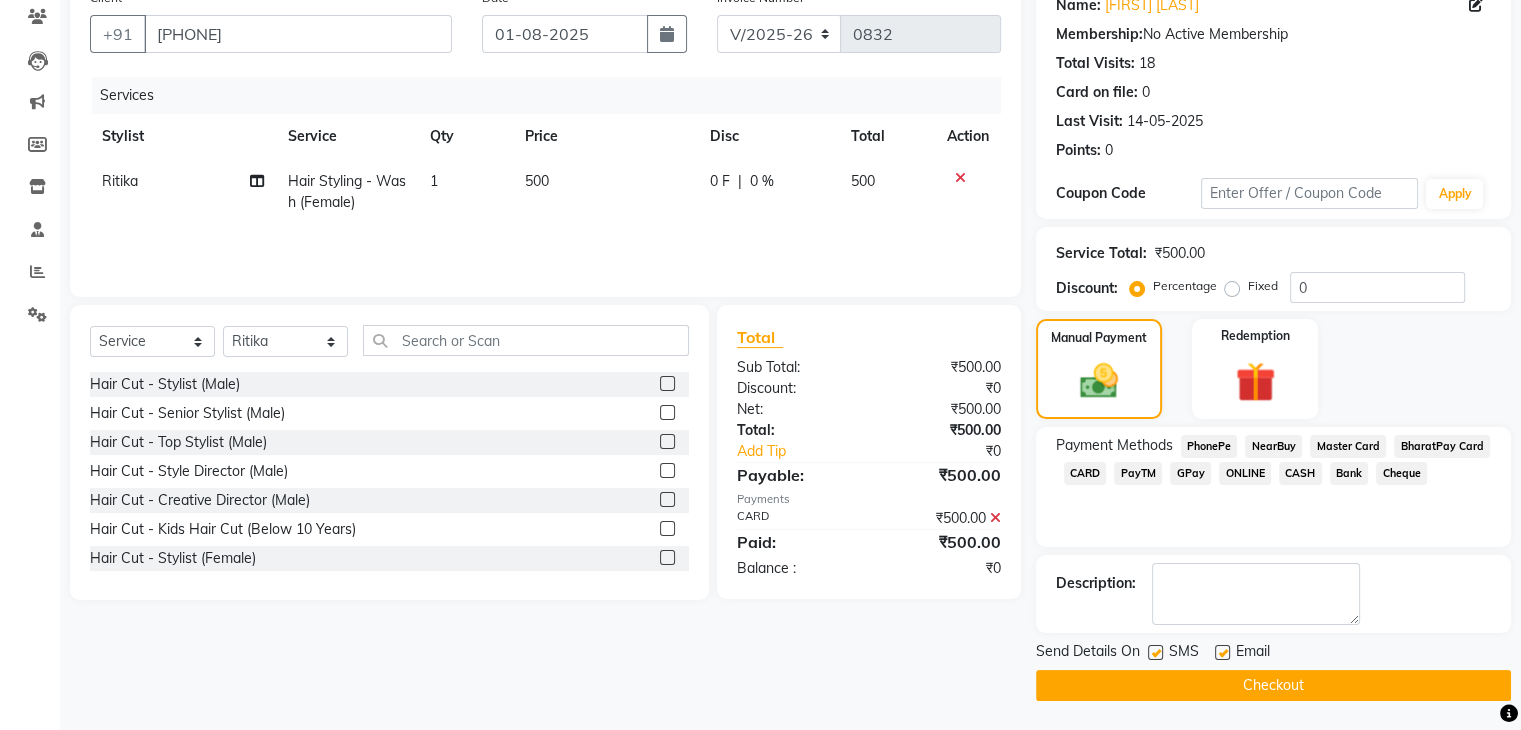 click at bounding box center [1154, 653] 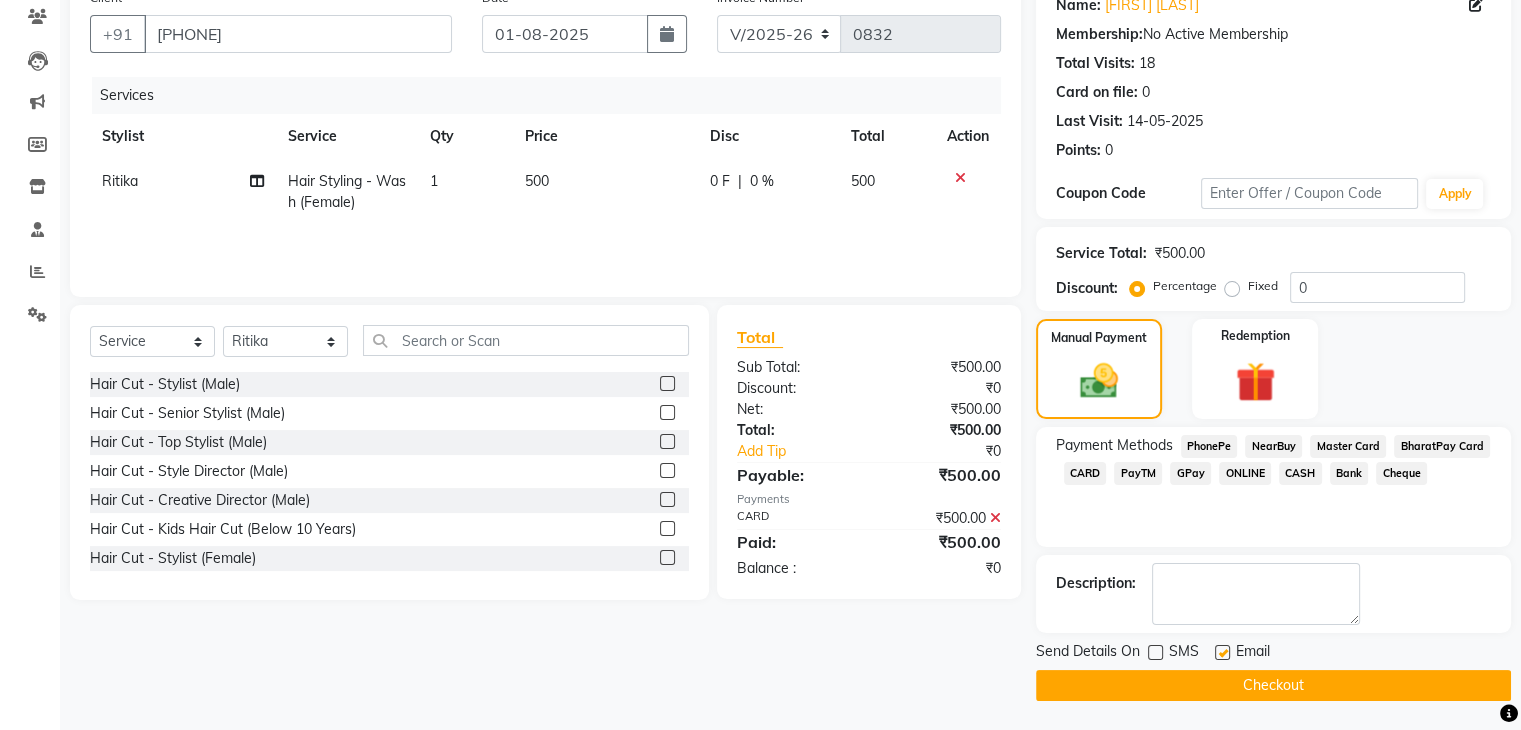 click 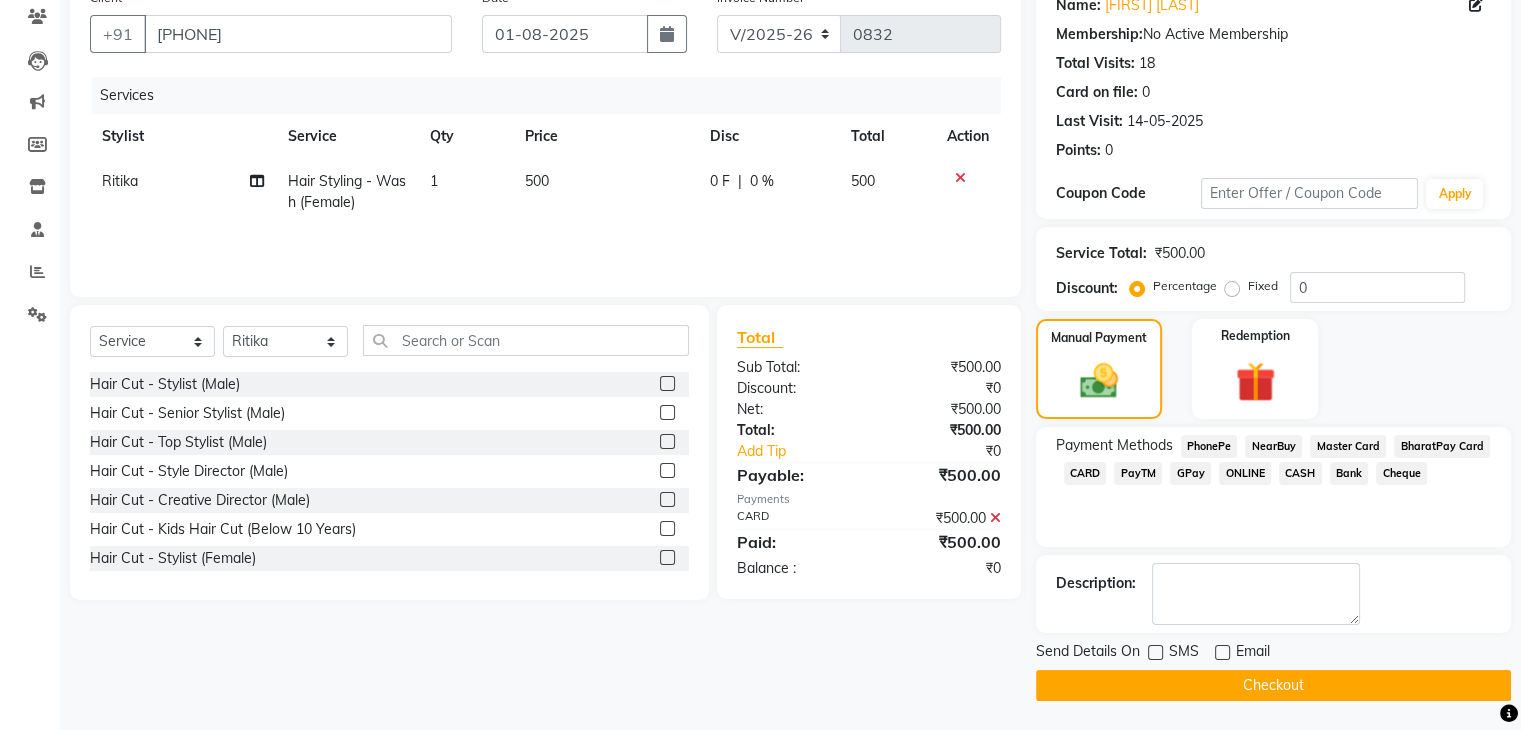 click on "Checkout" 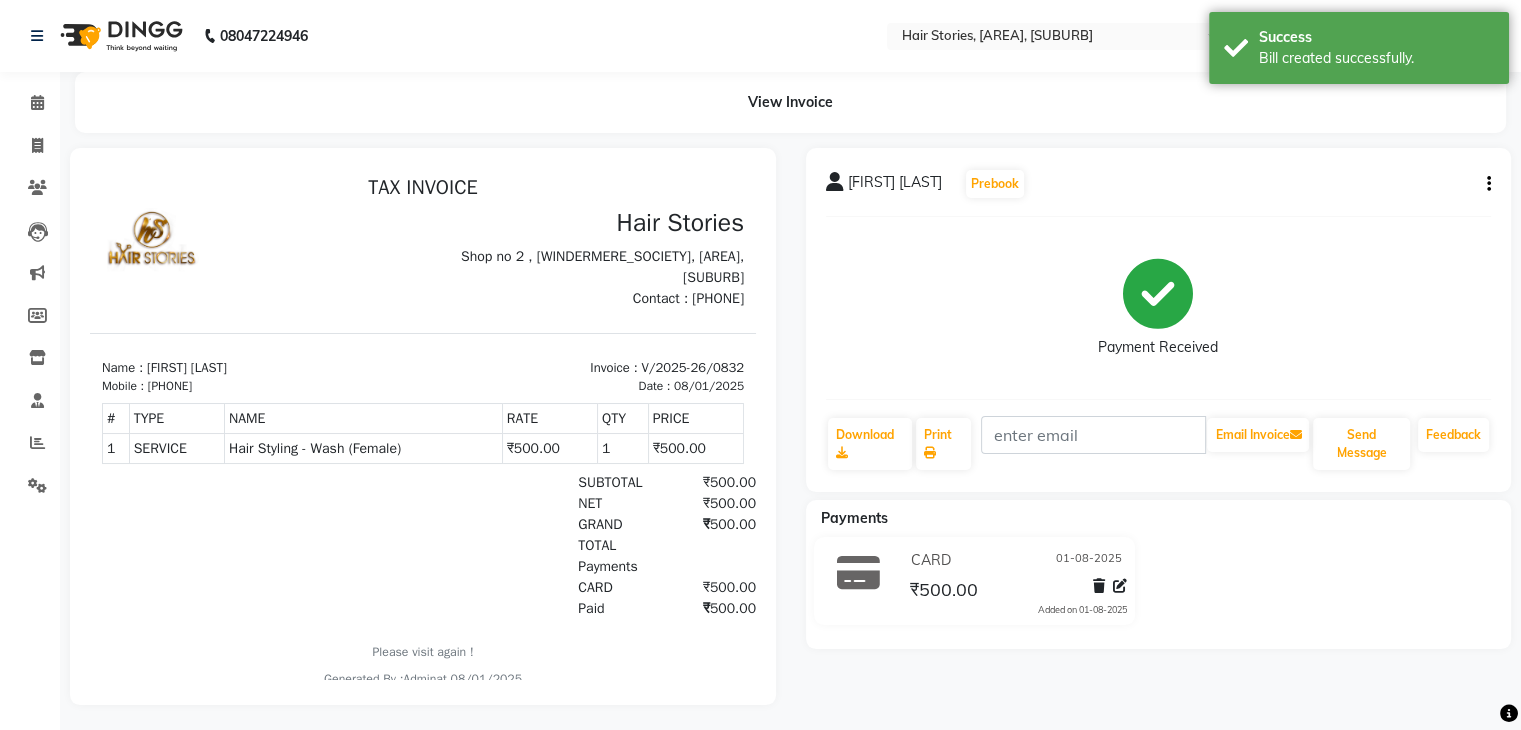 scroll, scrollTop: 0, scrollLeft: 0, axis: both 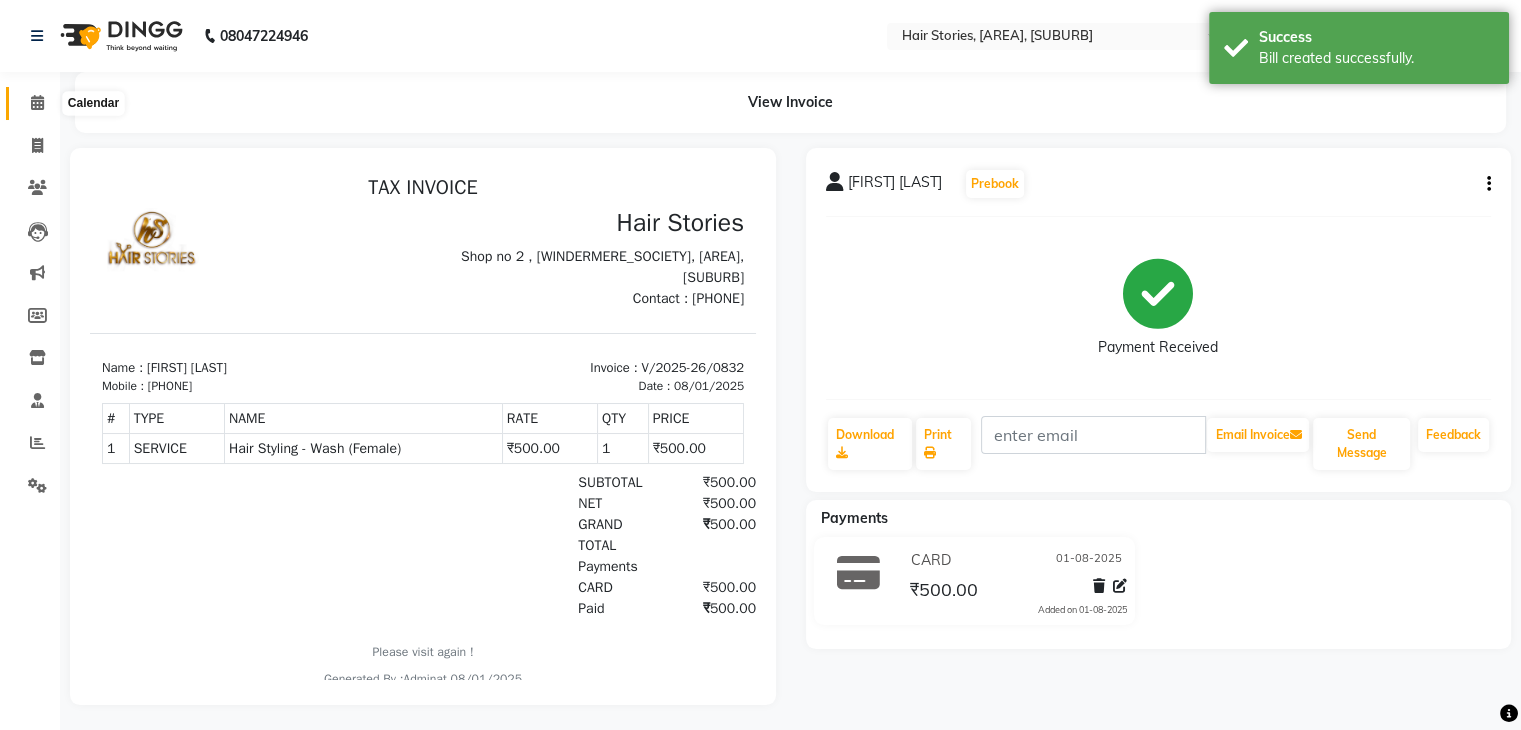 click 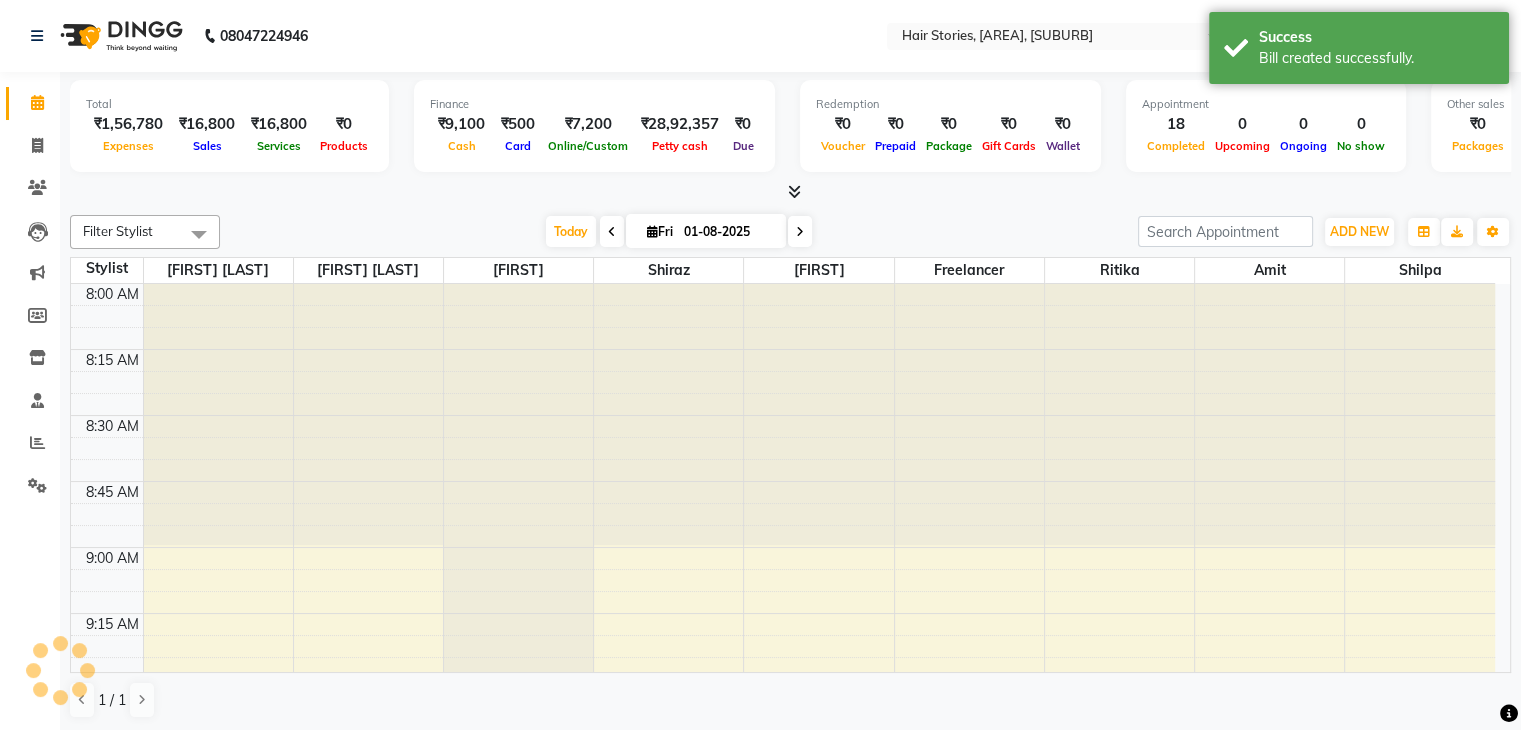 scroll, scrollTop: 0, scrollLeft: 0, axis: both 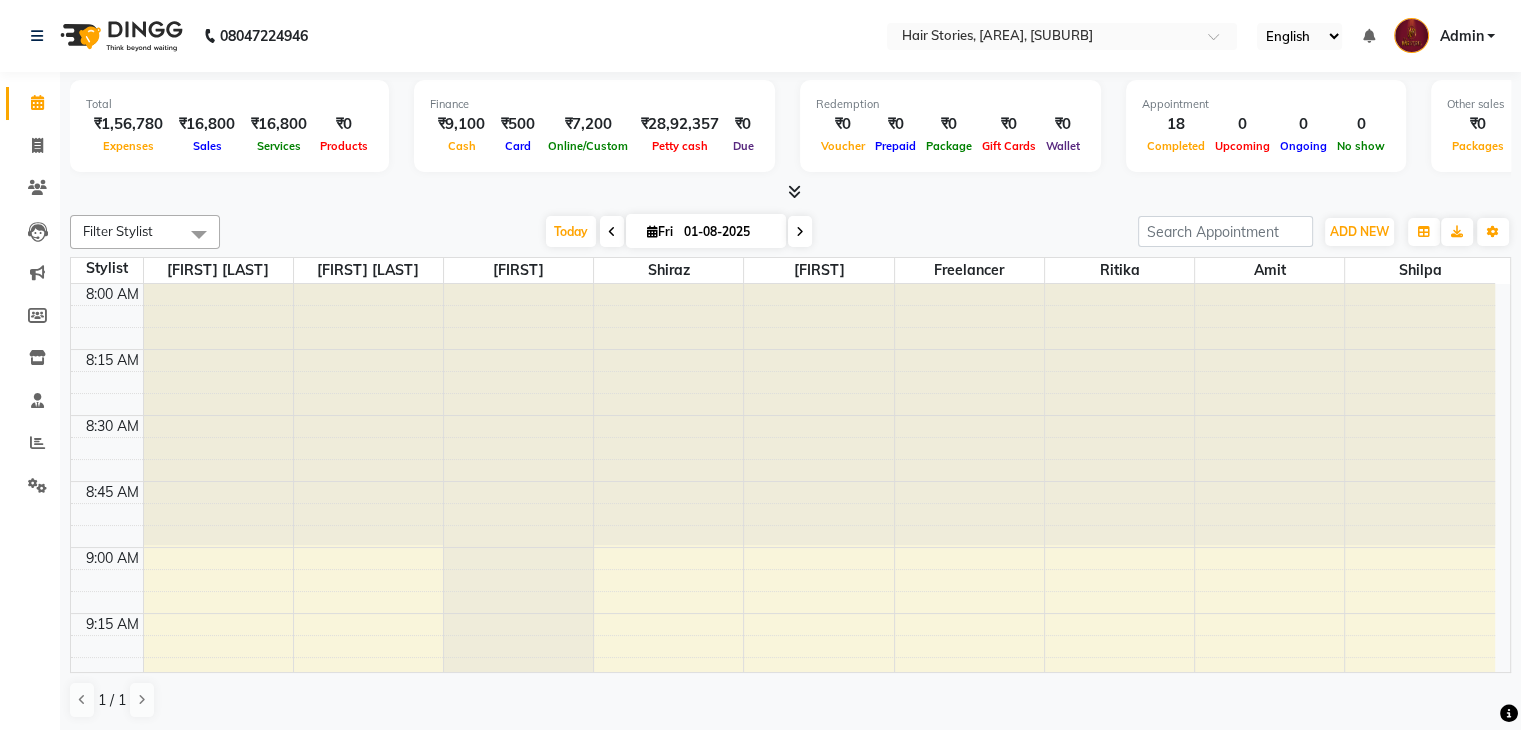 click at bounding box center [794, 191] 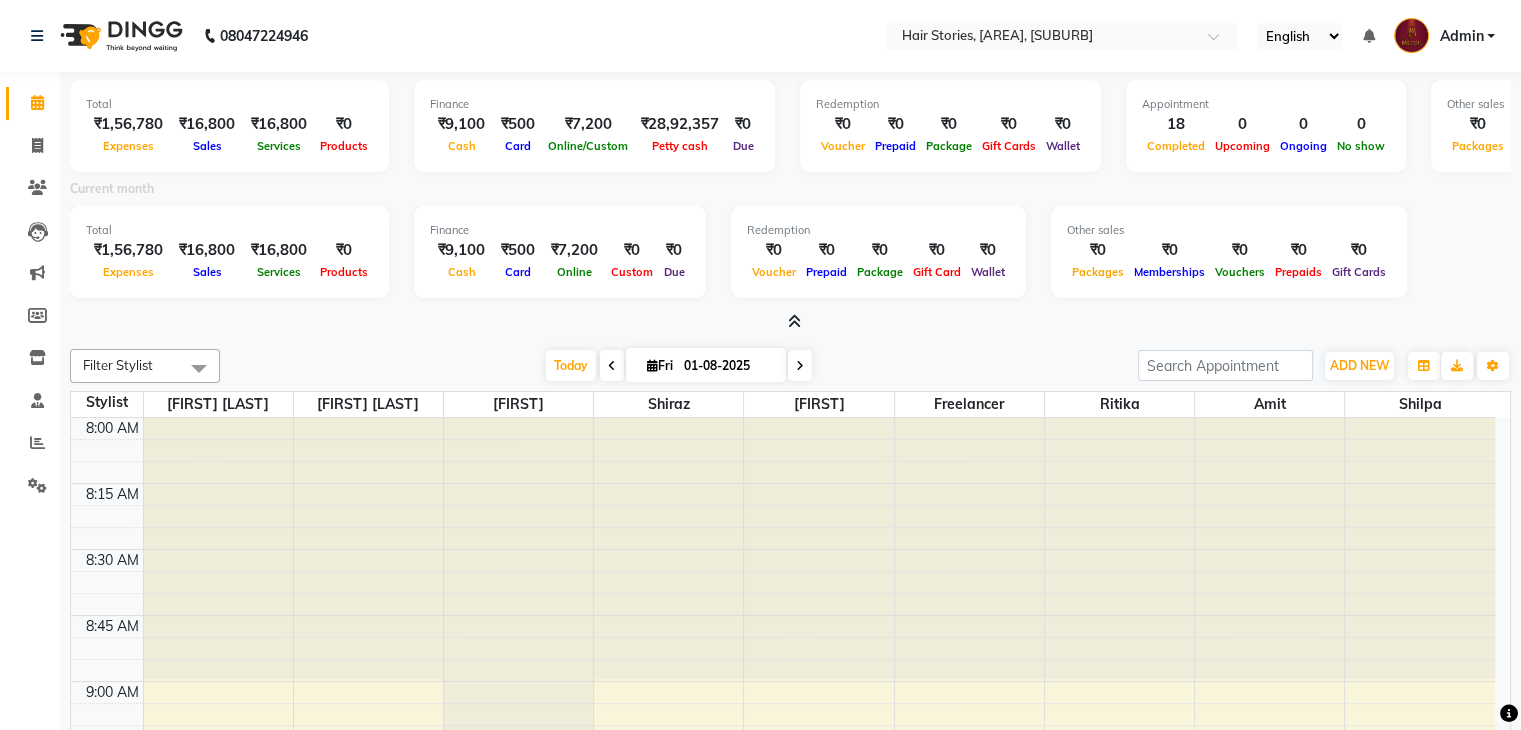 click at bounding box center [790, 322] 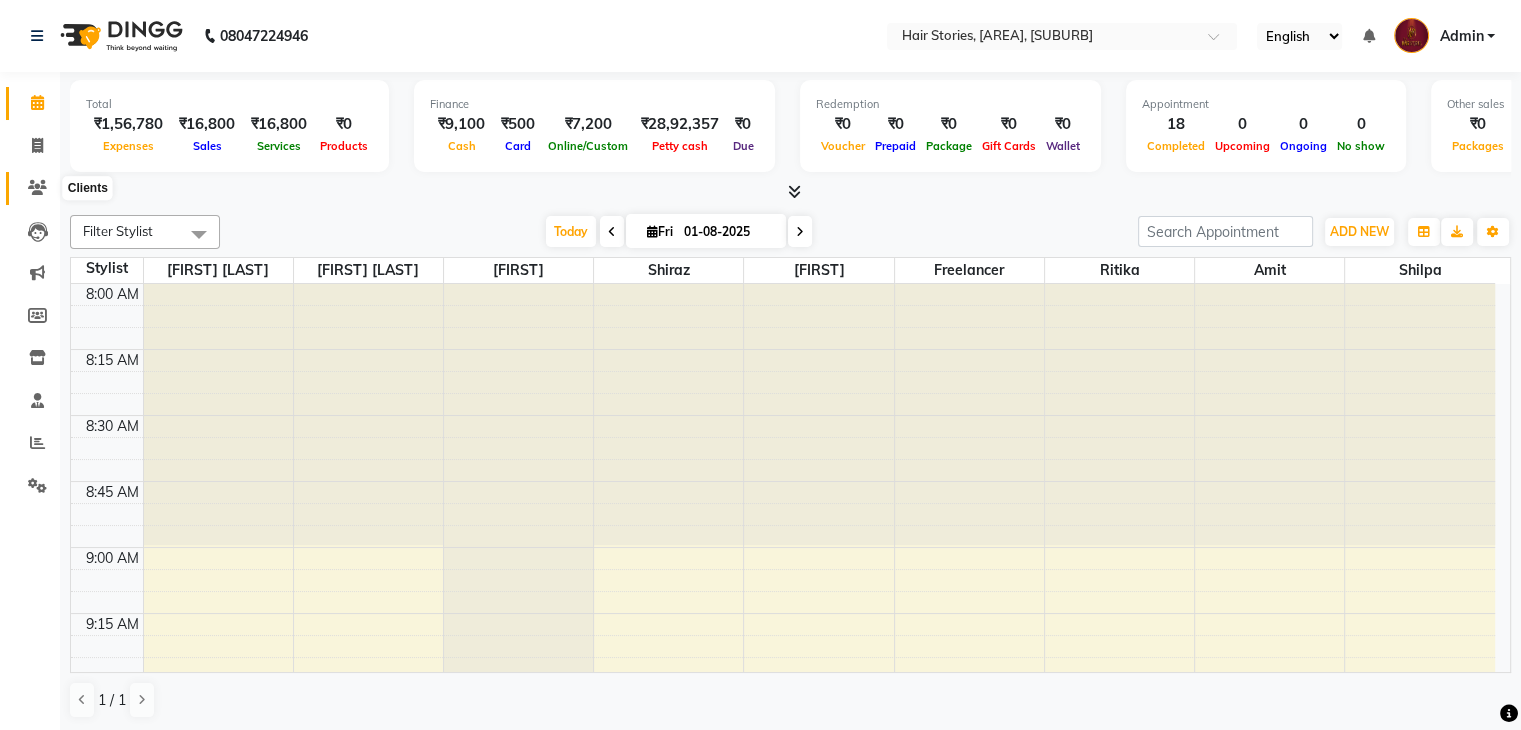 click 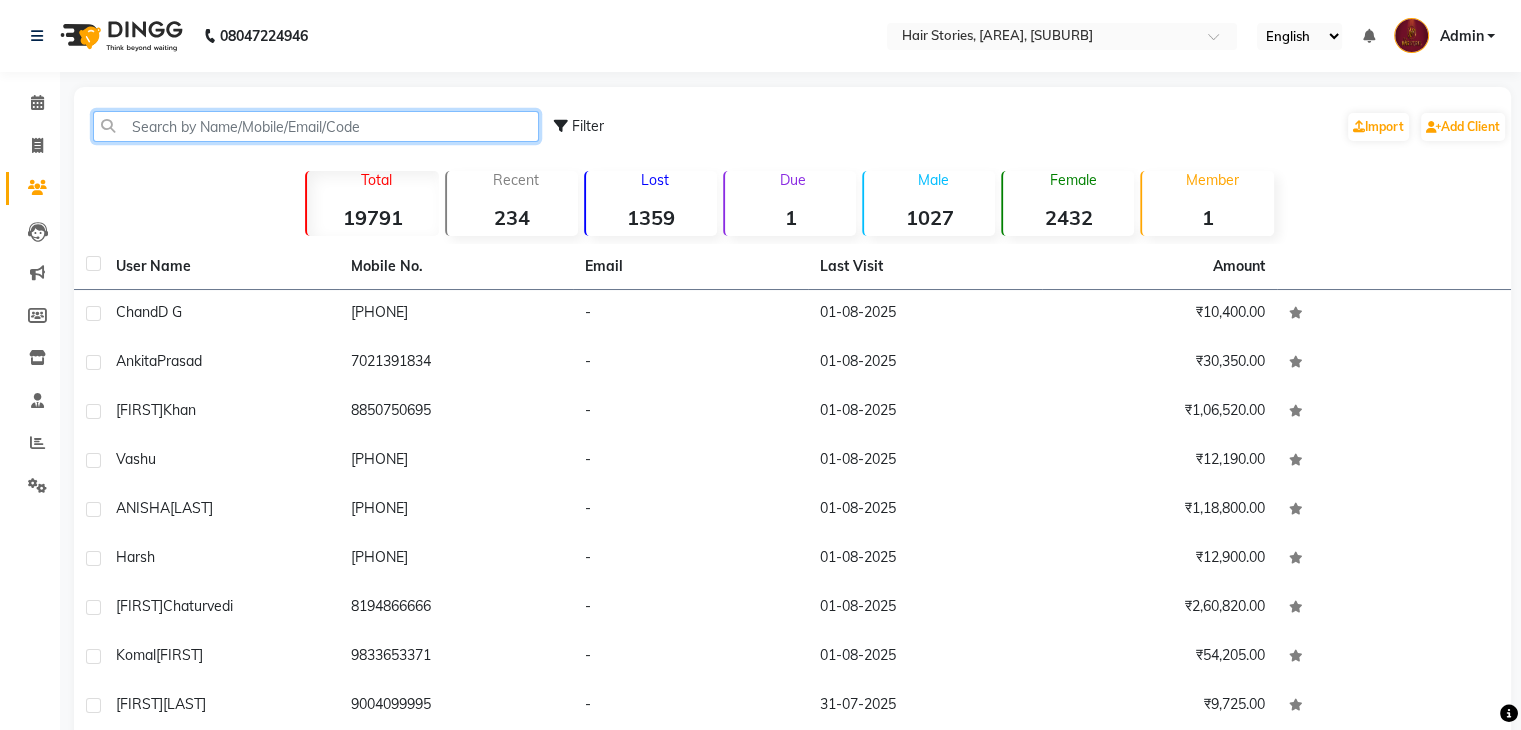 click 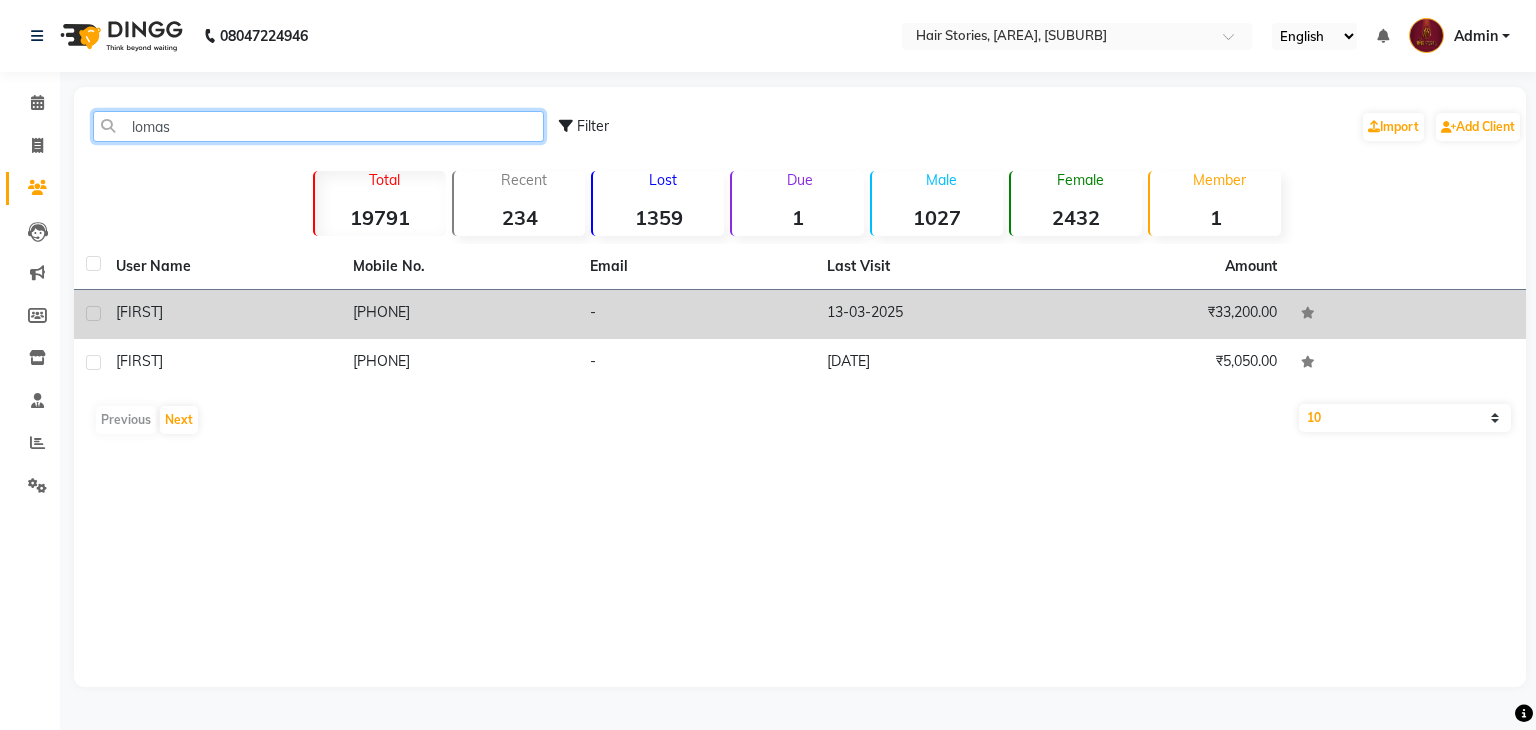 type on "lomas" 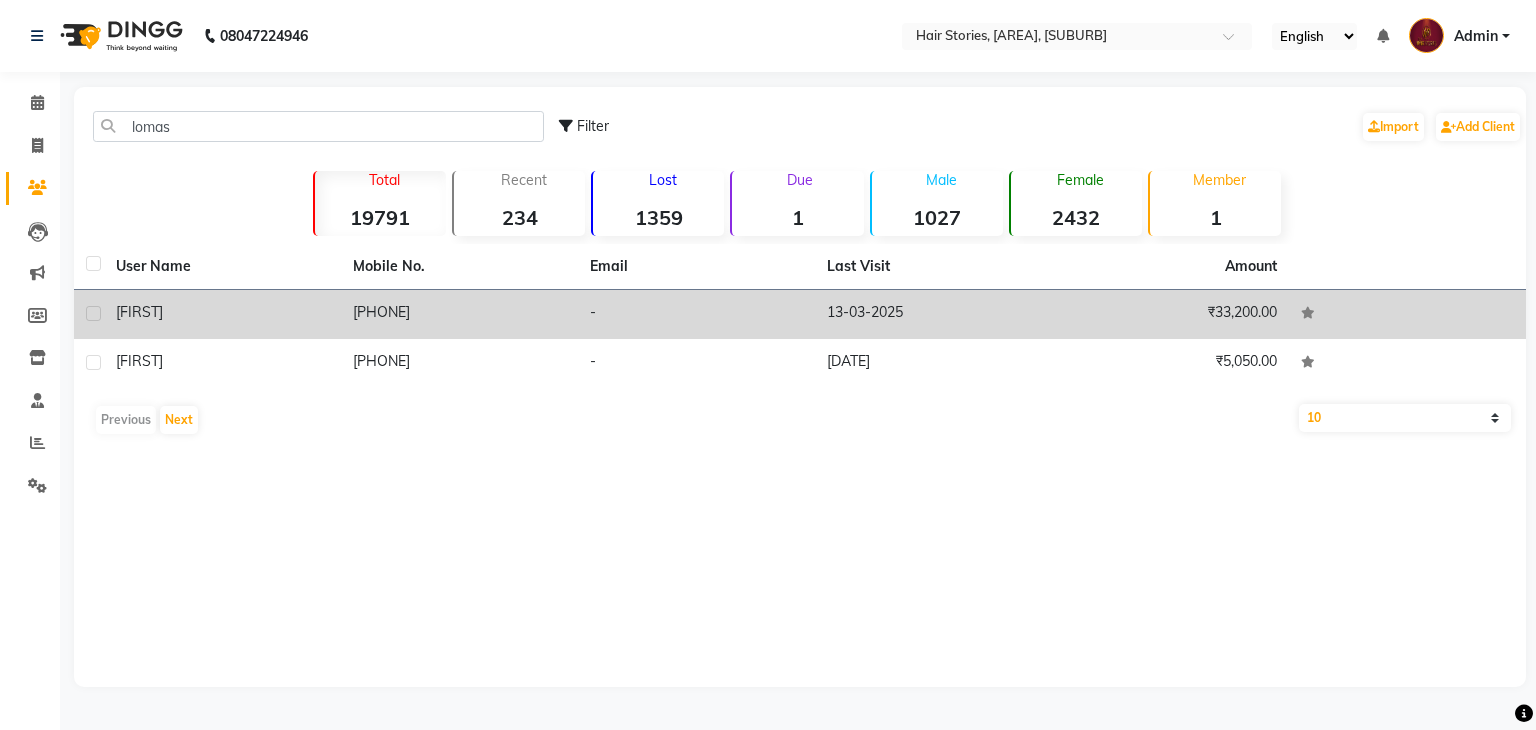 click on "[FIRST]" 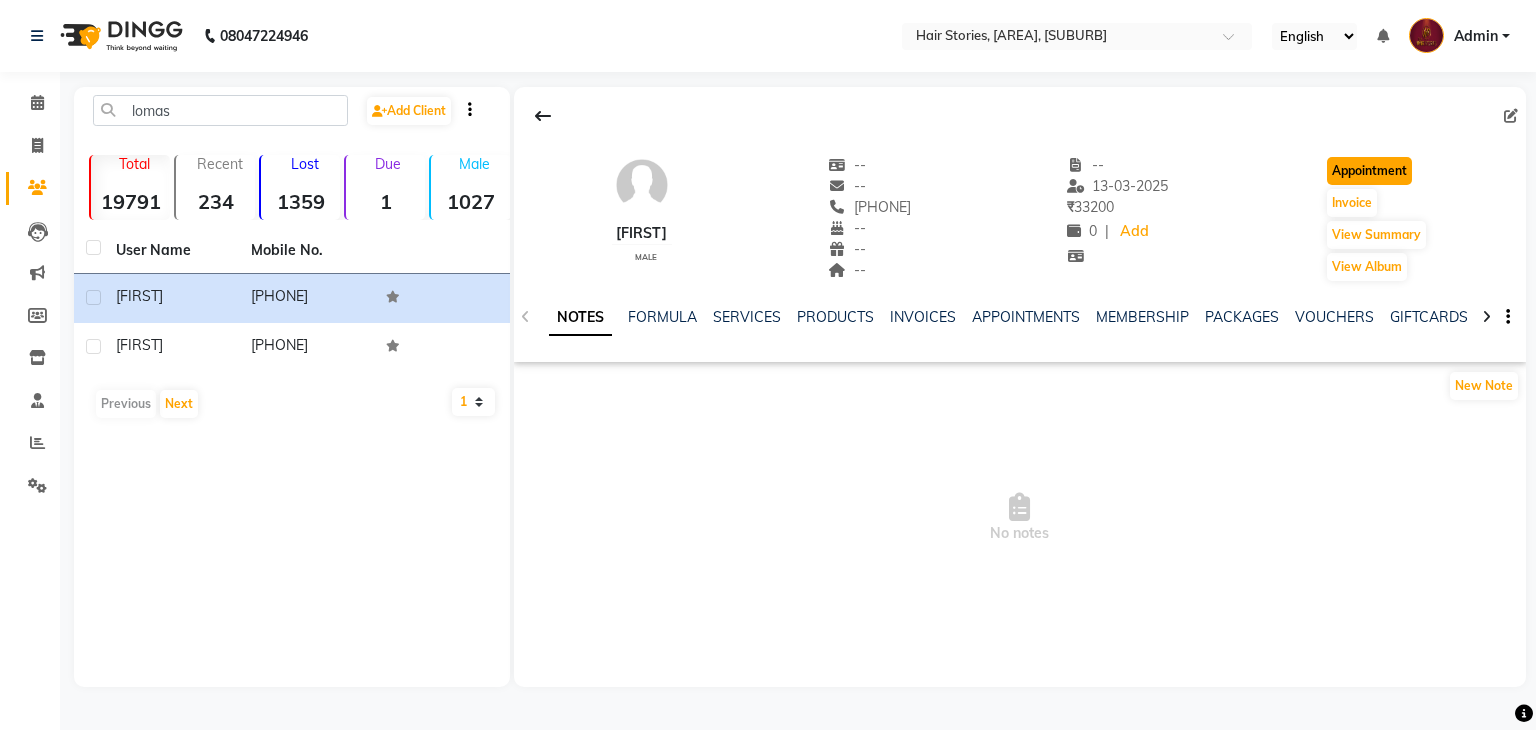 click on "Appointment" 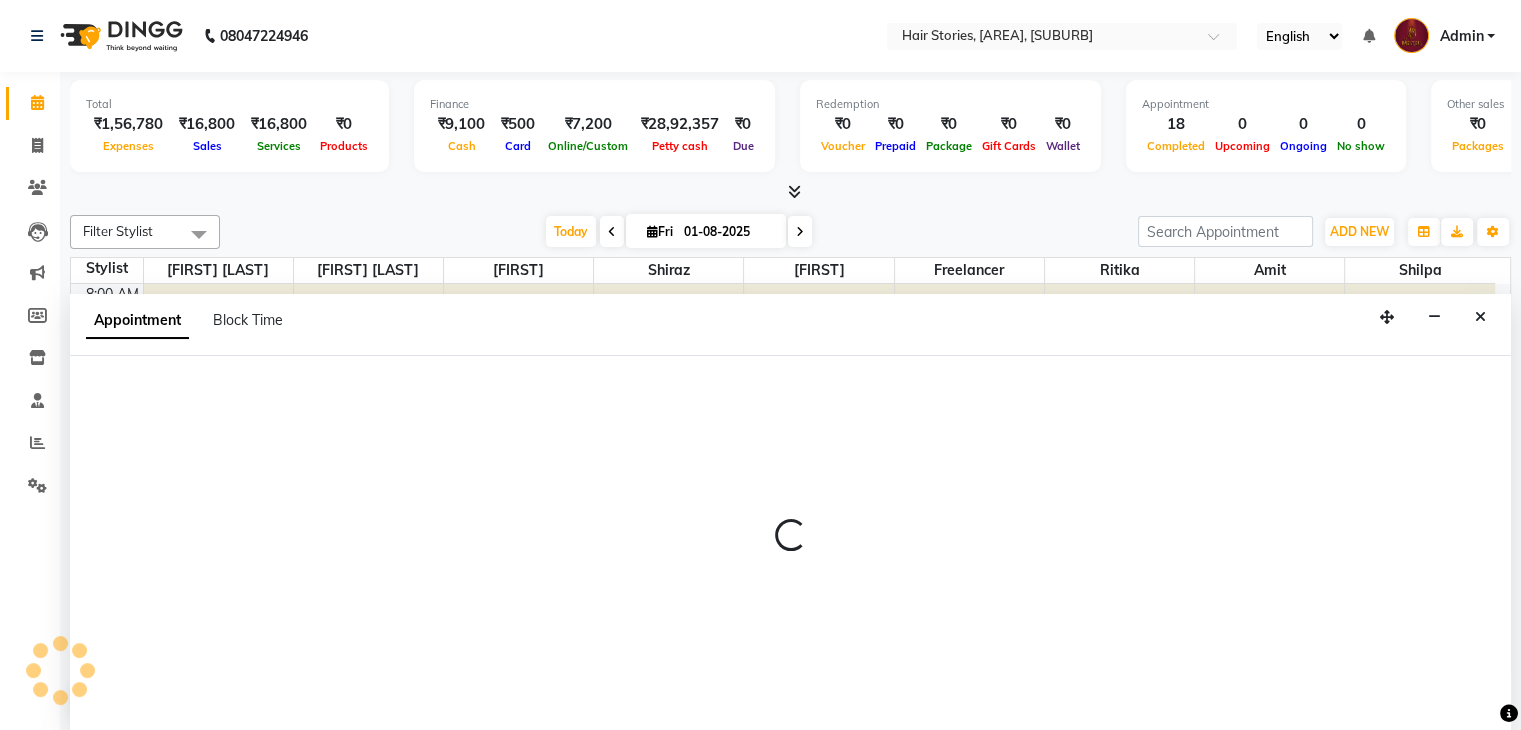 scroll, scrollTop: 0, scrollLeft: 0, axis: both 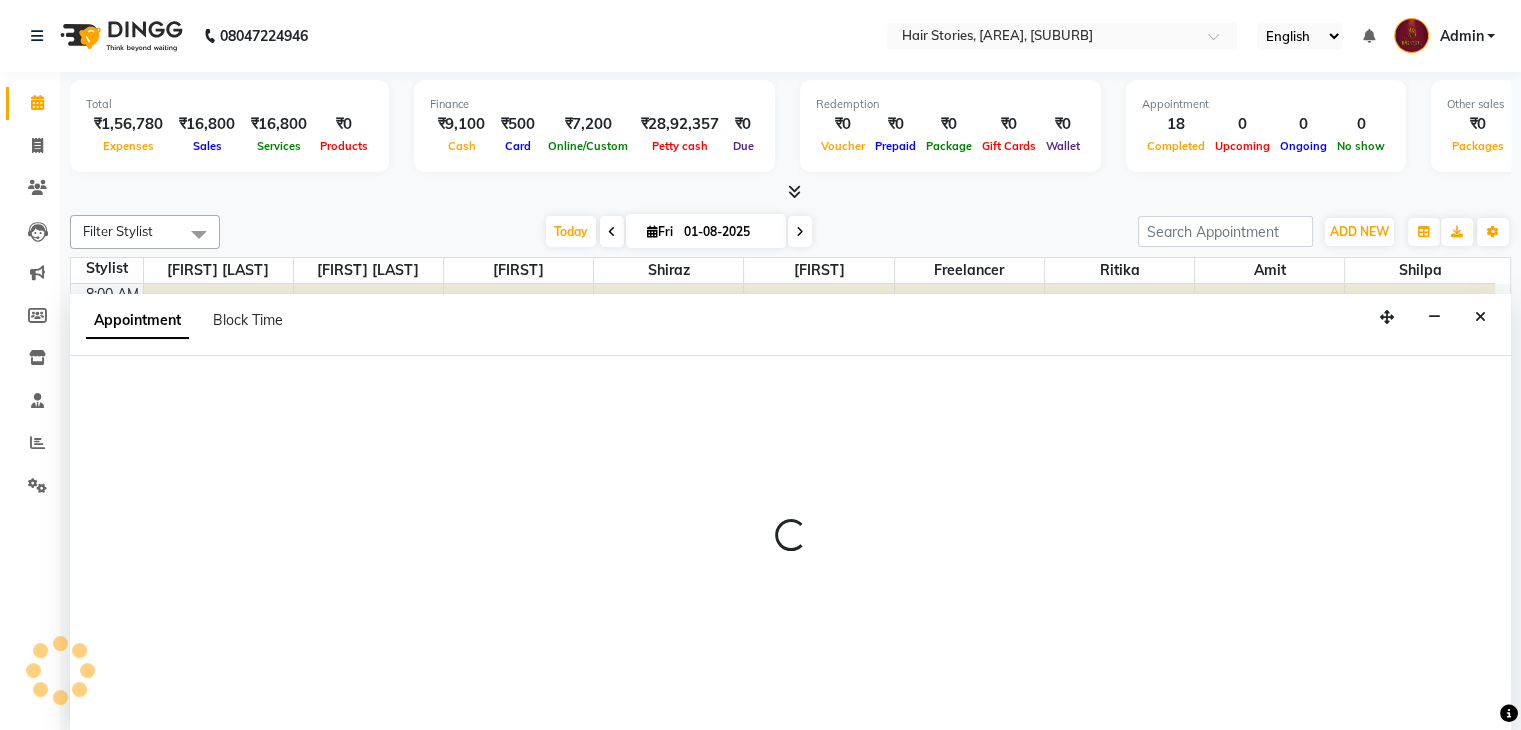 select on "tentative" 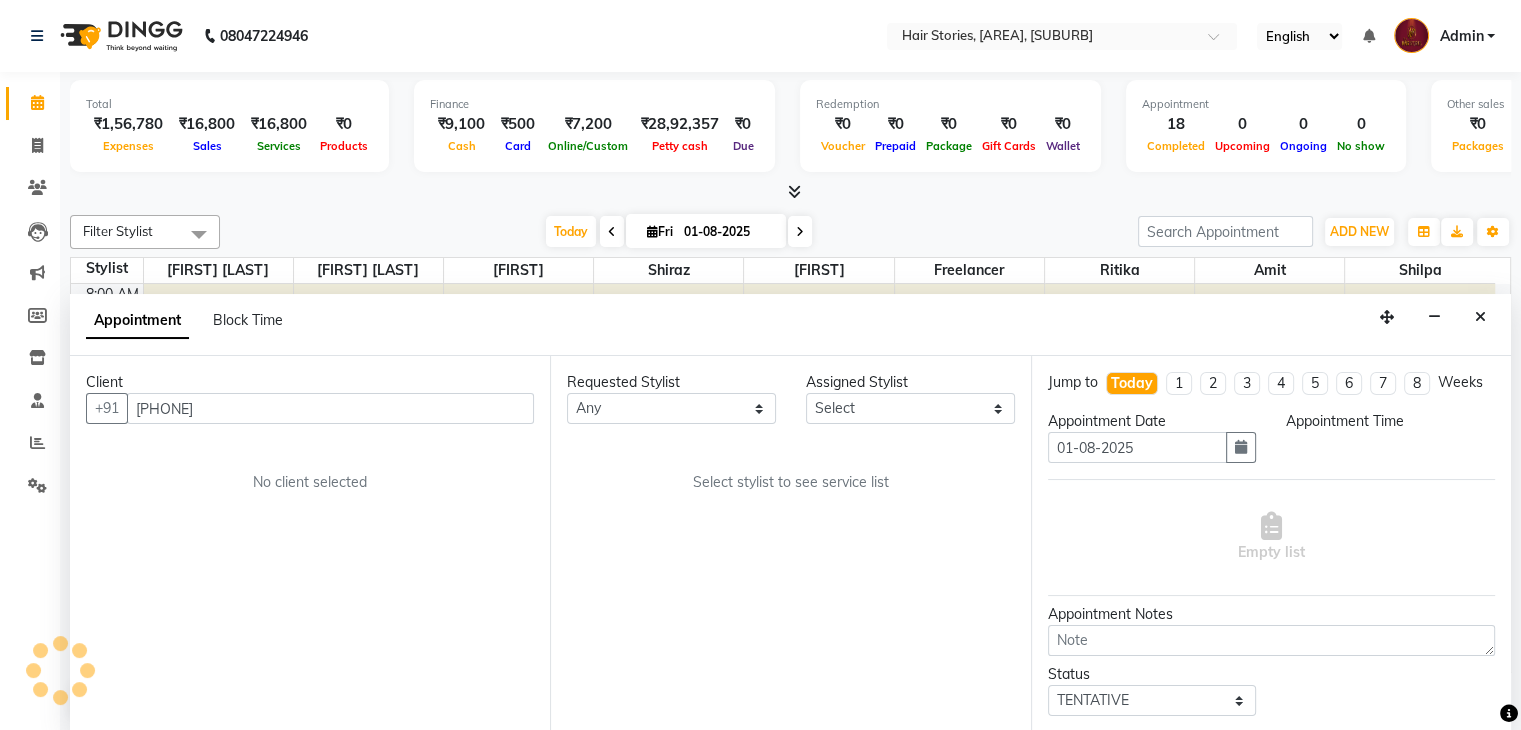 scroll, scrollTop: 1, scrollLeft: 0, axis: vertical 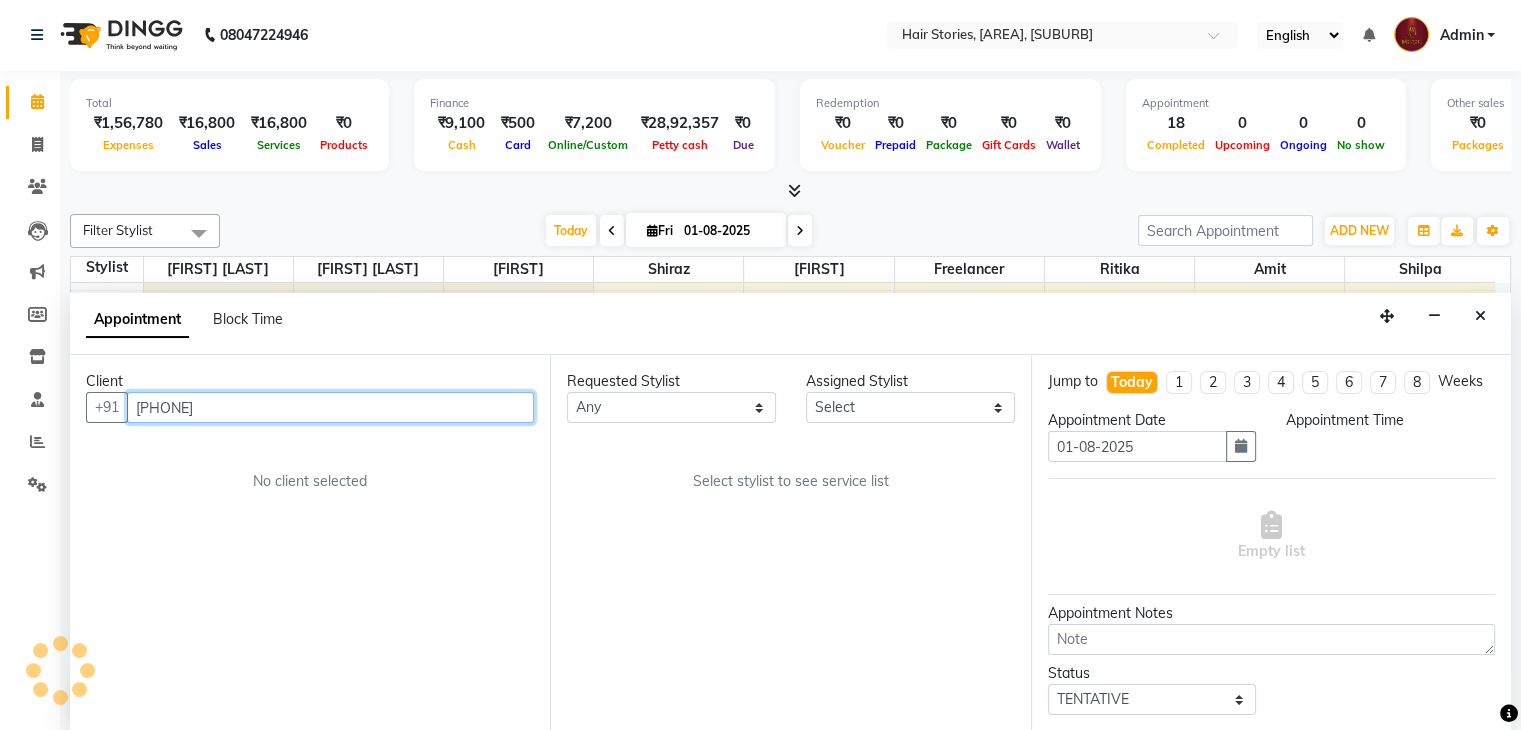 select on "540" 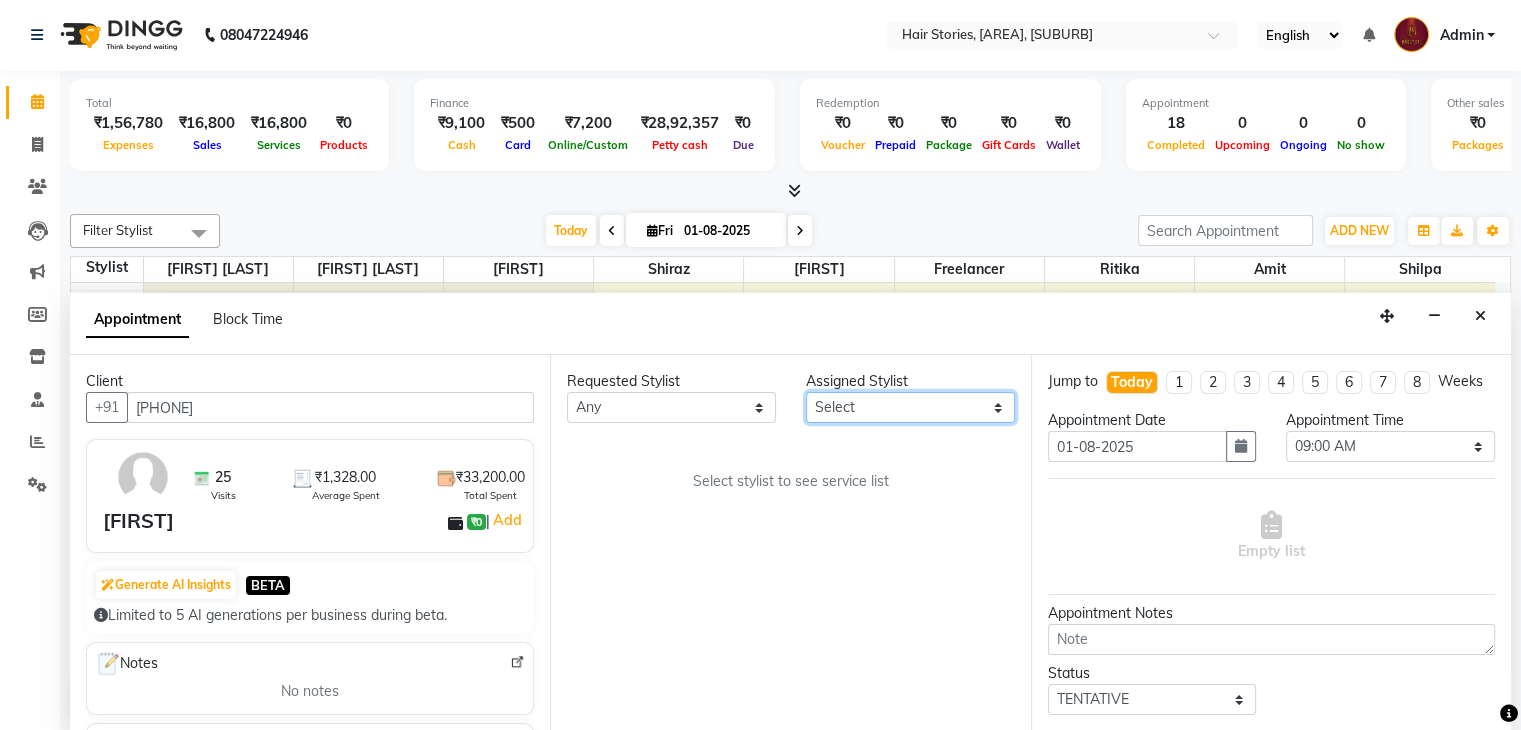 click on "Select [FIRST] [FIRST] [FIRST] [FIRST] [FIRST] [FIRST] [FIRST] [FIRST] [FIRST]" at bounding box center [910, 407] 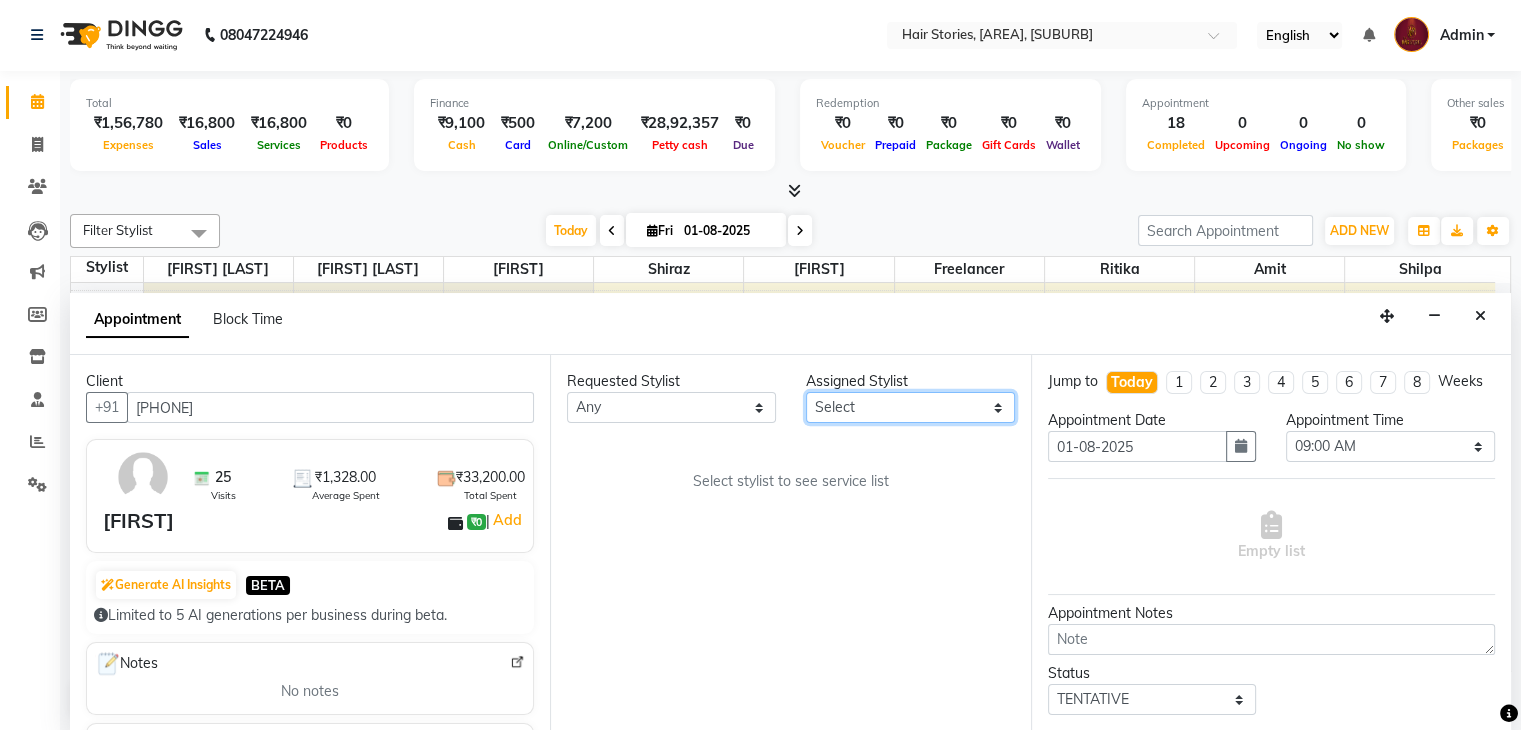 select on "7131" 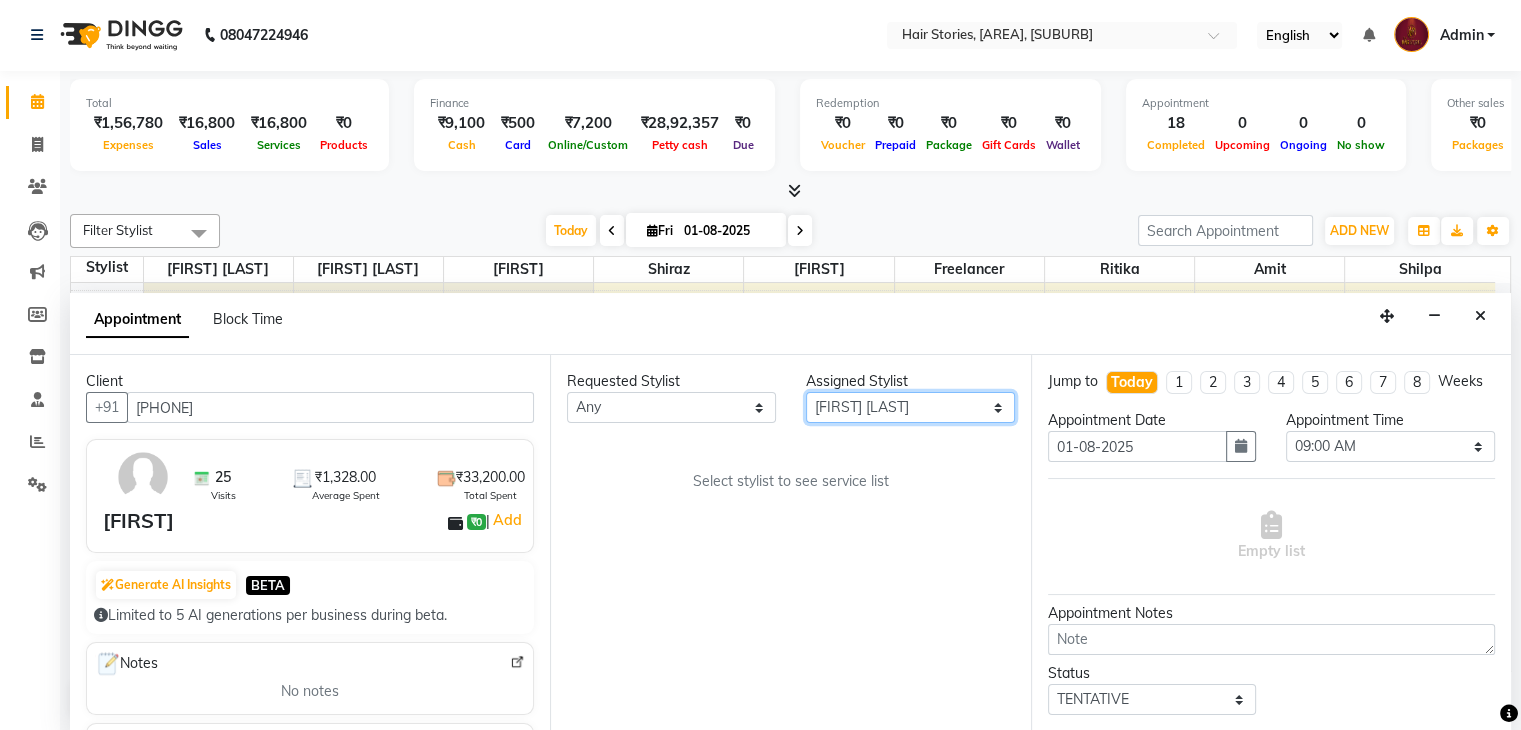 click on "Select [FIRST] [FIRST] [FIRST] [FIRST] [FIRST] [FIRST] [FIRST] [FIRST] [FIRST]" at bounding box center (910, 407) 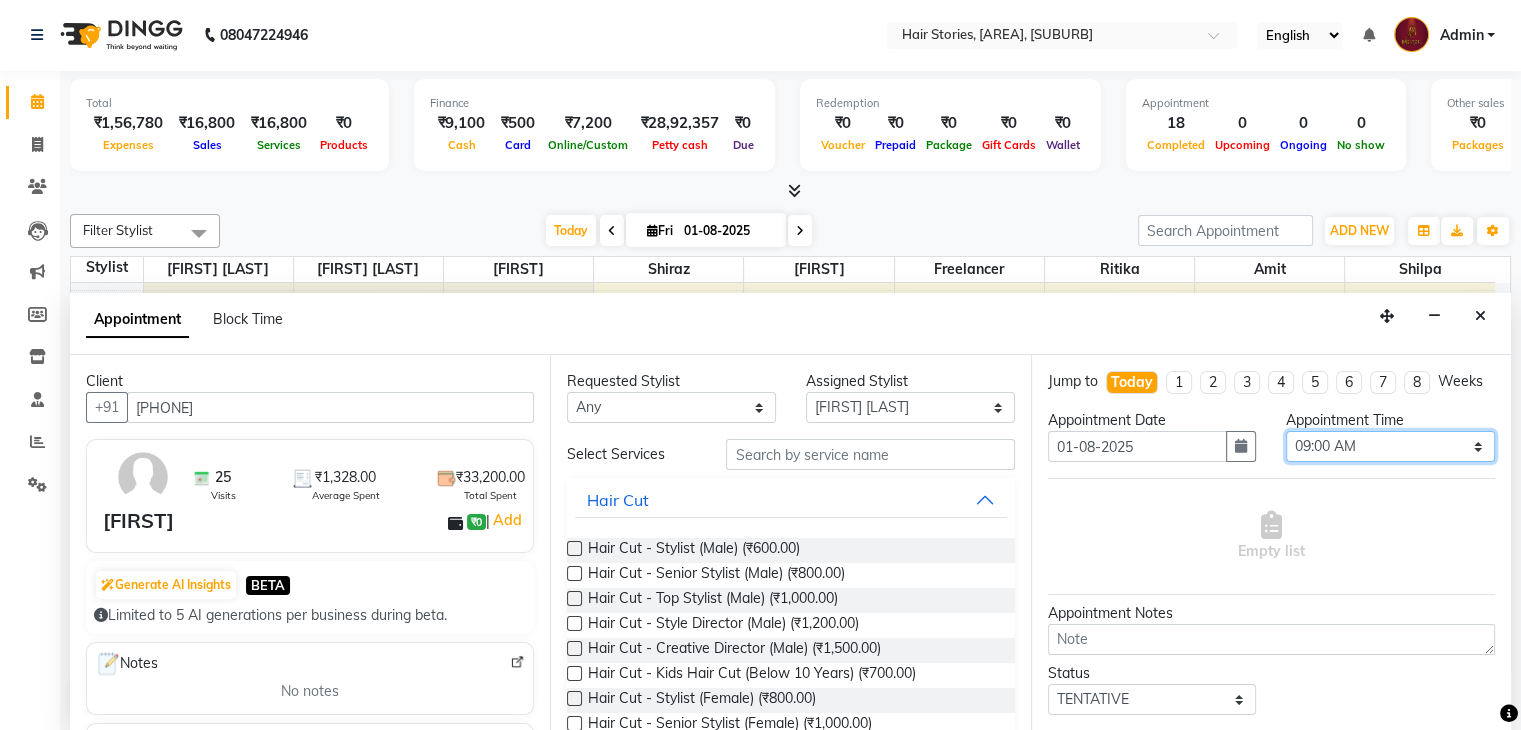 click on "Select 09:00 AM 09:15 AM 09:30 AM 09:45 AM 10:00 AM 10:15 AM 10:30 AM 10:45 AM 11:00 AM 11:15 AM 11:30 AM 11:45 AM 12:00 PM 12:15 PM 12:30 PM 12:45 PM 01:00 PM 01:15 PM 01:30 PM 01:45 PM 02:00 PM 02:15 PM 02:30 PM 02:45 PM 03:00 PM 03:15 PM 03:30 PM 03:45 PM 04:00 PM 04:15 PM 04:30 PM 04:45 PM 05:00 PM 05:15 PM 05:30 PM 05:45 PM 06:00 PM 06:15 PM 06:30 PM 06:45 PM 07:00 PM 07:15 PM 07:30 PM 07:45 PM 08:00 PM 08:15 PM 08:30 PM 08:45 PM 09:00 PM 09:15 PM 09:30 PM 09:45 PM 10:00 PM 10:15 PM 10:30 PM" at bounding box center [1390, 446] 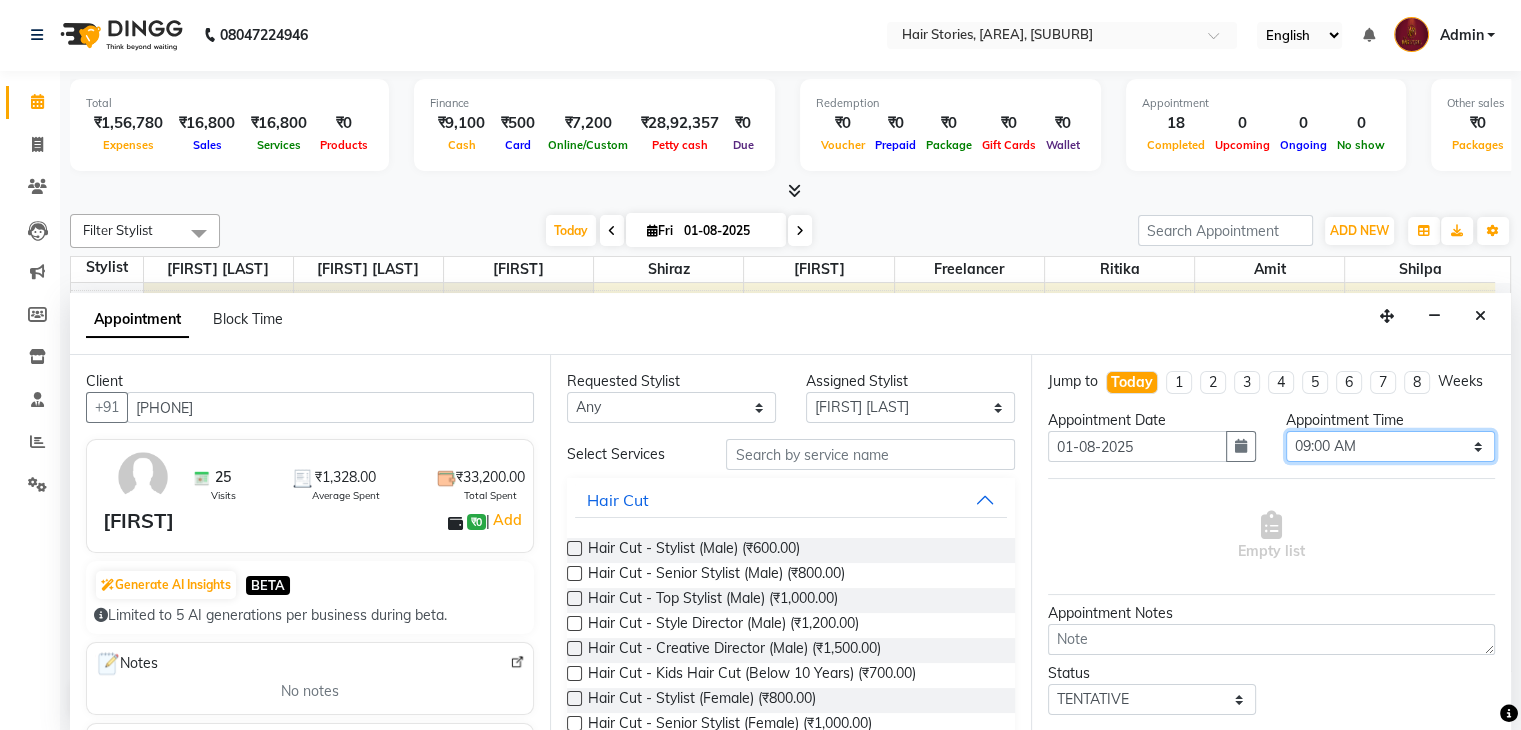 select on "1155" 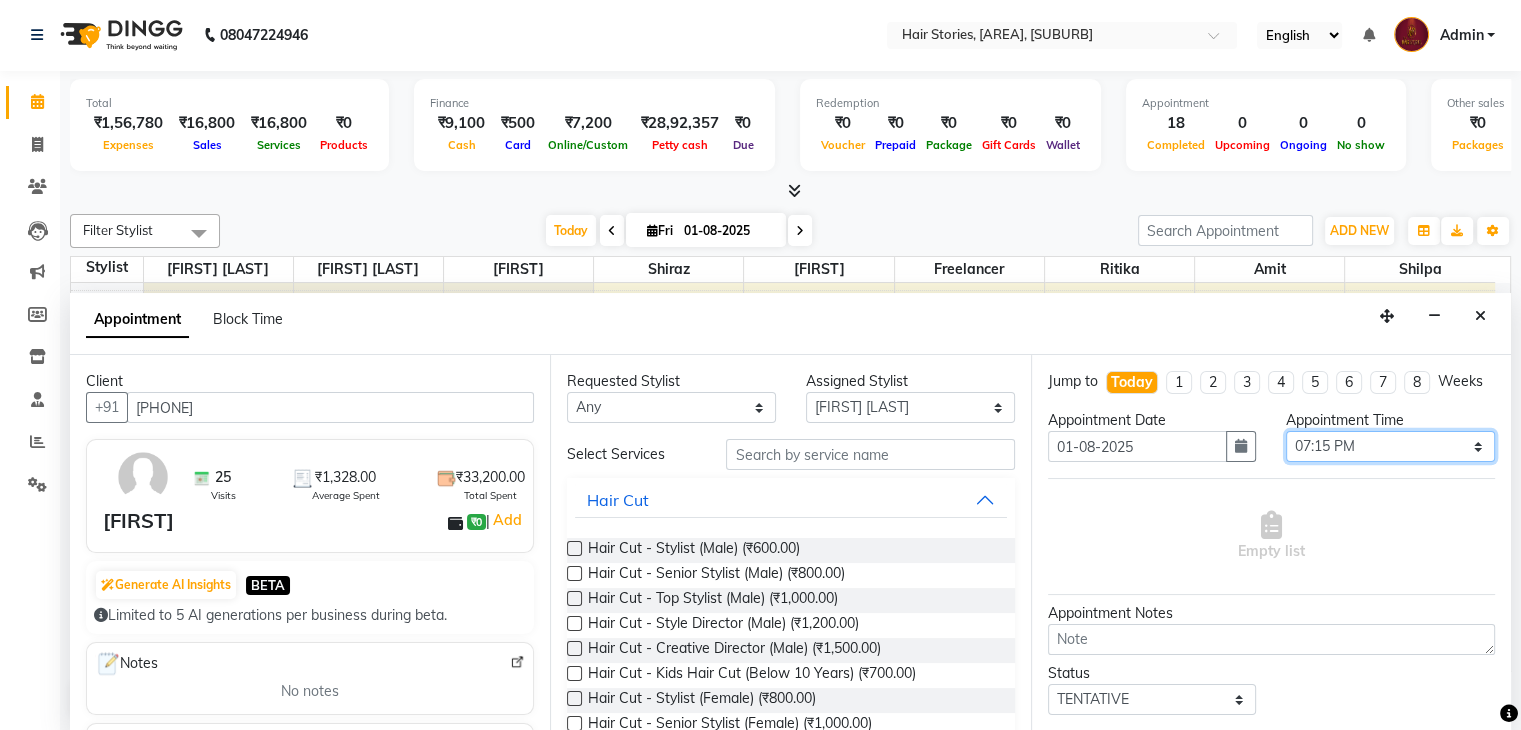 click on "Select 09:00 AM 09:15 AM 09:30 AM 09:45 AM 10:00 AM 10:15 AM 10:30 AM 10:45 AM 11:00 AM 11:15 AM 11:30 AM 11:45 AM 12:00 PM 12:15 PM 12:30 PM 12:45 PM 01:00 PM 01:15 PM 01:30 PM 01:45 PM 02:00 PM 02:15 PM 02:30 PM 02:45 PM 03:00 PM 03:15 PM 03:30 PM 03:45 PM 04:00 PM 04:15 PM 04:30 PM 04:45 PM 05:00 PM 05:15 PM 05:30 PM 05:45 PM 06:00 PM 06:15 PM 06:30 PM 06:45 PM 07:00 PM 07:15 PM 07:30 PM 07:45 PM 08:00 PM 08:15 PM 08:30 PM 08:45 PM 09:00 PM 09:15 PM 09:30 PM 09:45 PM 10:00 PM 10:15 PM 10:30 PM" at bounding box center [1390, 446] 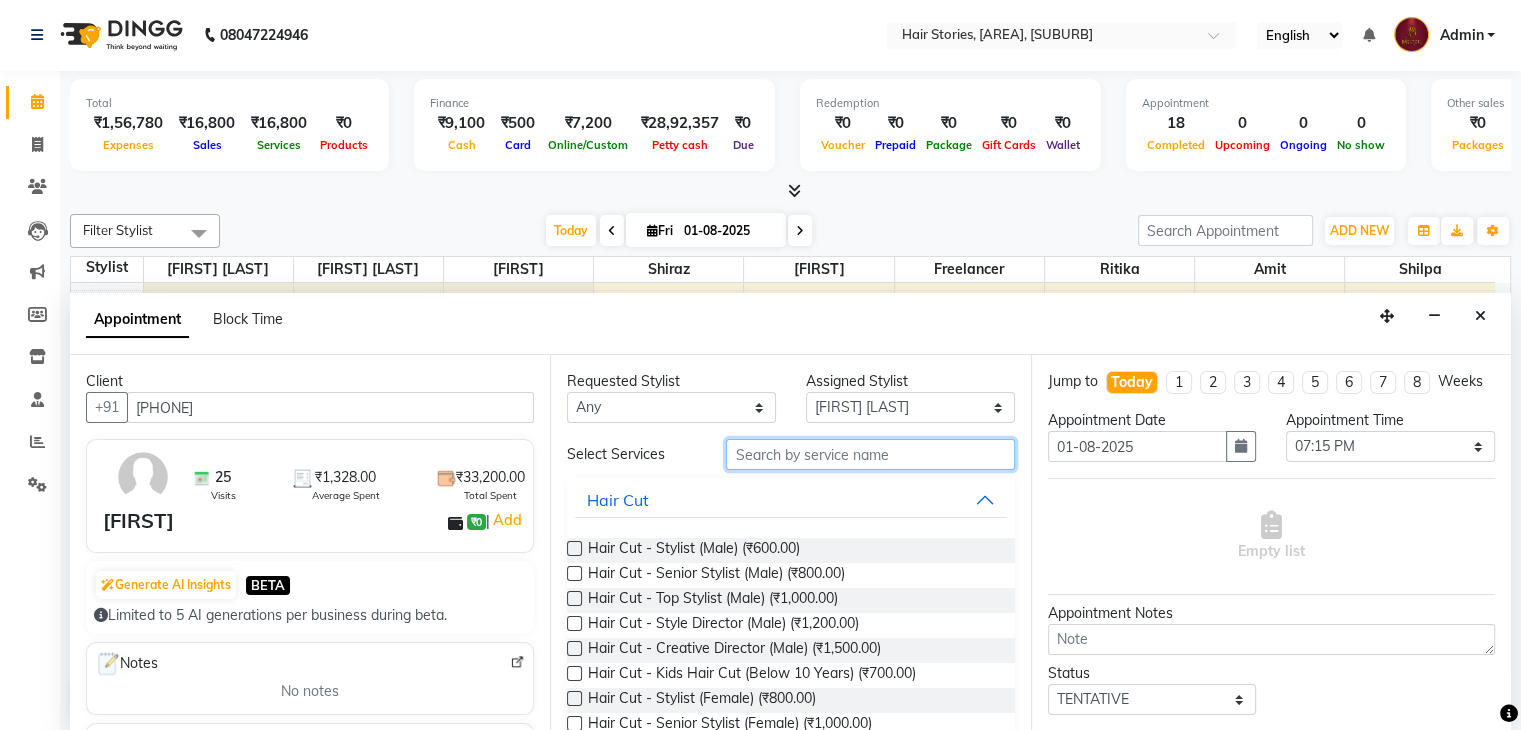 click at bounding box center (870, 454) 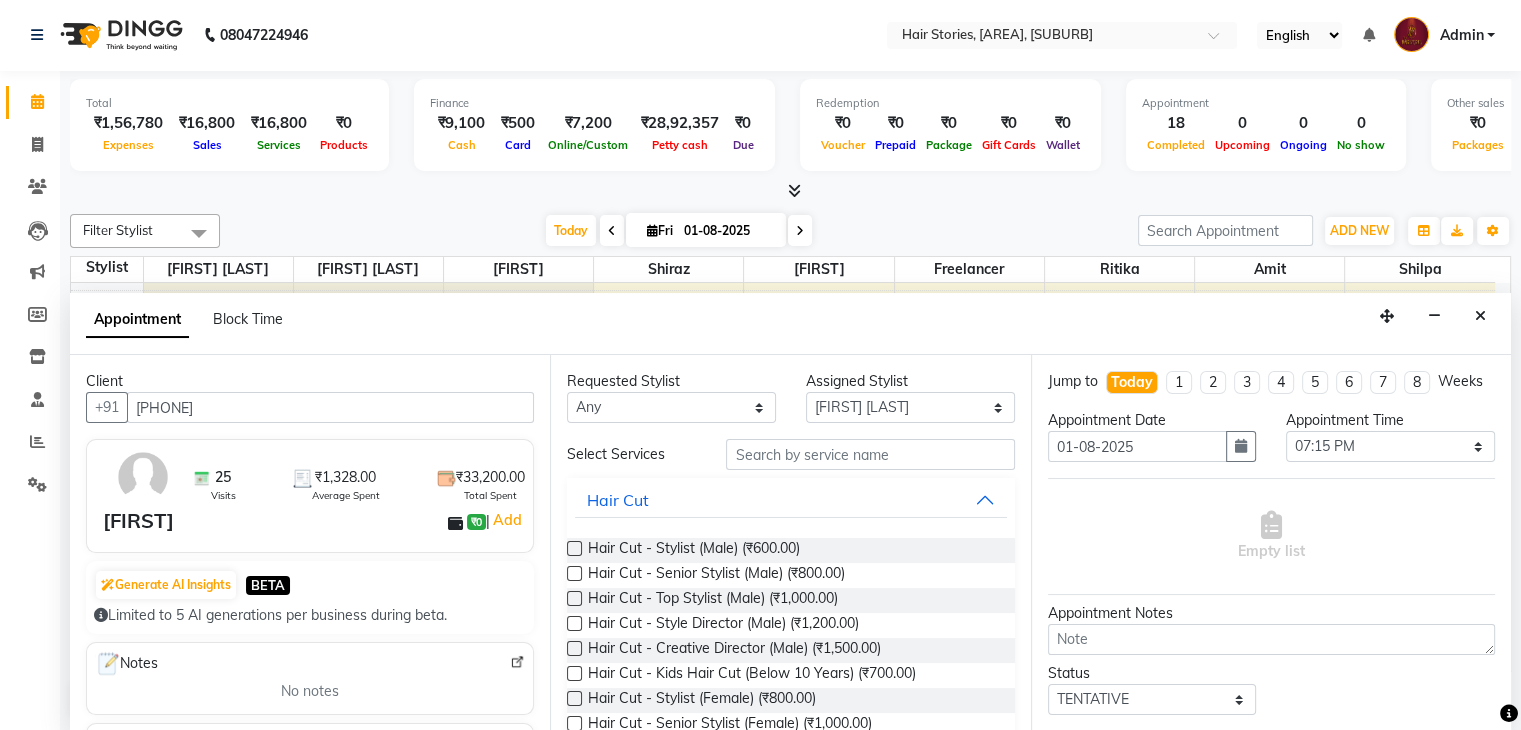 click at bounding box center [574, 648] 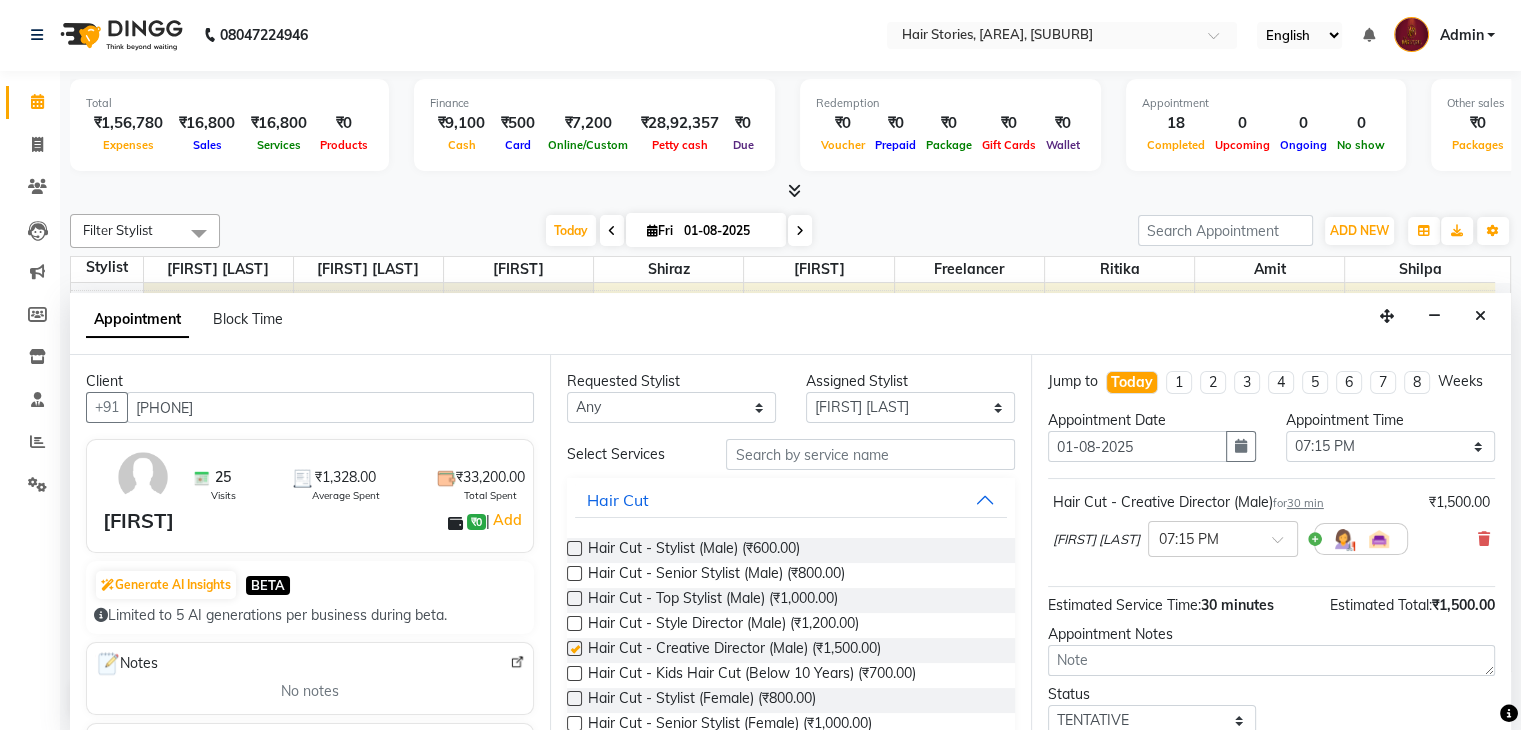 checkbox on "false" 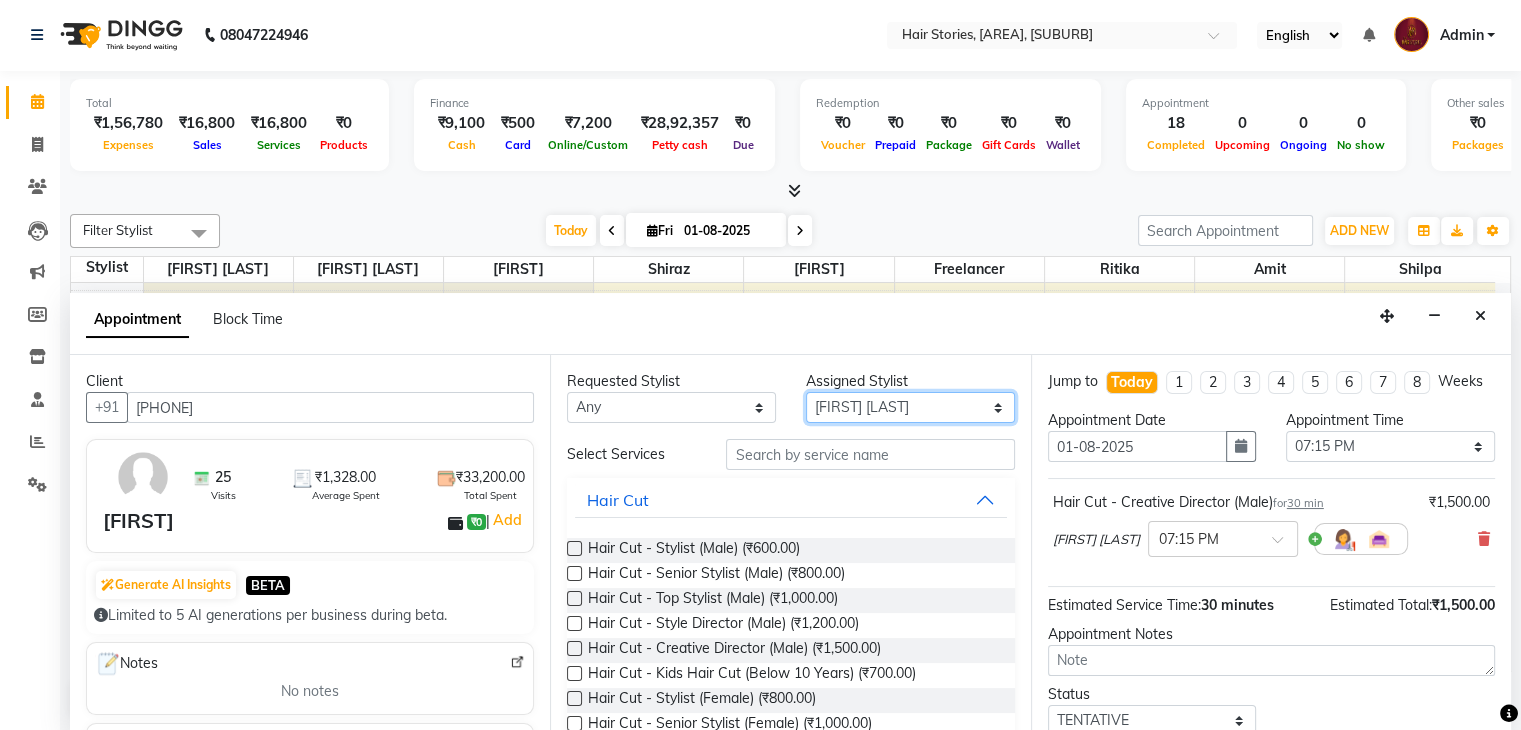 click on "Select [FIRST] [FIRST] [FIRST] [FIRST] [FIRST] [FIRST] [FIRST] [FIRST] [FIRST]" at bounding box center [910, 407] 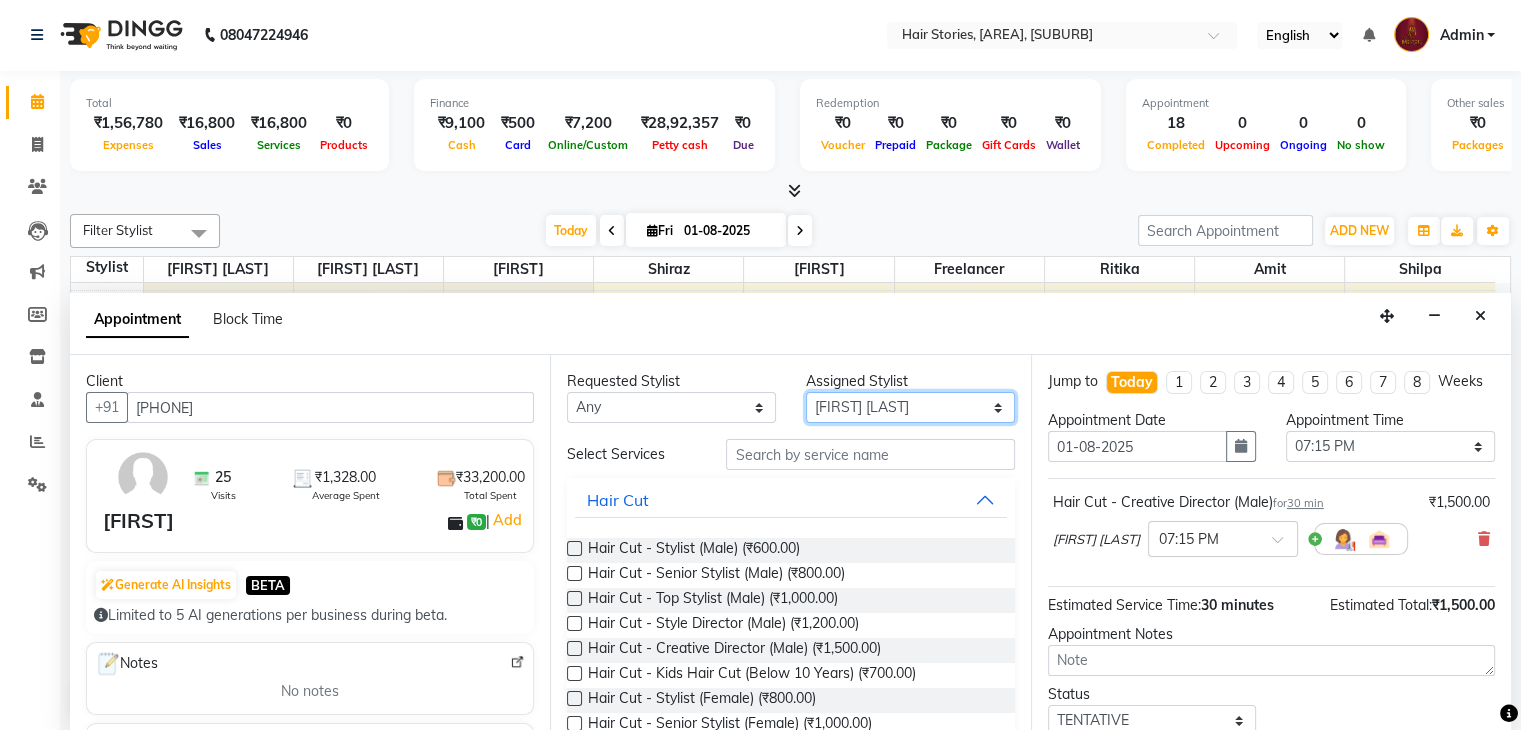 select on "12002" 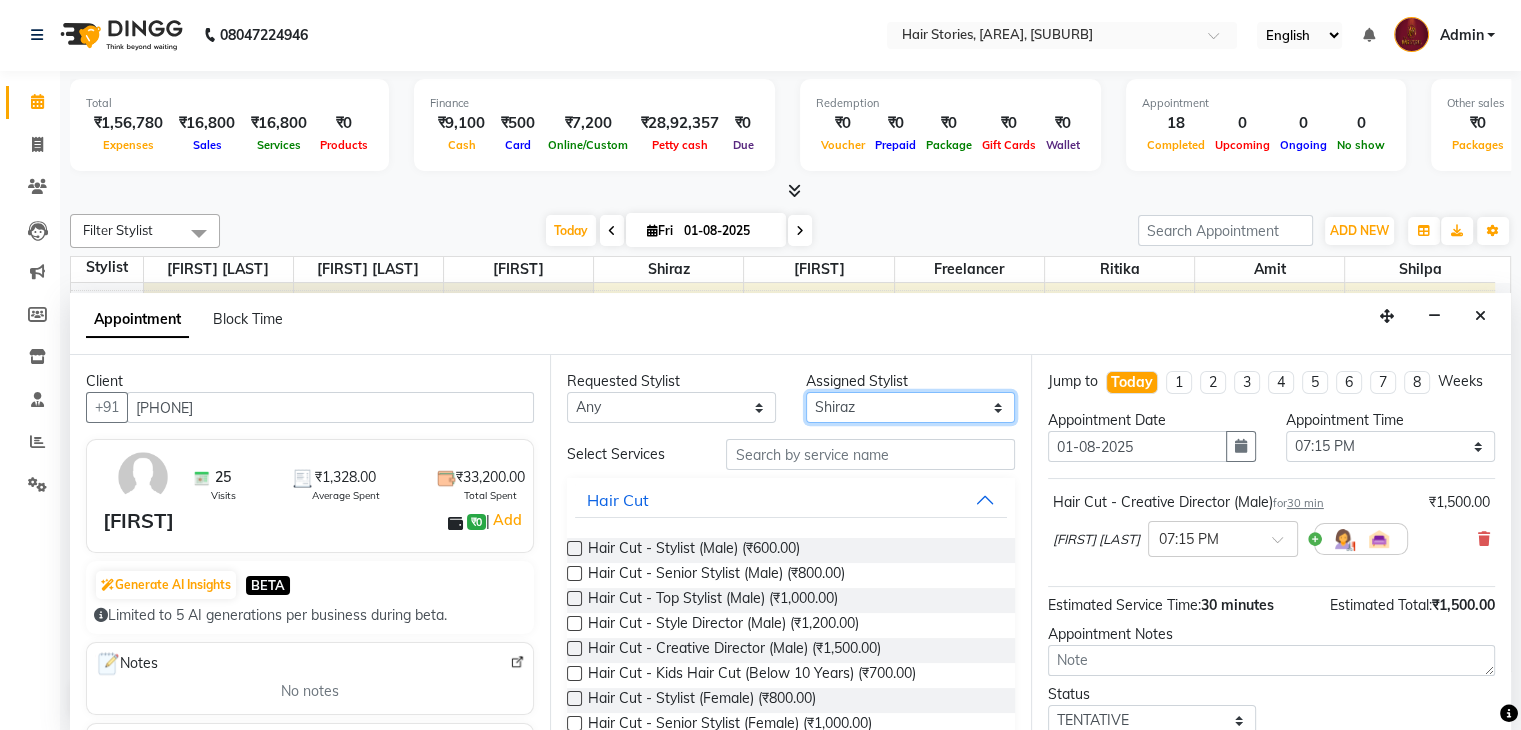 click on "Select [FIRST] [FIRST] [FIRST] [FIRST] [FIRST] [FIRST] [FIRST] [FIRST] [FIRST]" at bounding box center (910, 407) 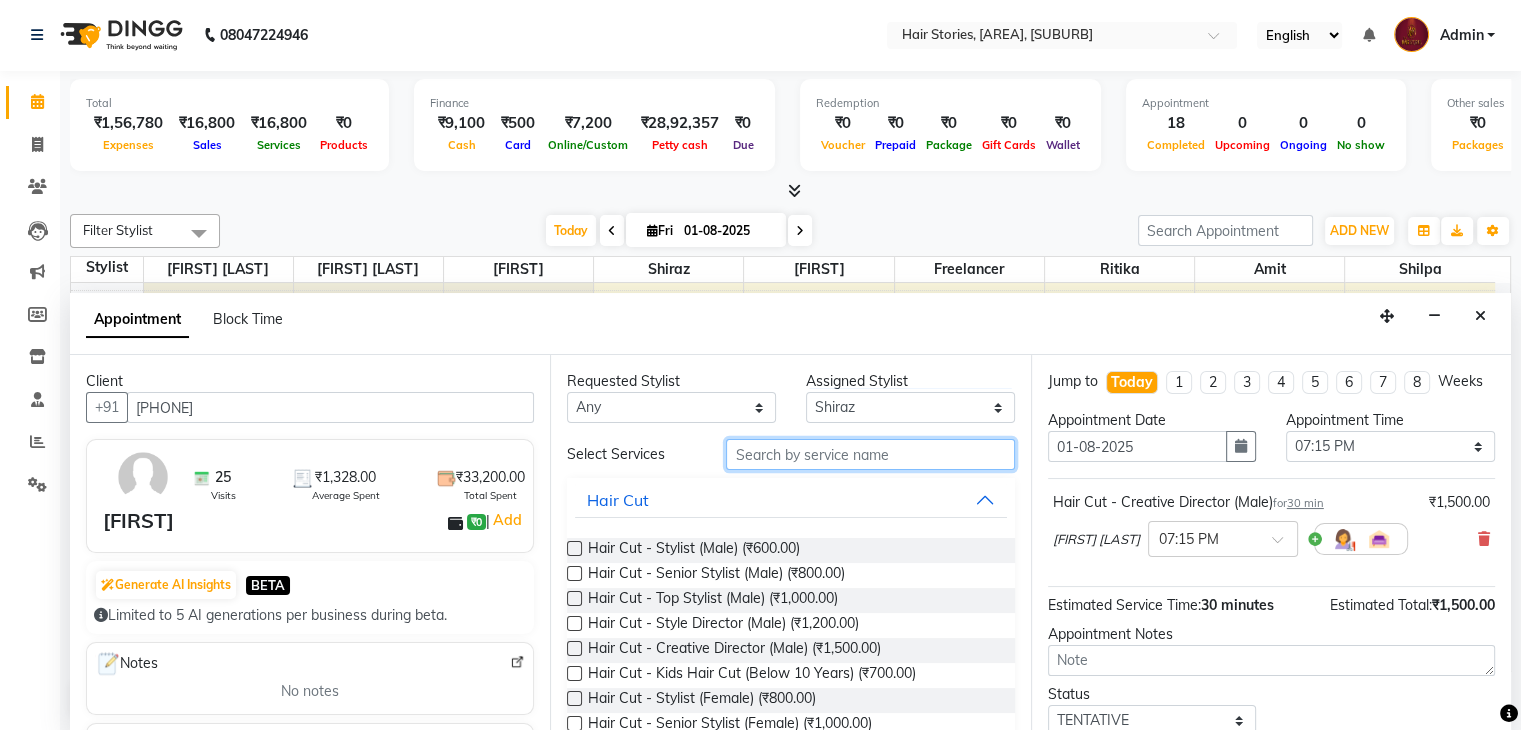 click at bounding box center (870, 454) 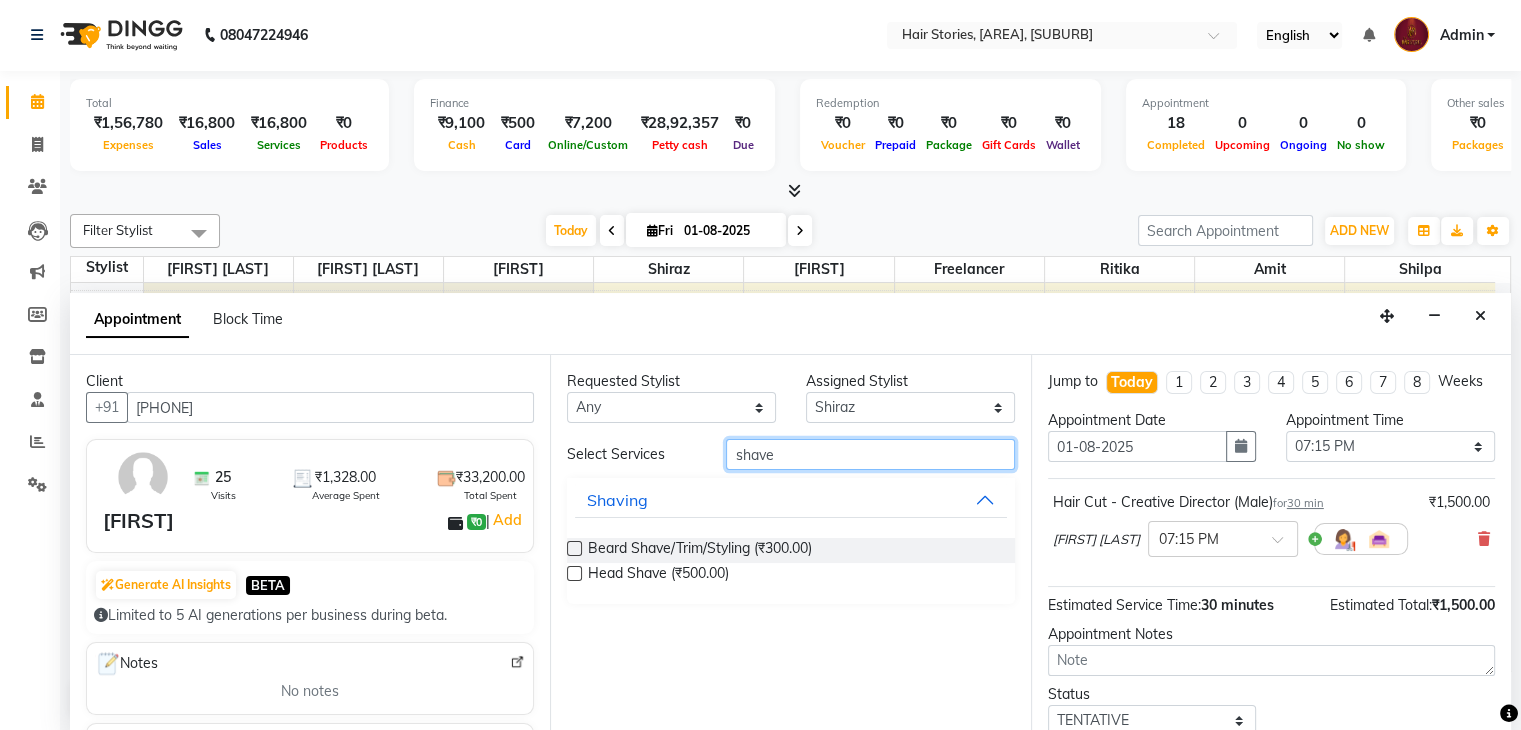 type on "shave" 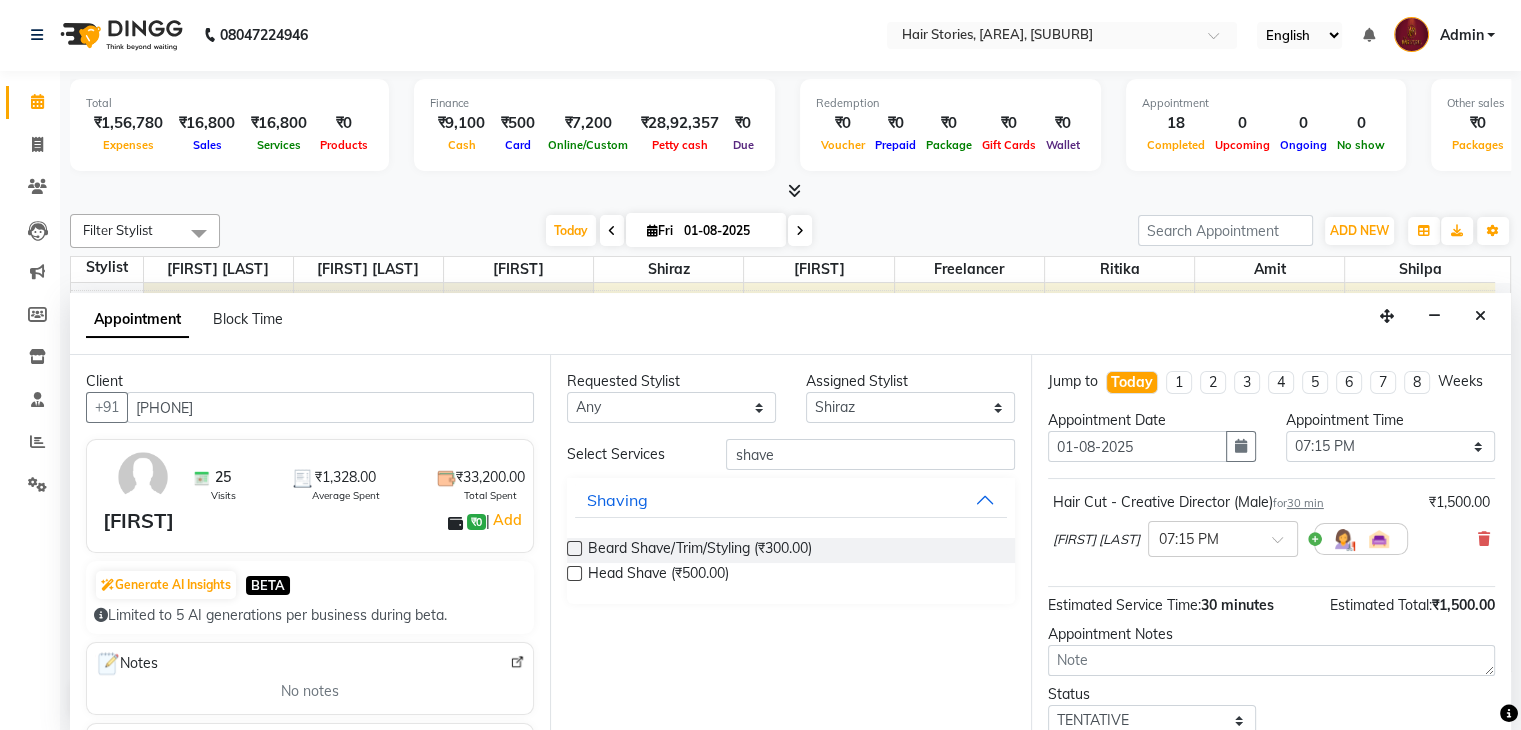 click at bounding box center [574, 548] 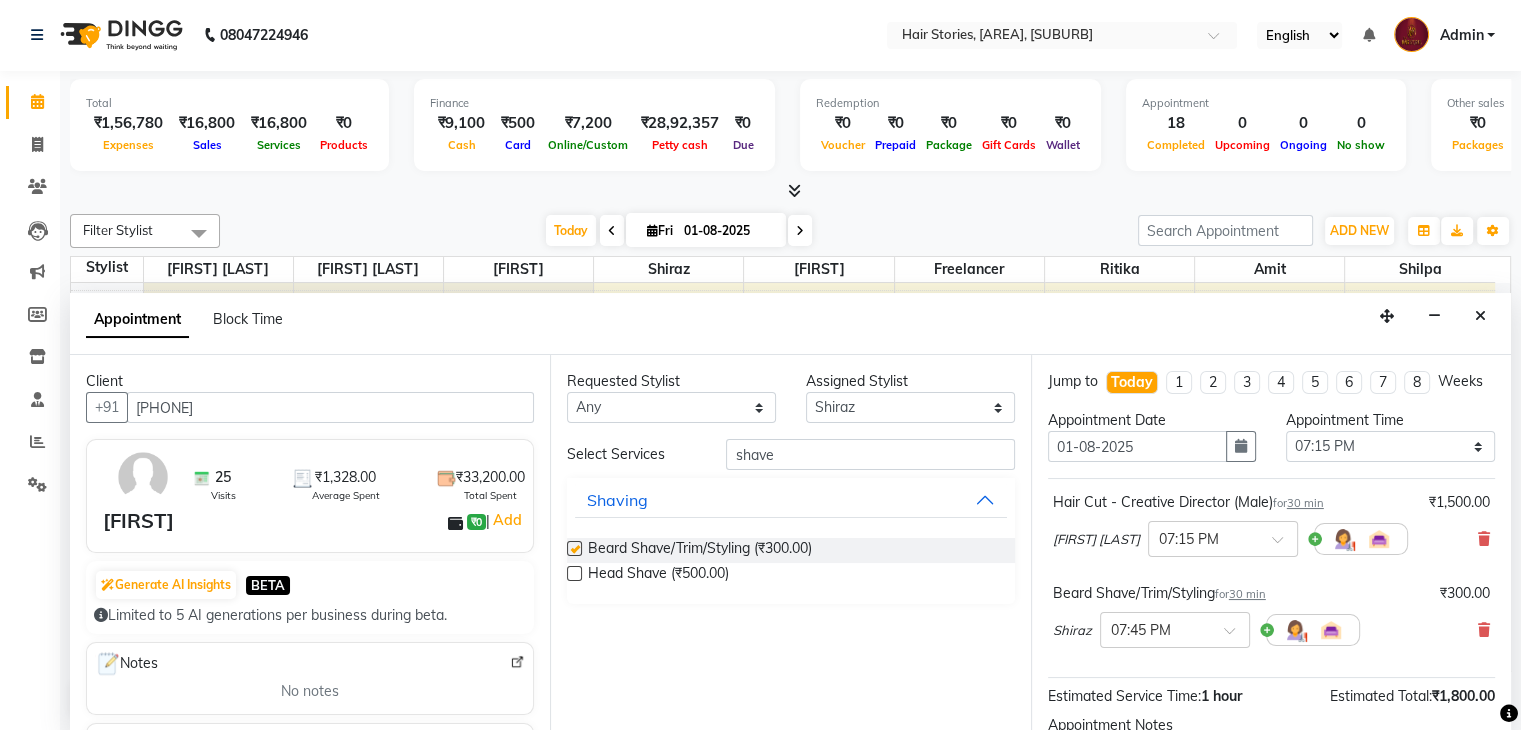 checkbox on "false" 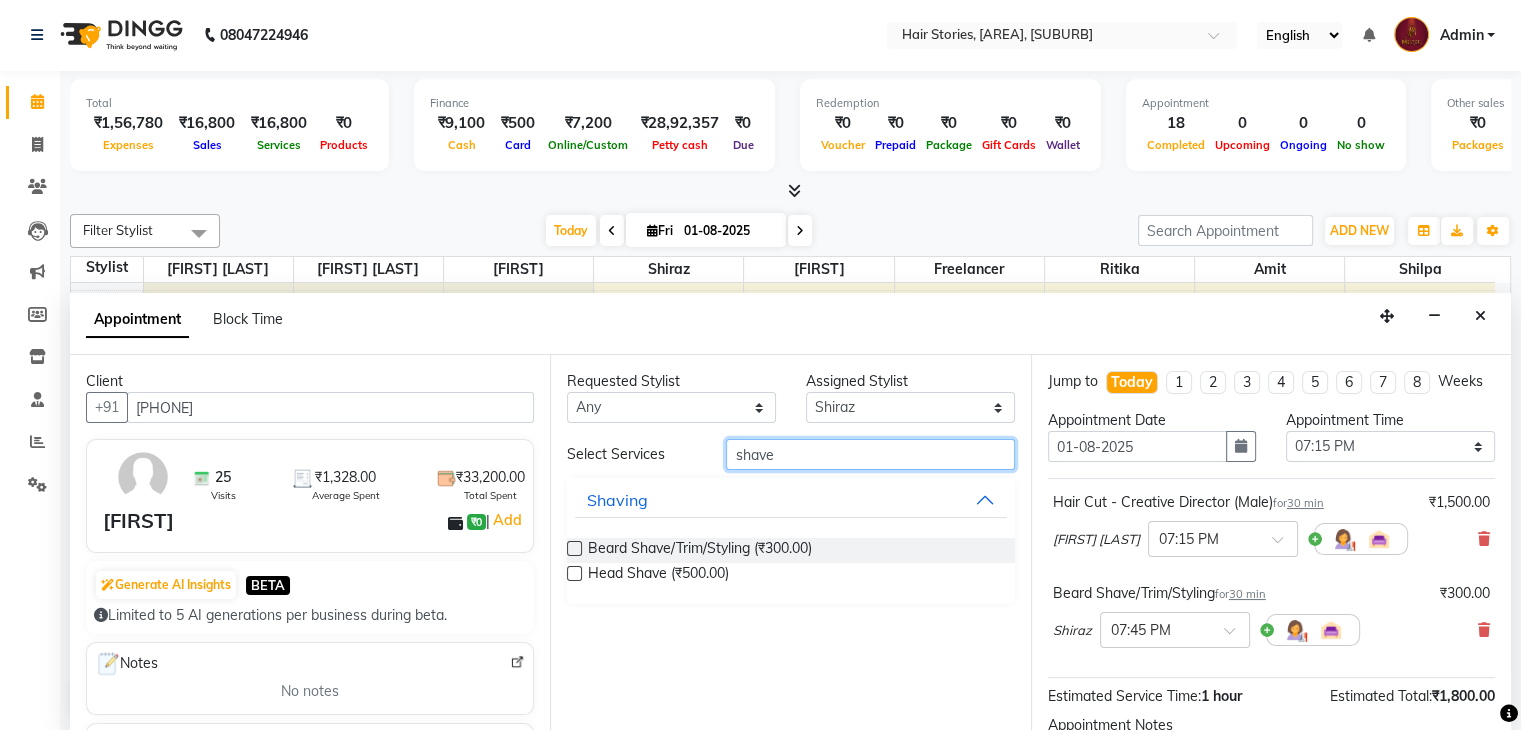 drag, startPoint x: 828, startPoint y: 456, endPoint x: 629, endPoint y: 465, distance: 199.20341 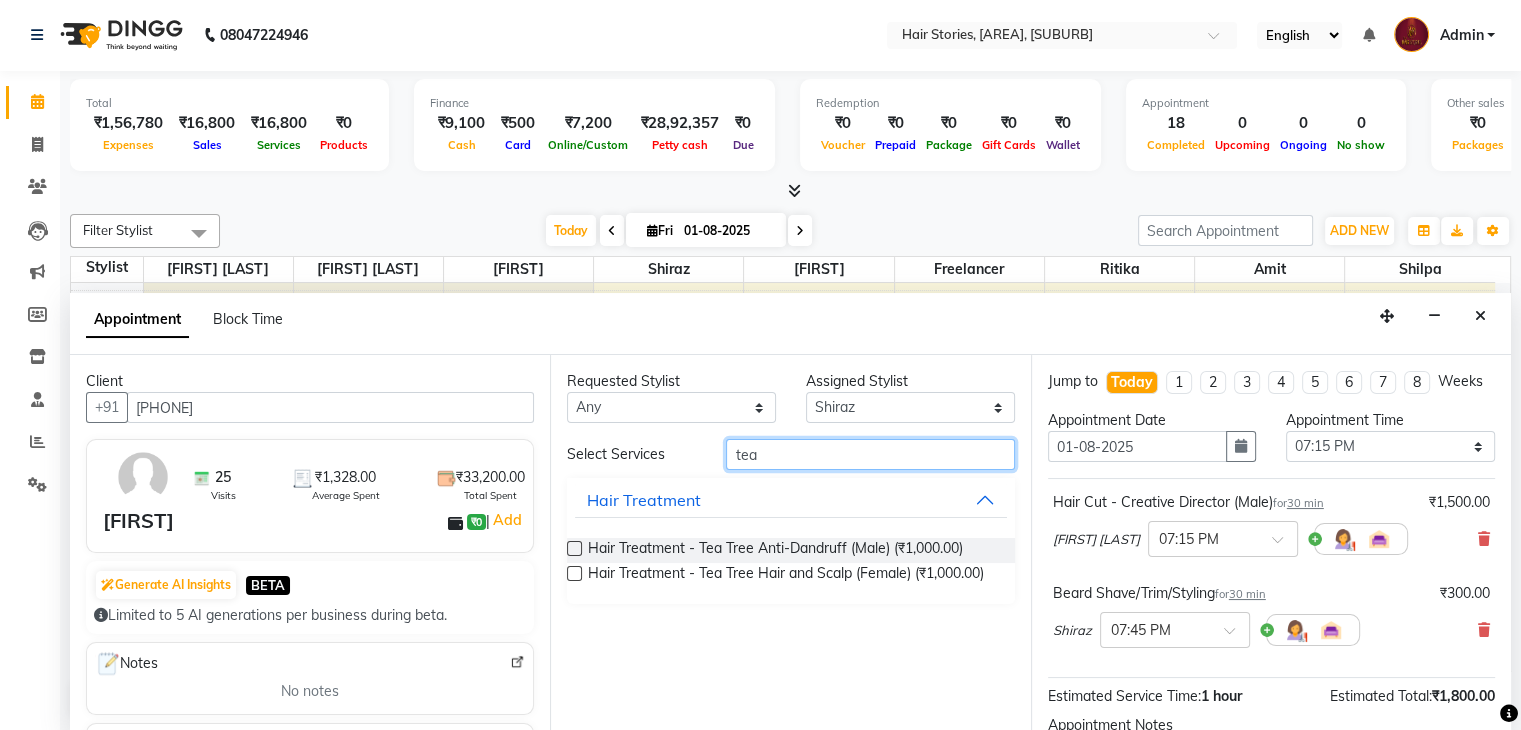 type on "tea" 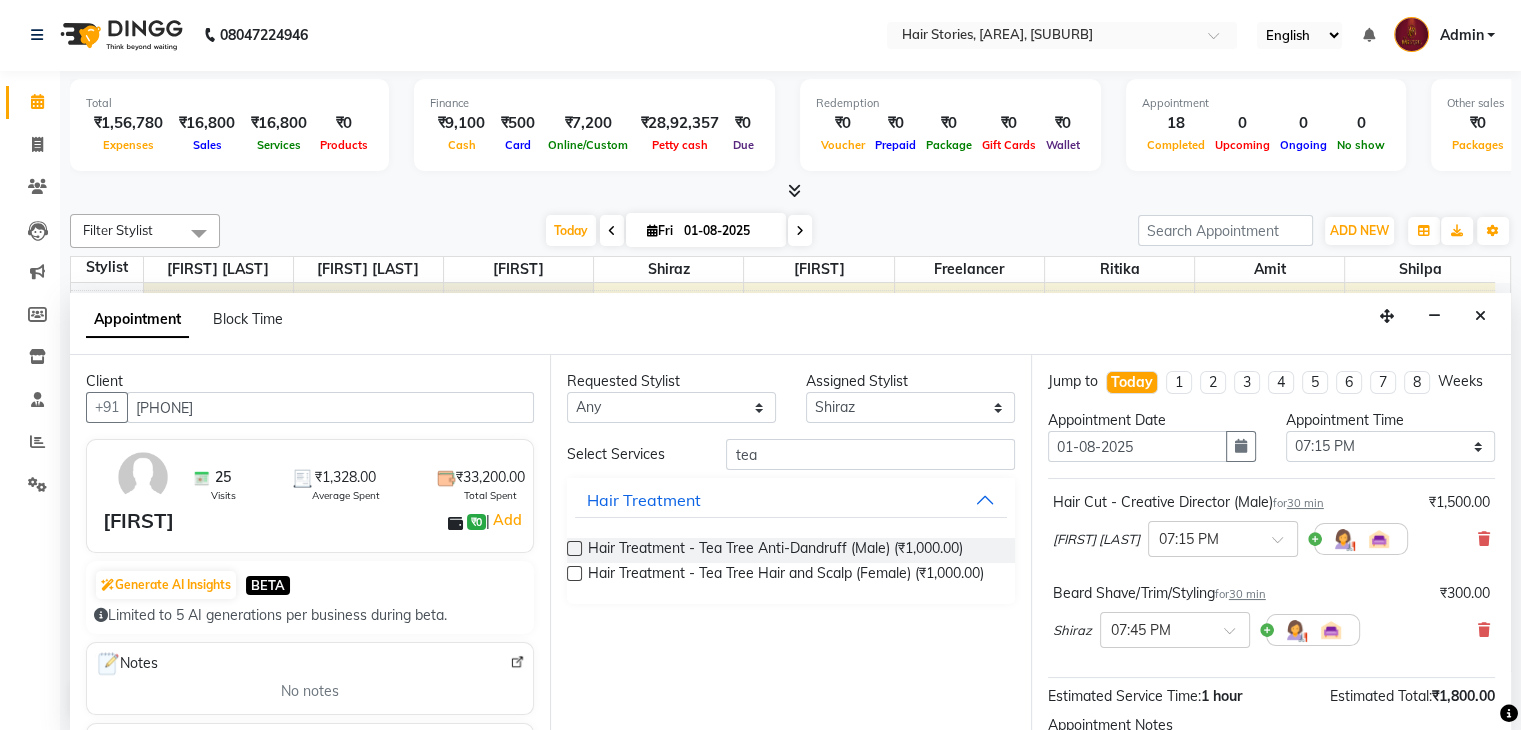 click at bounding box center (574, 548) 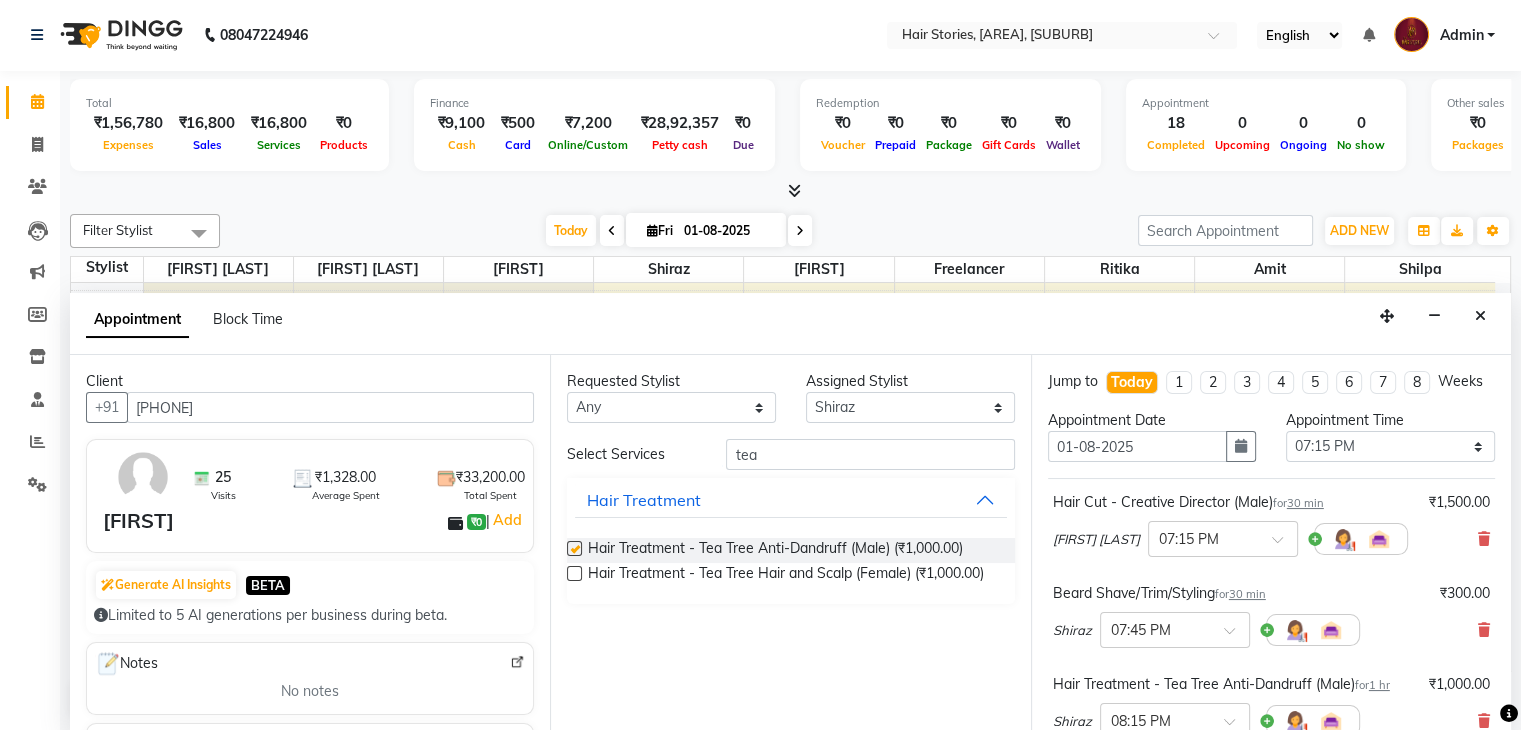 checkbox on "false" 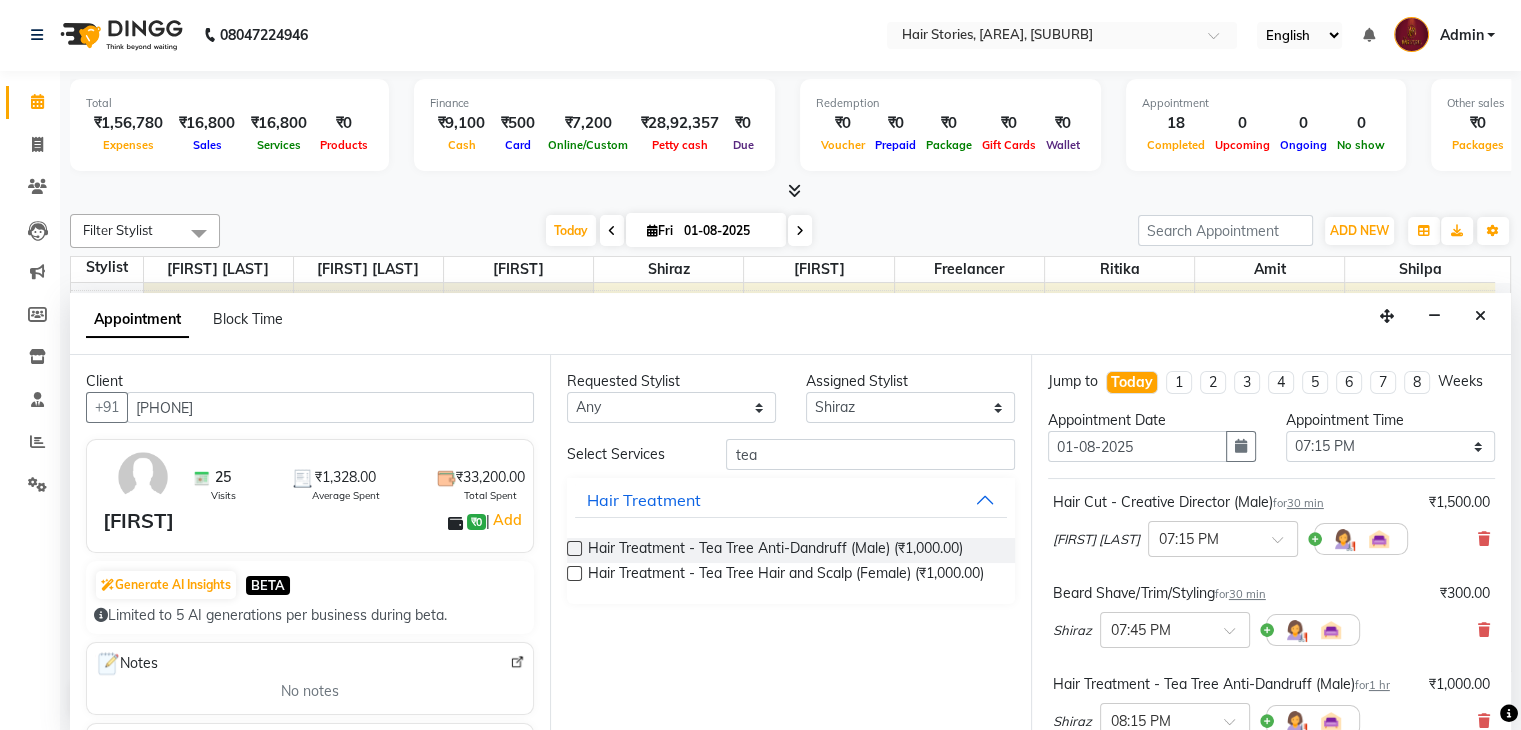 scroll, scrollTop: 331, scrollLeft: 0, axis: vertical 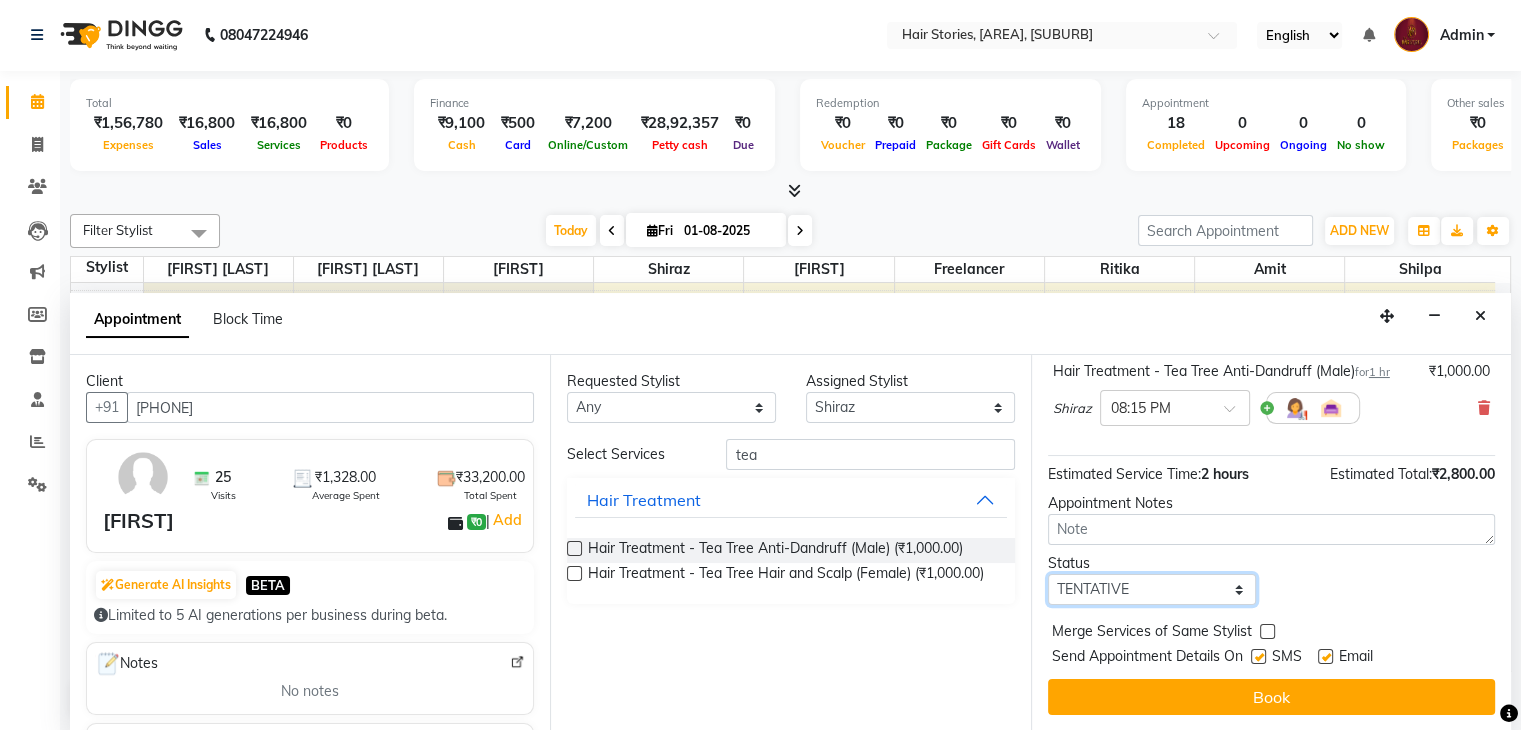 click on "Select TENTATIVE CONFIRM CHECK-IN UPCOMING" at bounding box center [1152, 589] 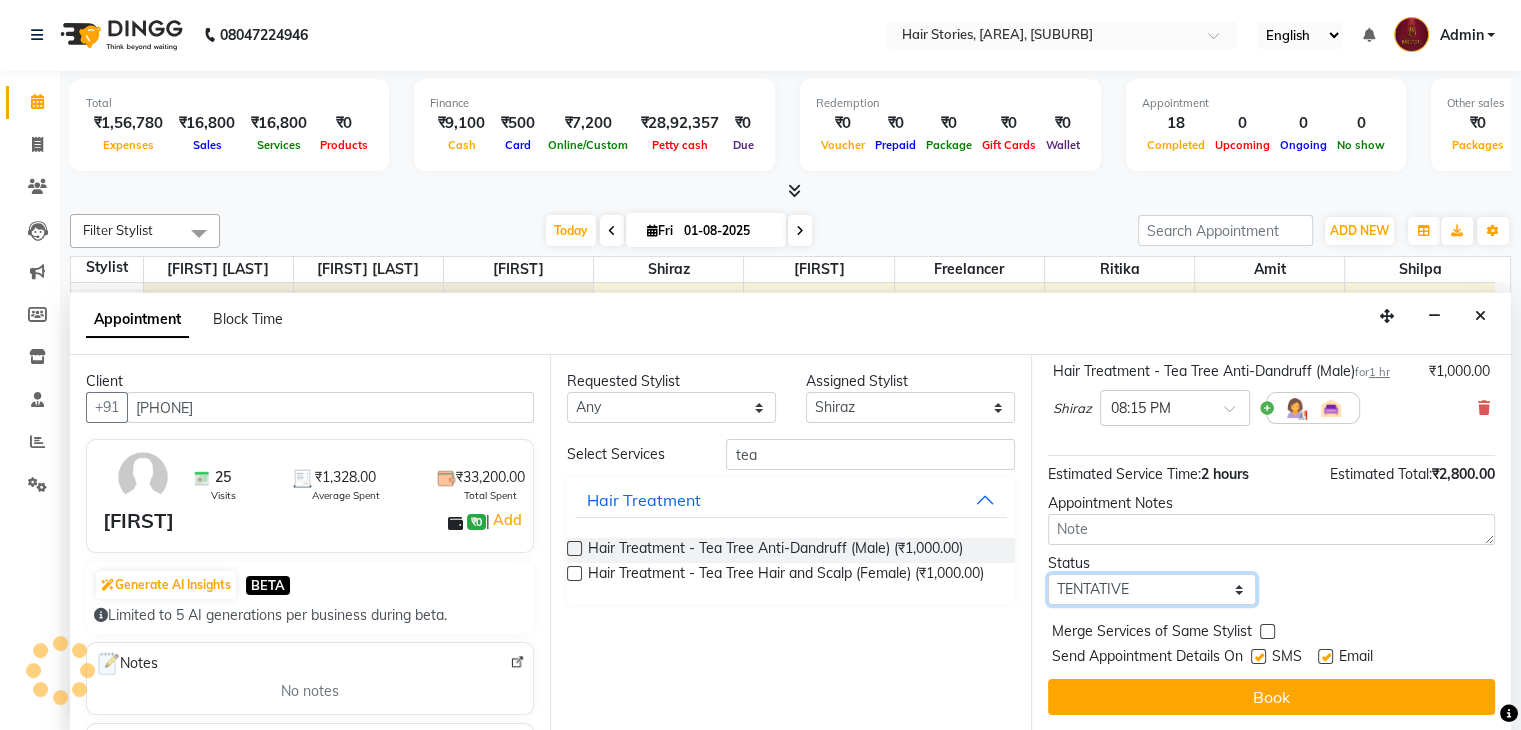 select on "confirm booking" 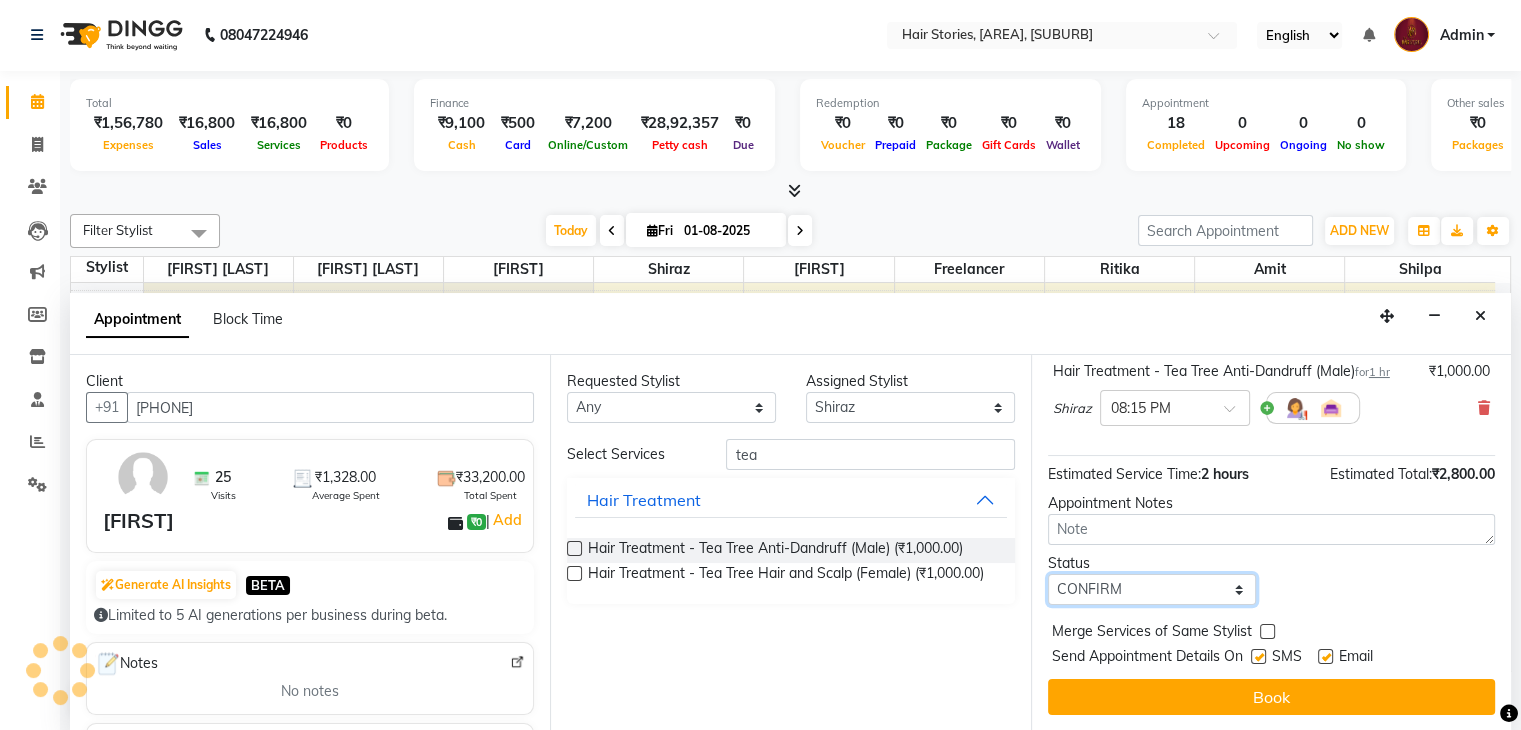 click on "Select TENTATIVE CONFIRM CHECK-IN UPCOMING" at bounding box center (1152, 589) 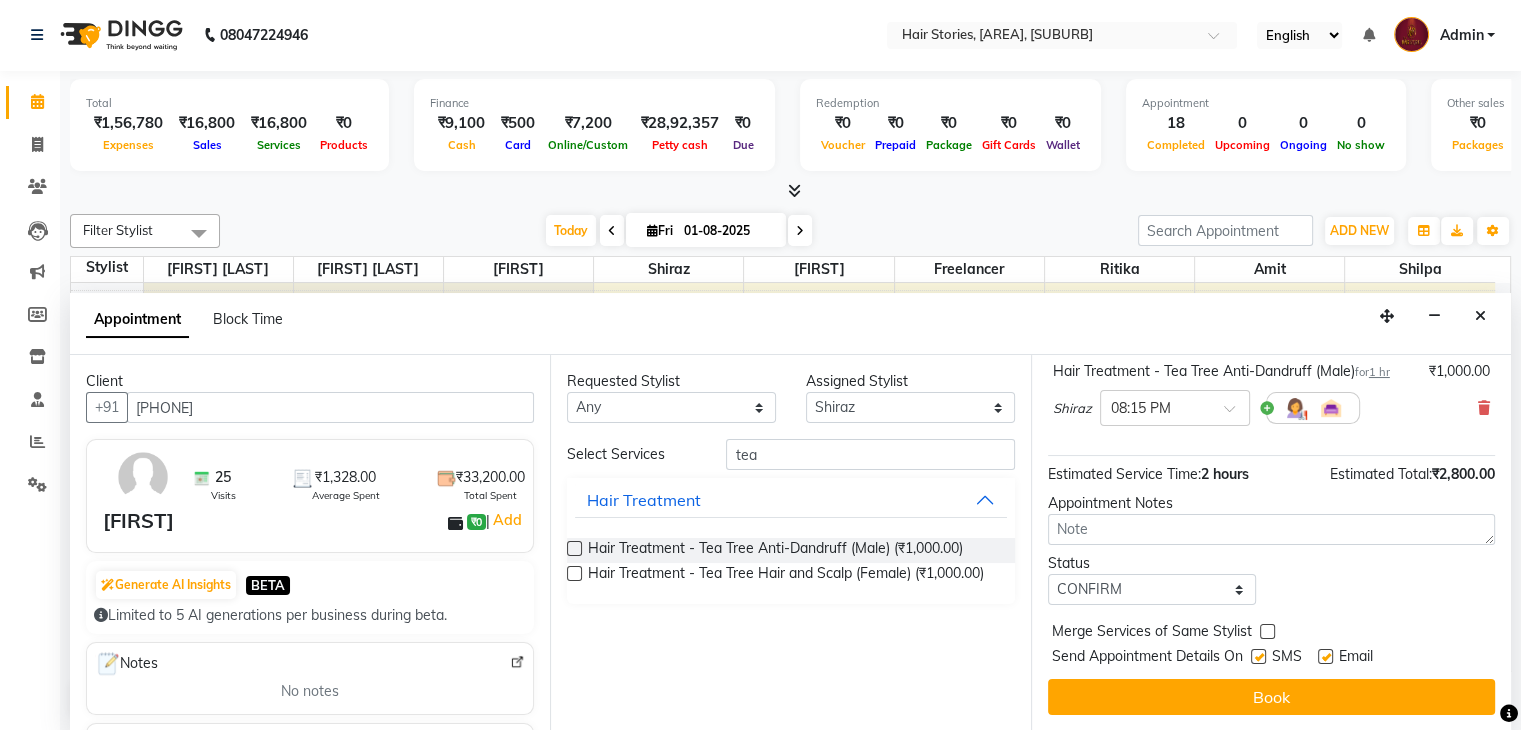 click at bounding box center (1258, 656) 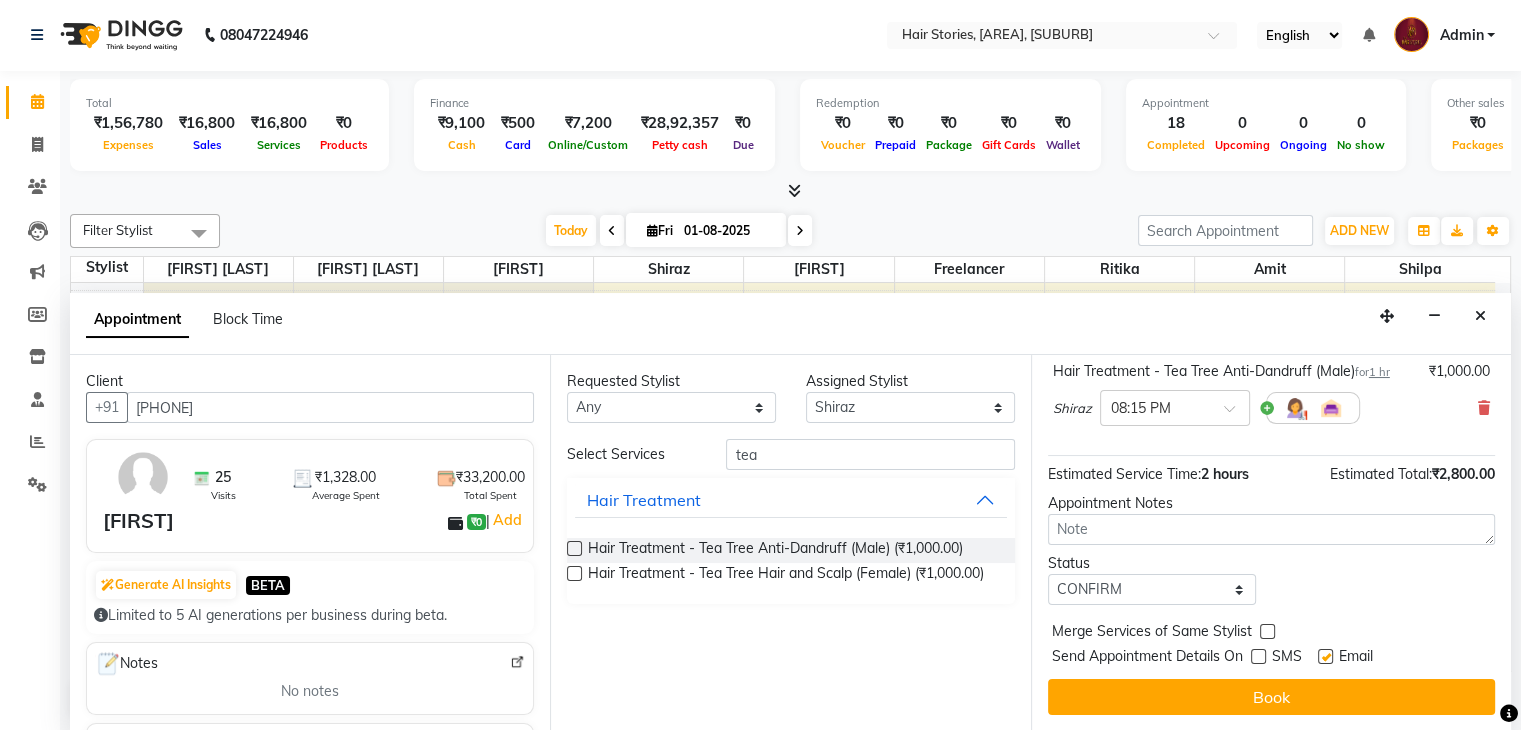 click at bounding box center (1325, 656) 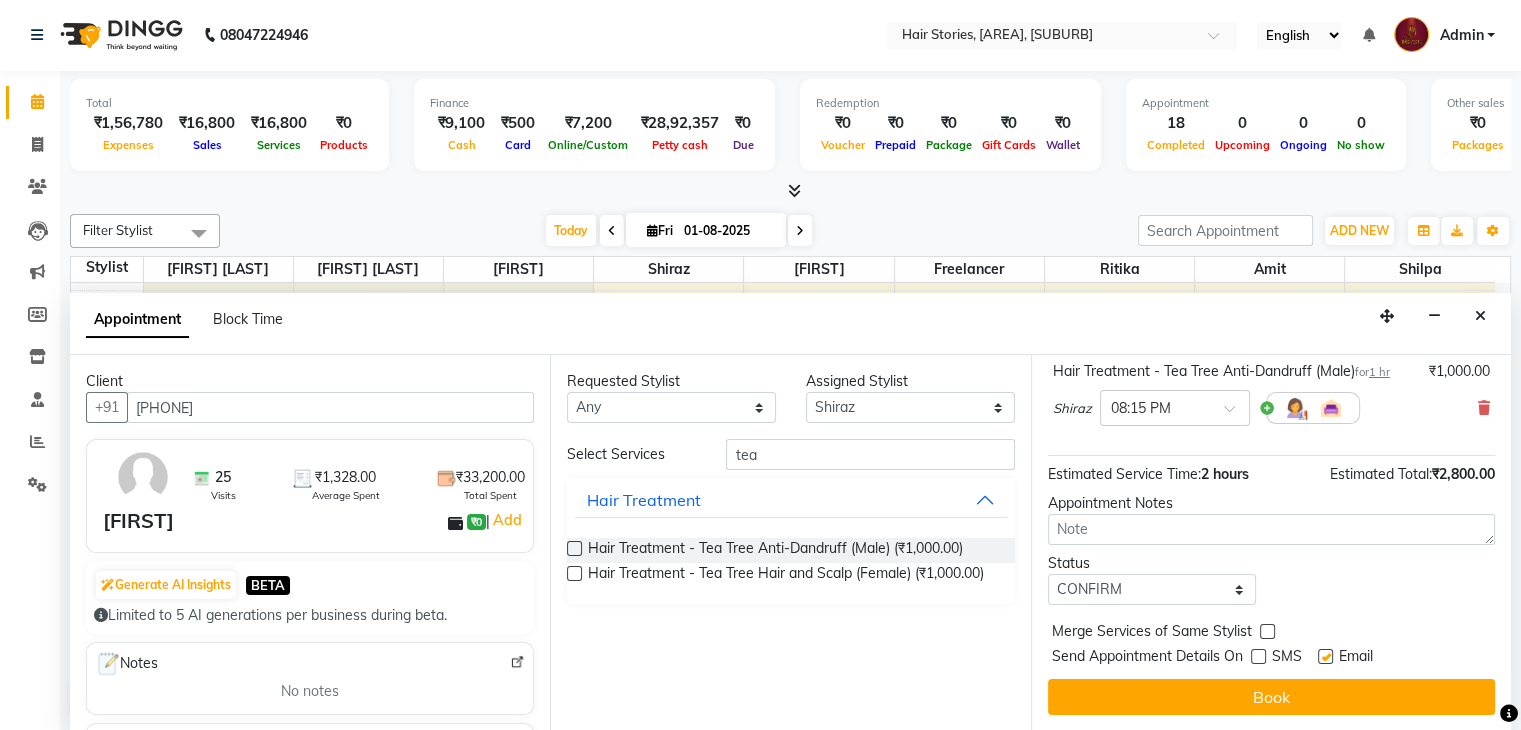 click at bounding box center (1324, 658) 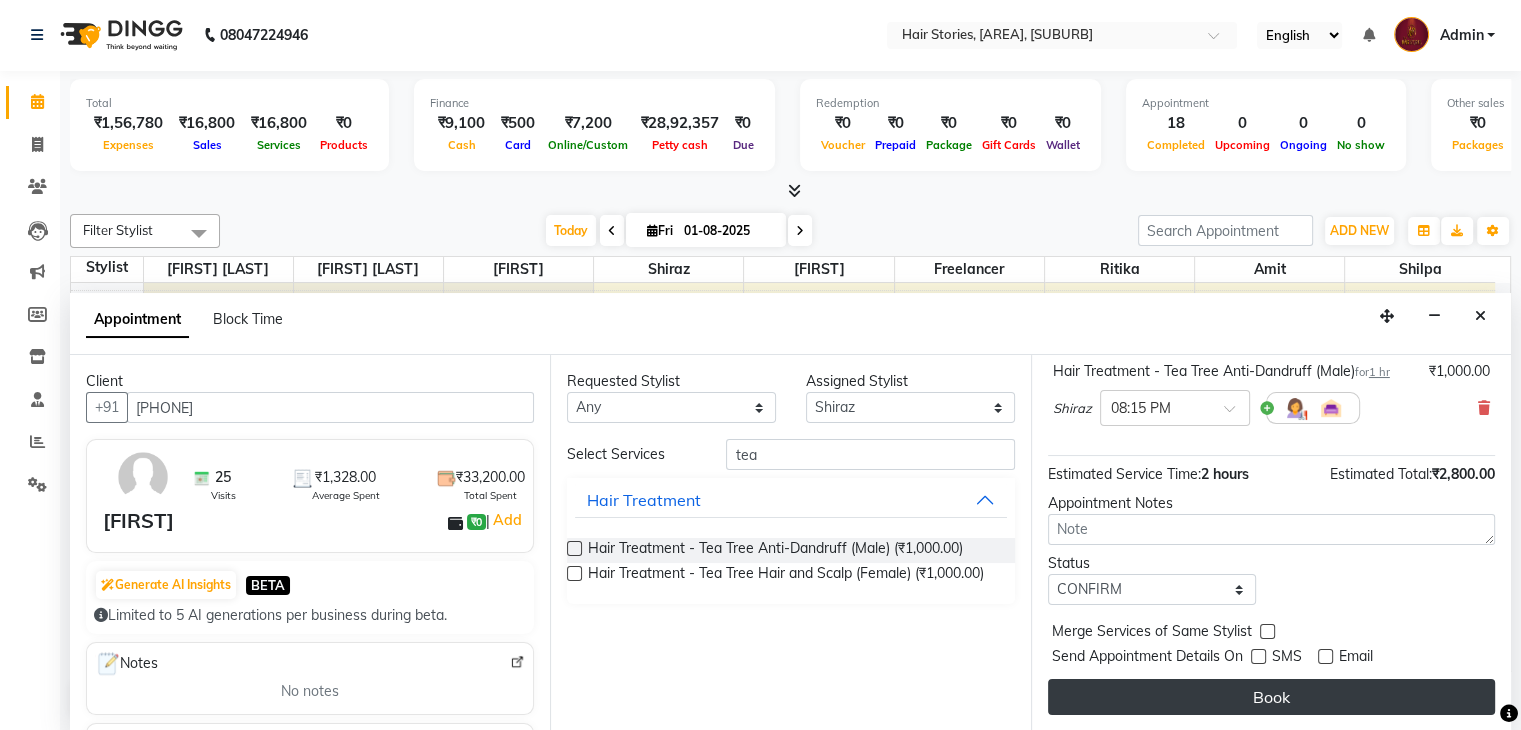 click on "Book" at bounding box center (1271, 697) 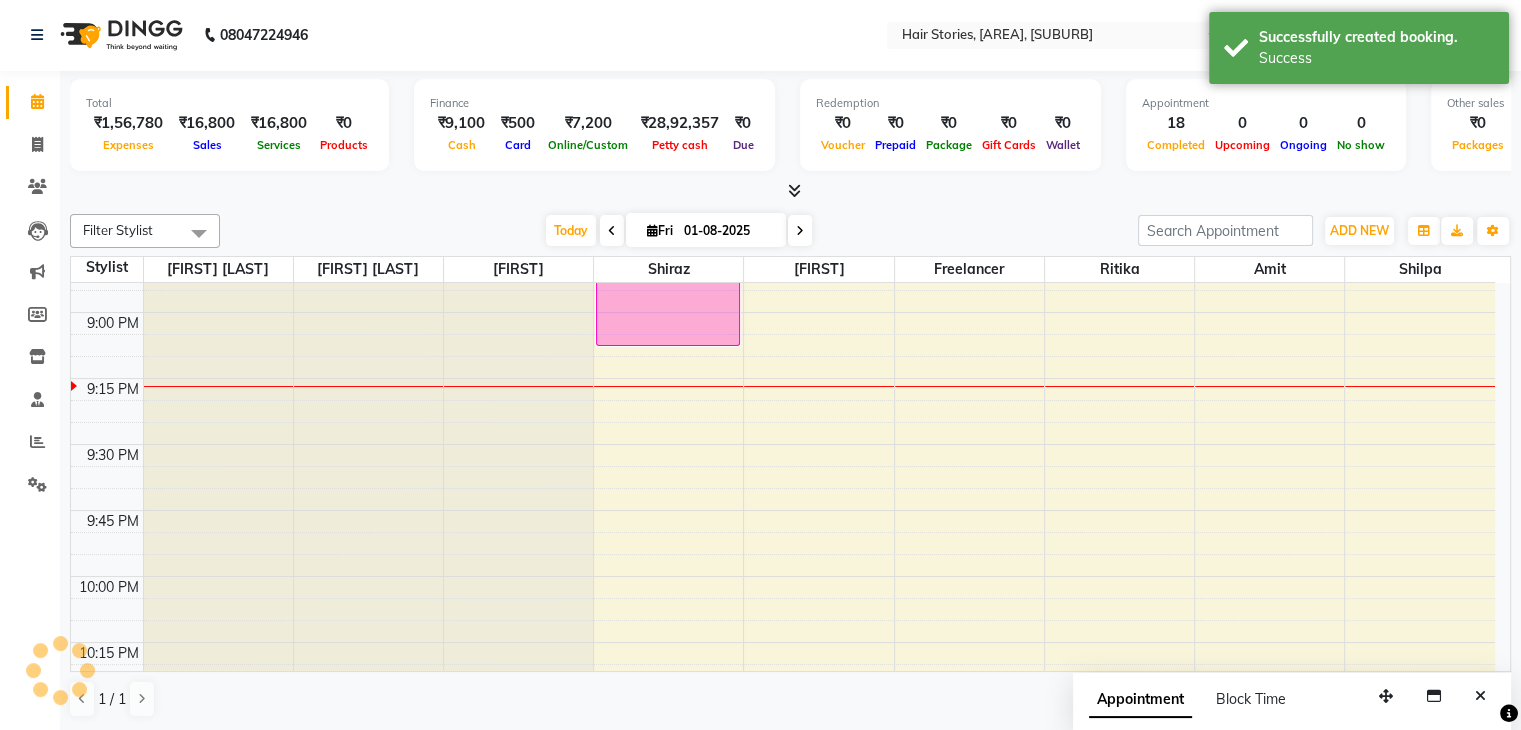 scroll, scrollTop: 0, scrollLeft: 0, axis: both 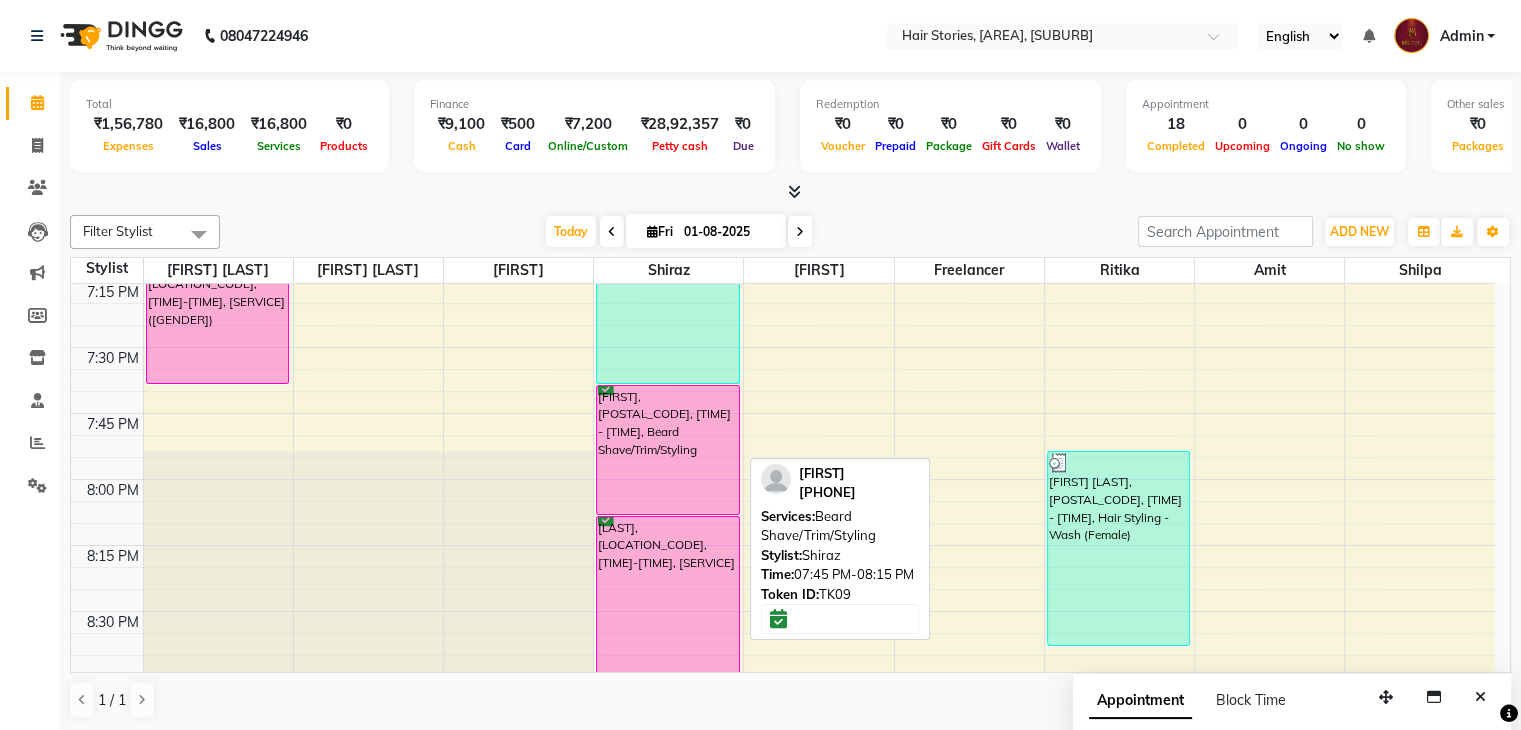 click on "[FIRST], [POSTAL_CODE], [TIME] - [TIME], Beard Shave/Trim/Styling" at bounding box center (668, 450) 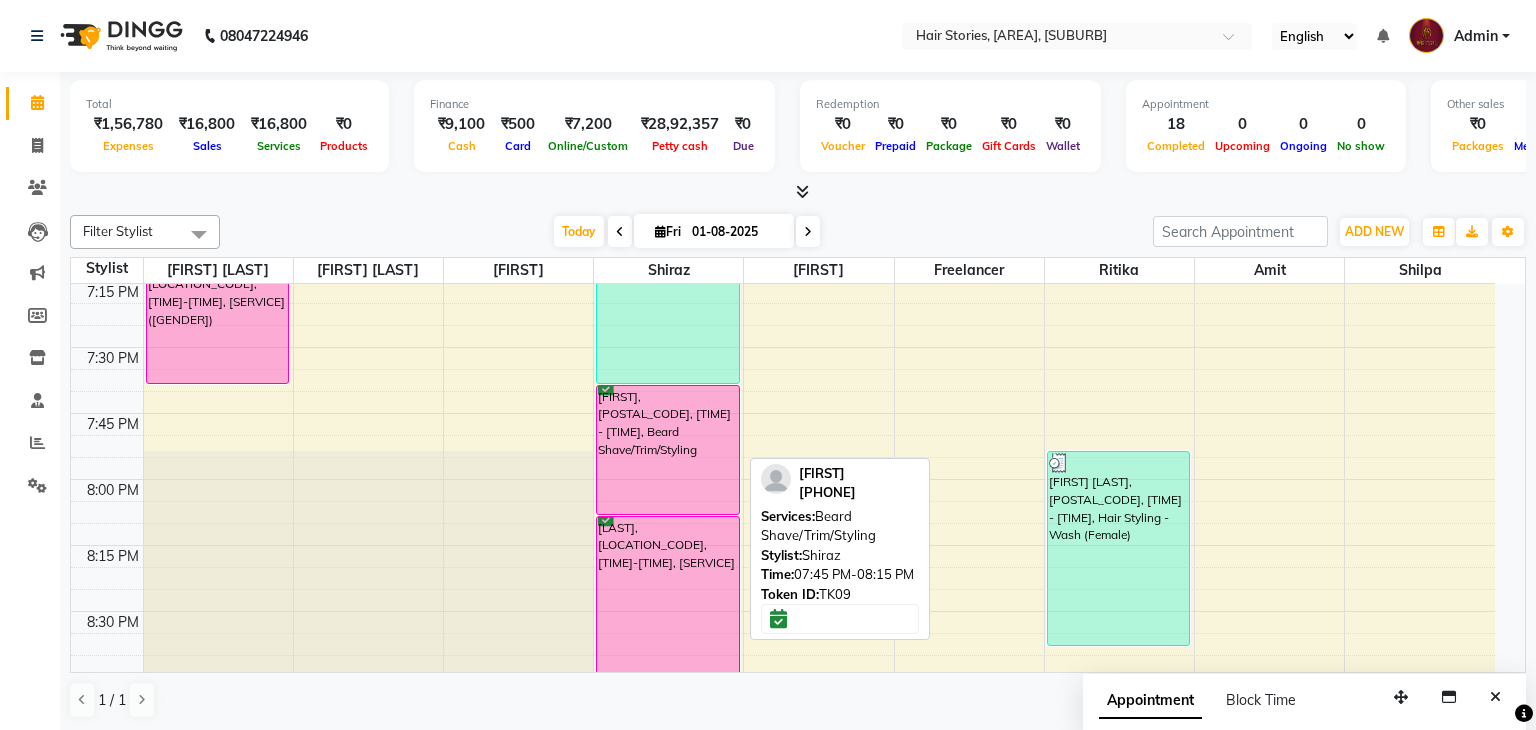 select on "6" 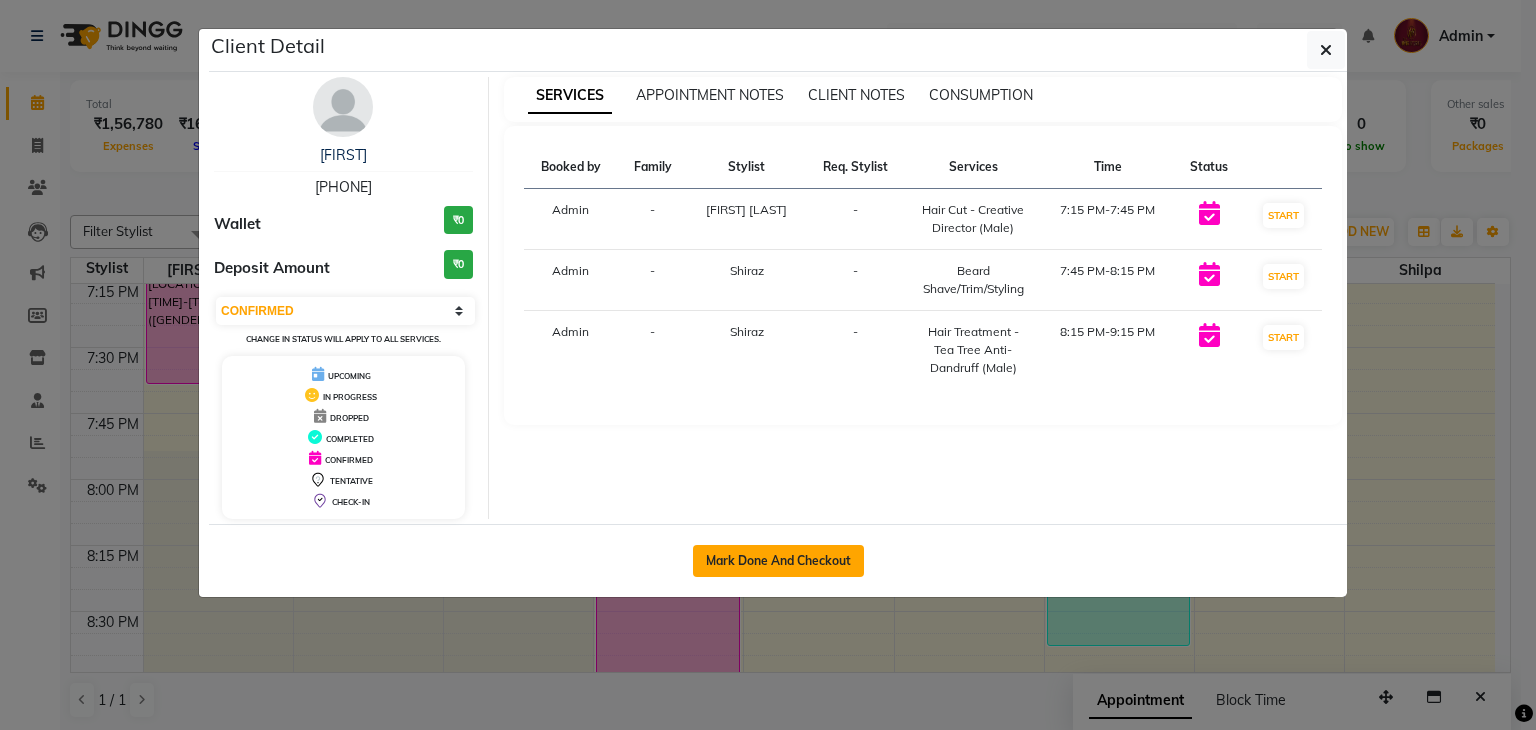 click on "Mark Done And Checkout" 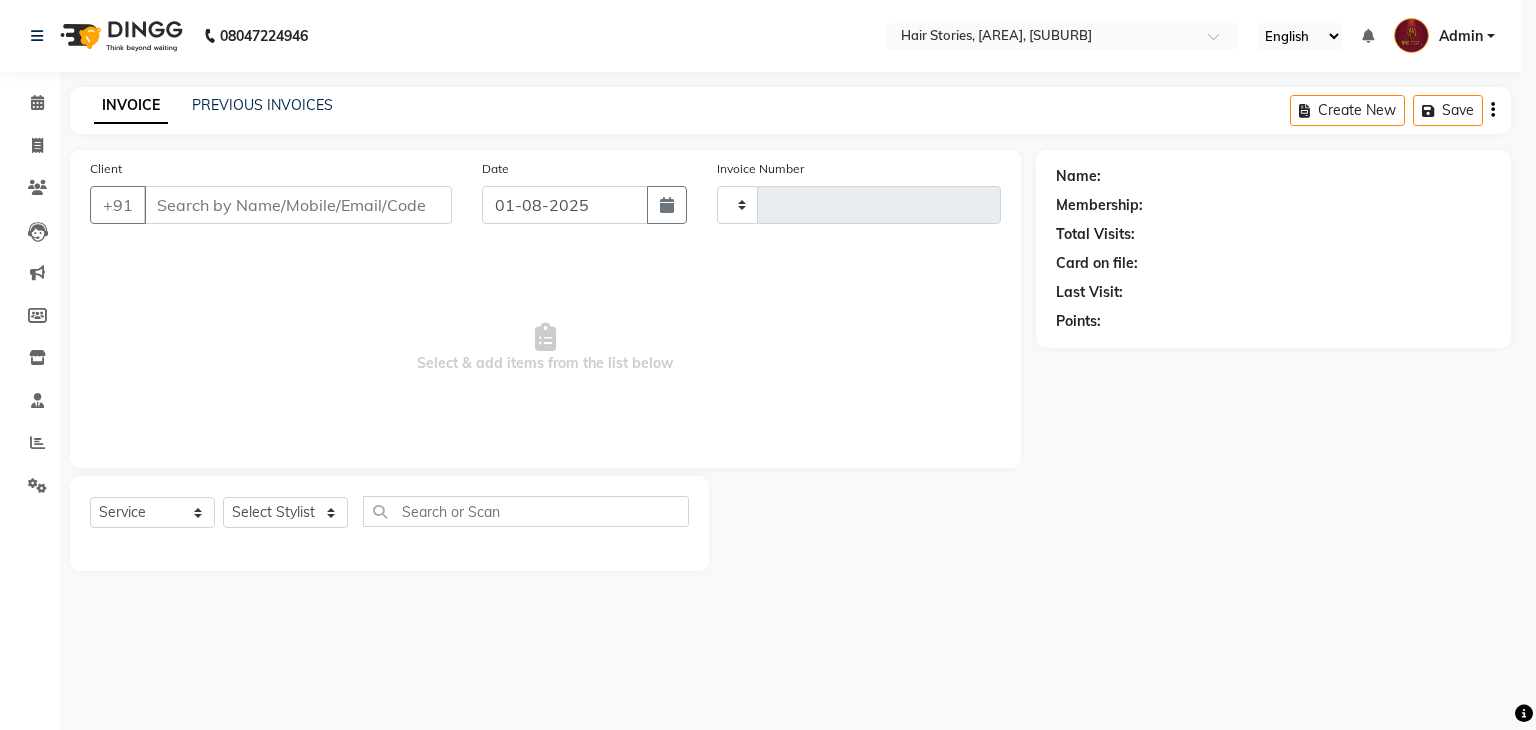 type on "0833" 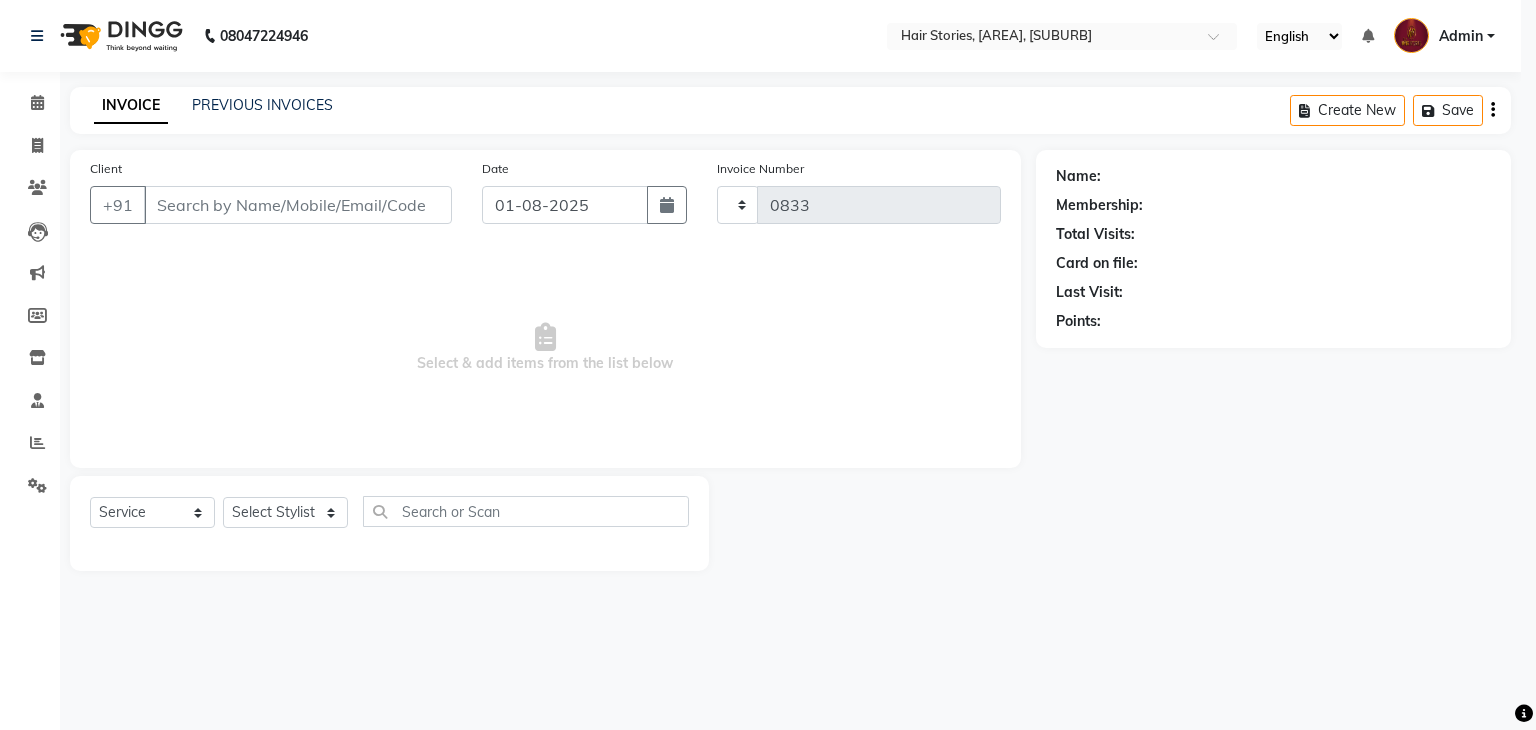 select on "550" 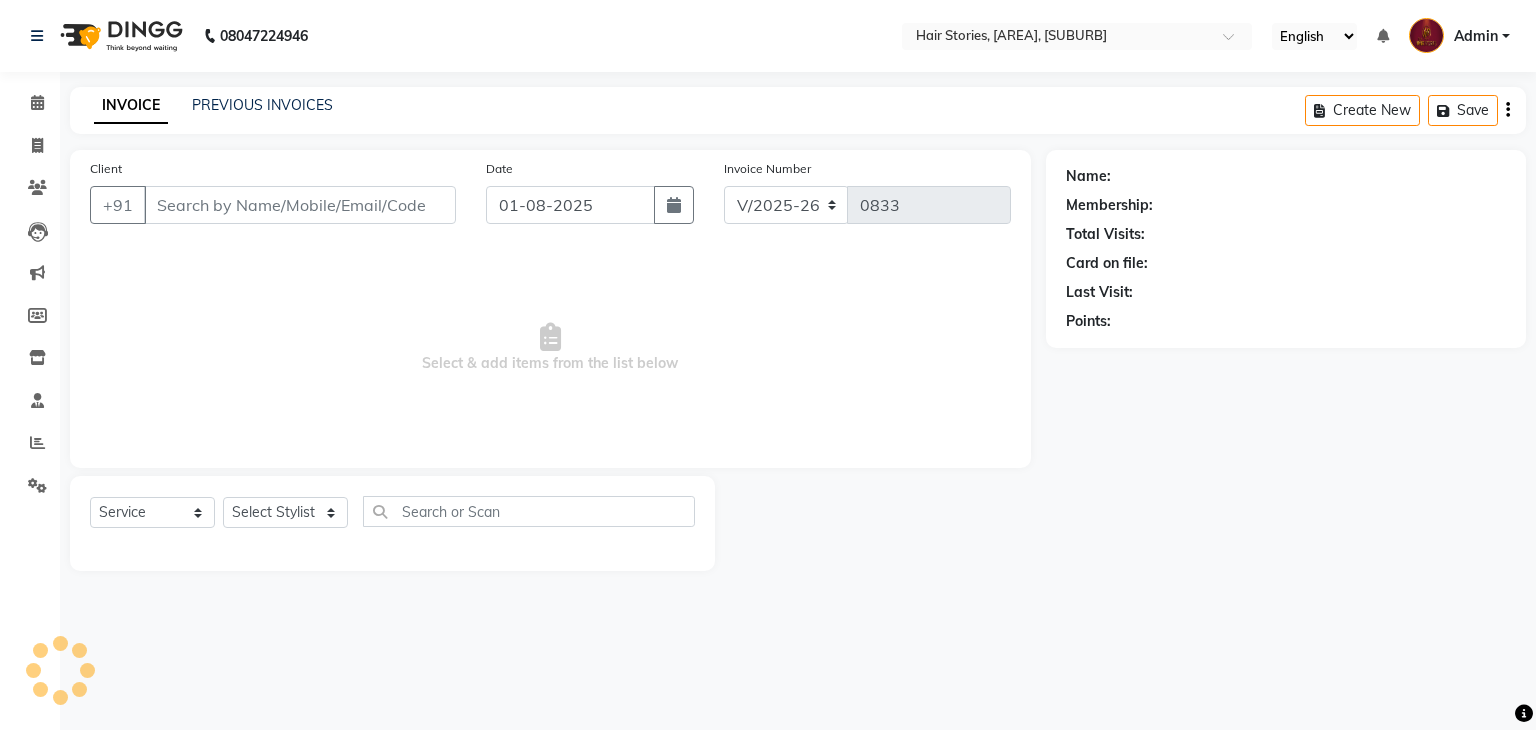 type on "[PHONE]" 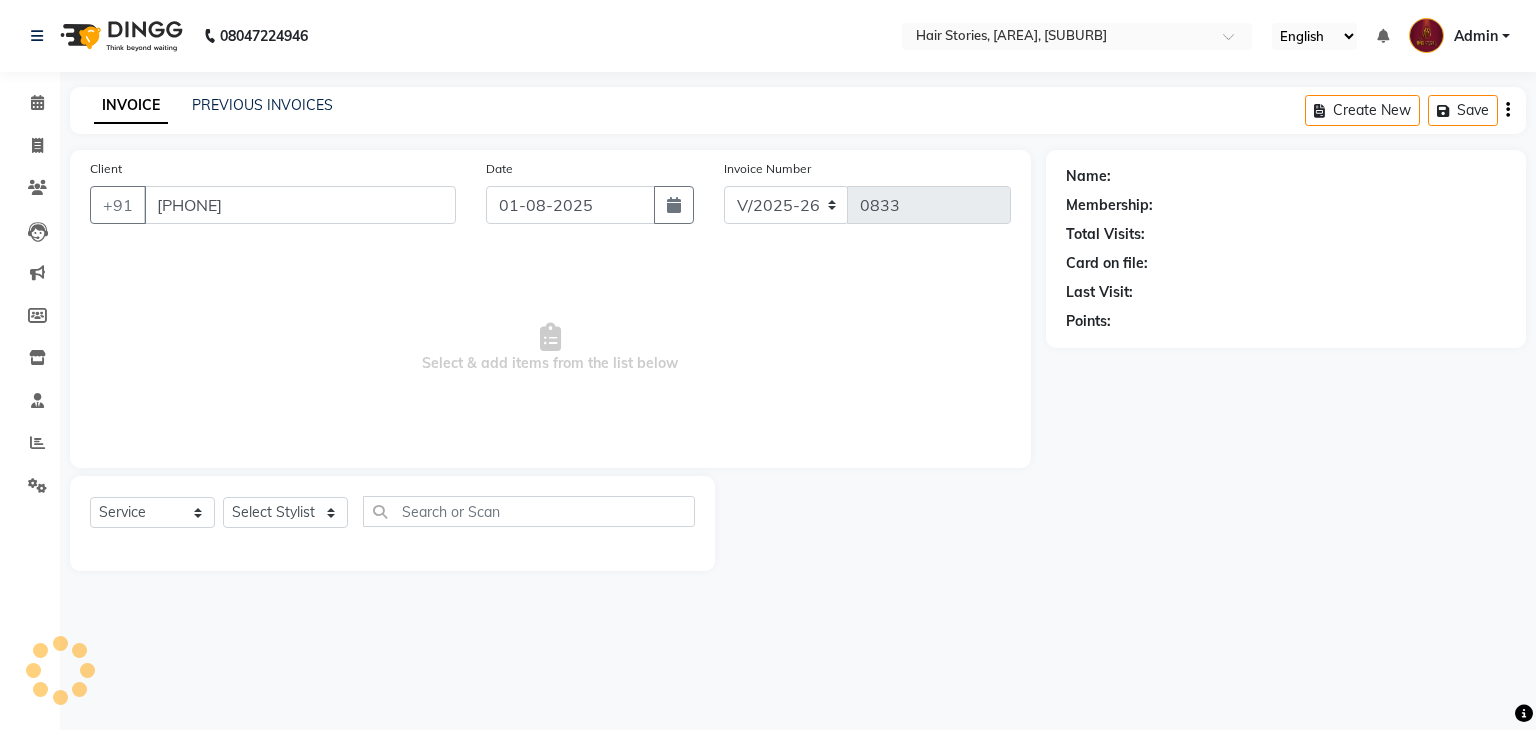 select on "12002" 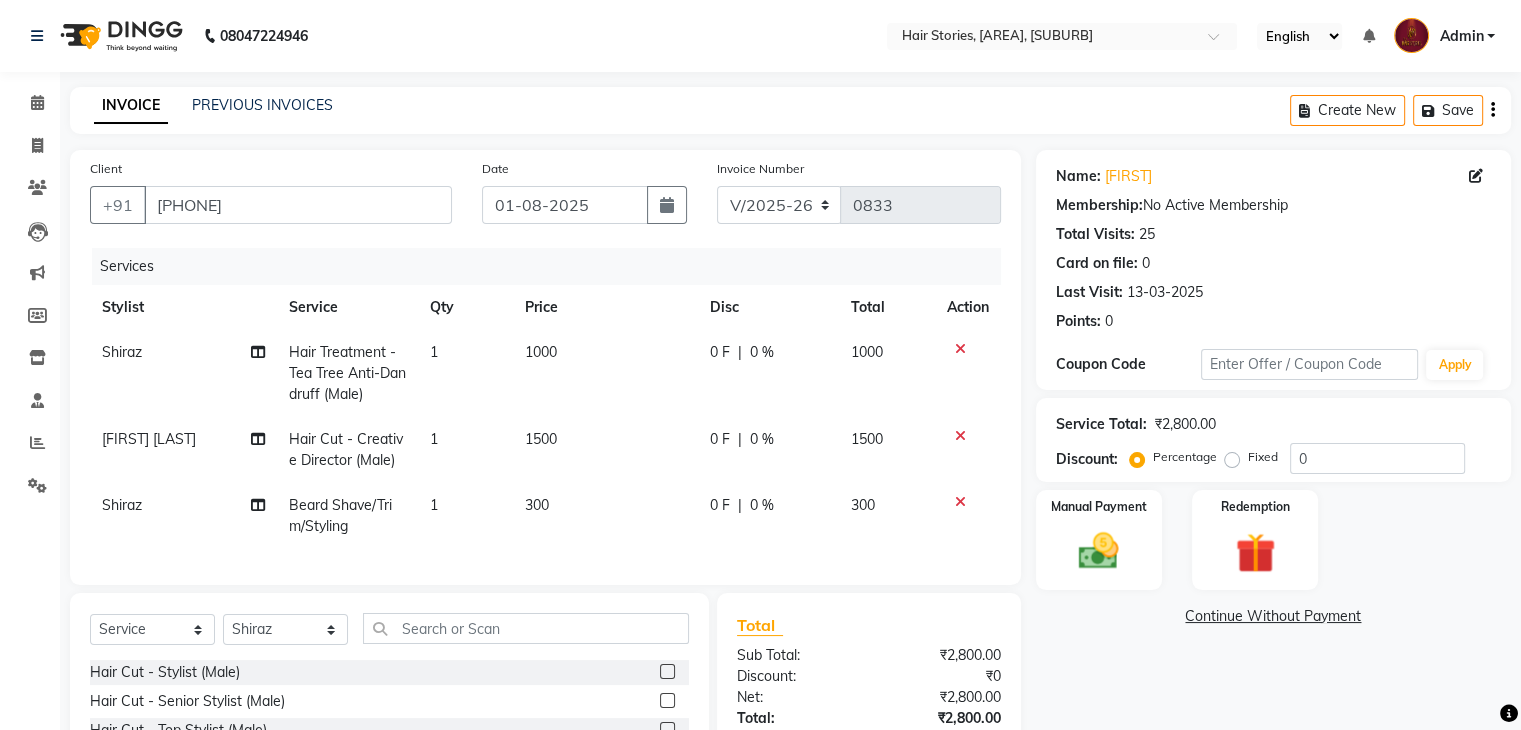 click on "1" 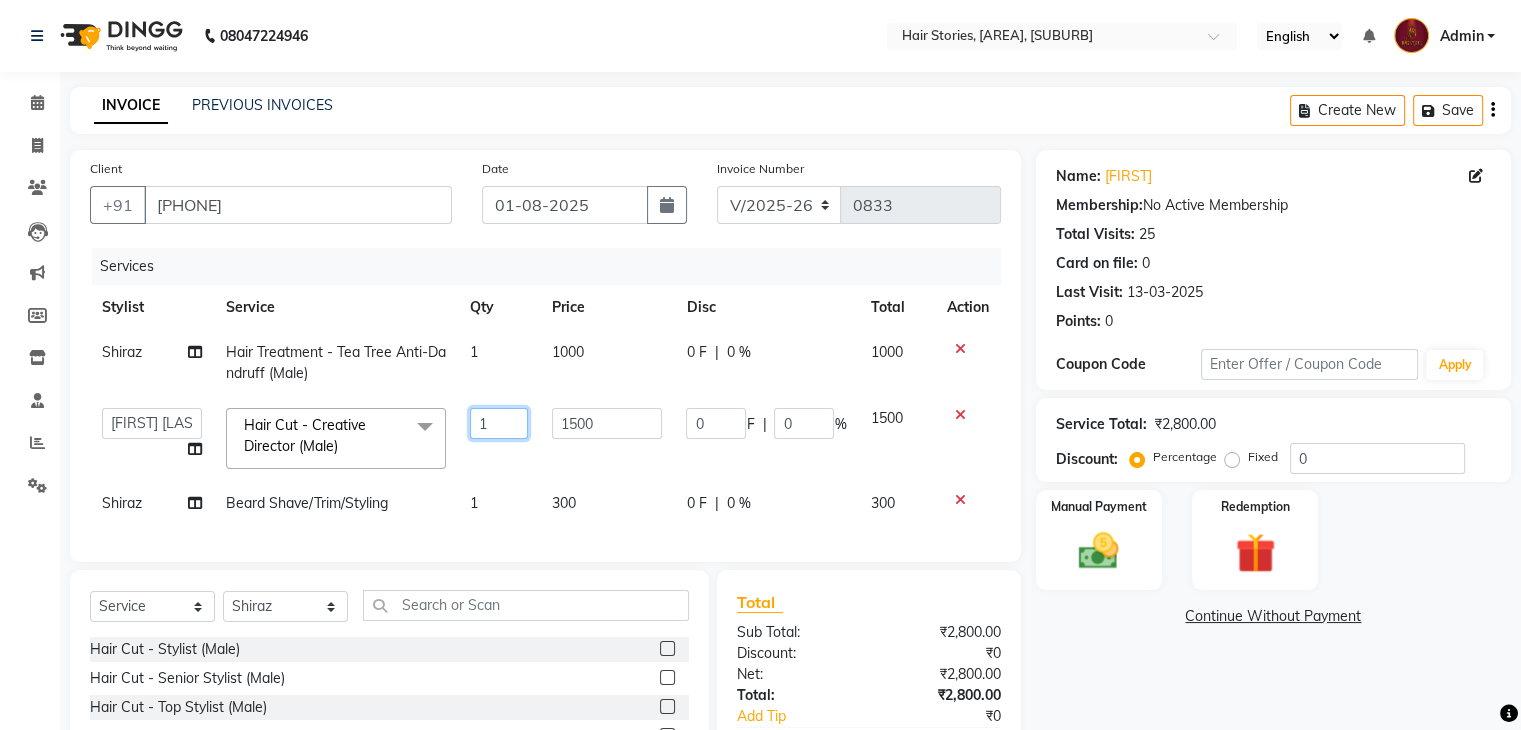 drag, startPoint x: 499, startPoint y: 423, endPoint x: 401, endPoint y: 437, distance: 98.99495 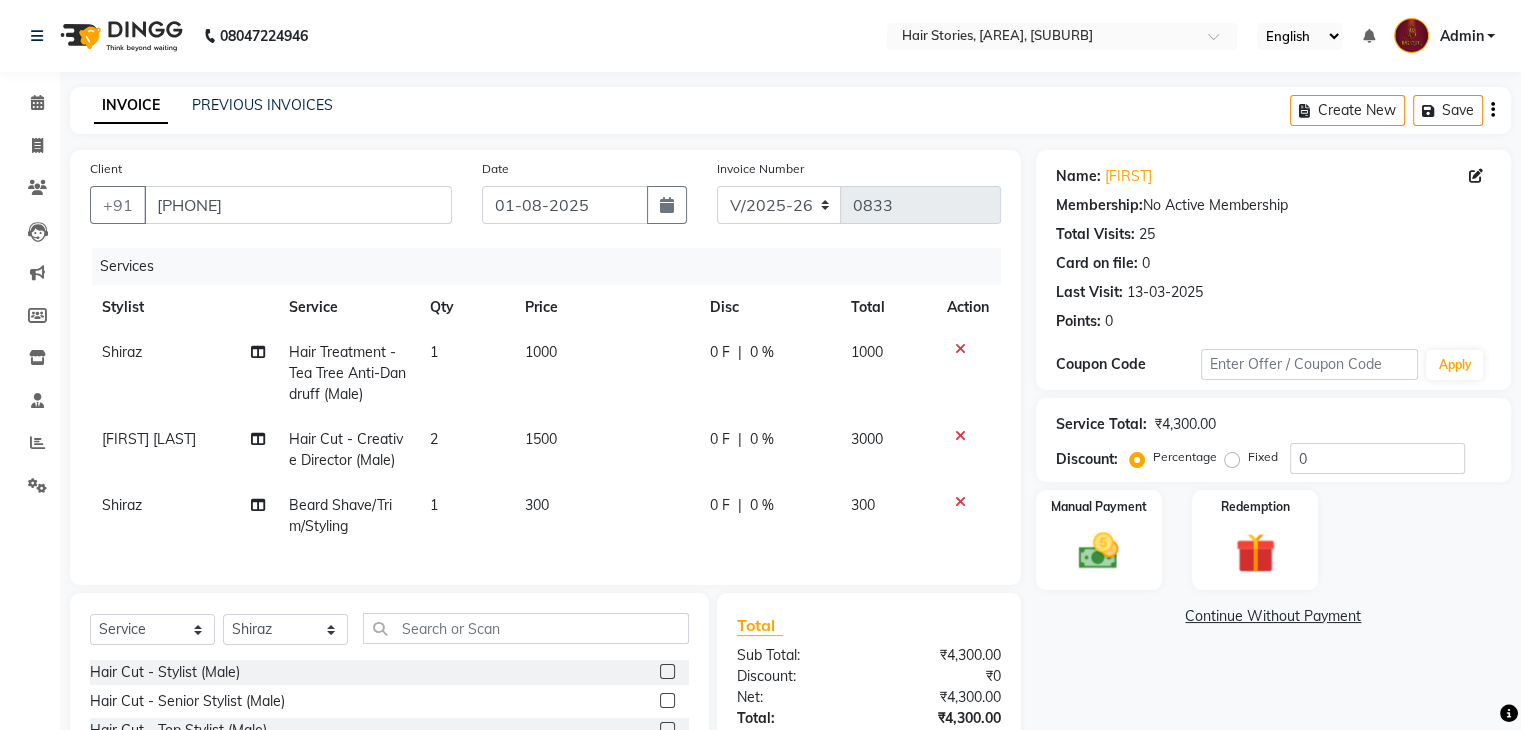 click on "[FIRST] Hair Cut - Creative Director (Male) 2 1500 0 F | 0 % 3000" 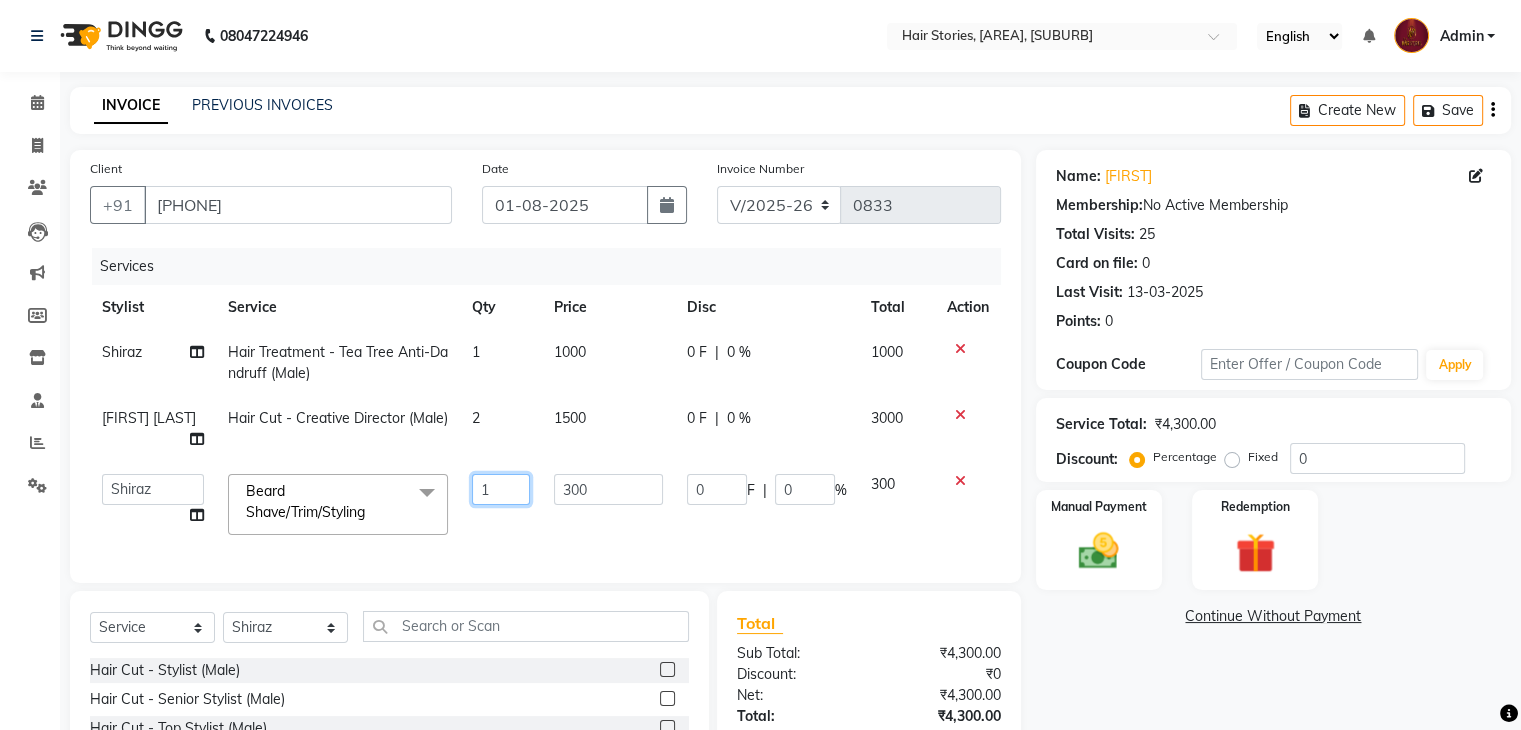 drag, startPoint x: 497, startPoint y: 465, endPoint x: 432, endPoint y: 466, distance: 65.00769 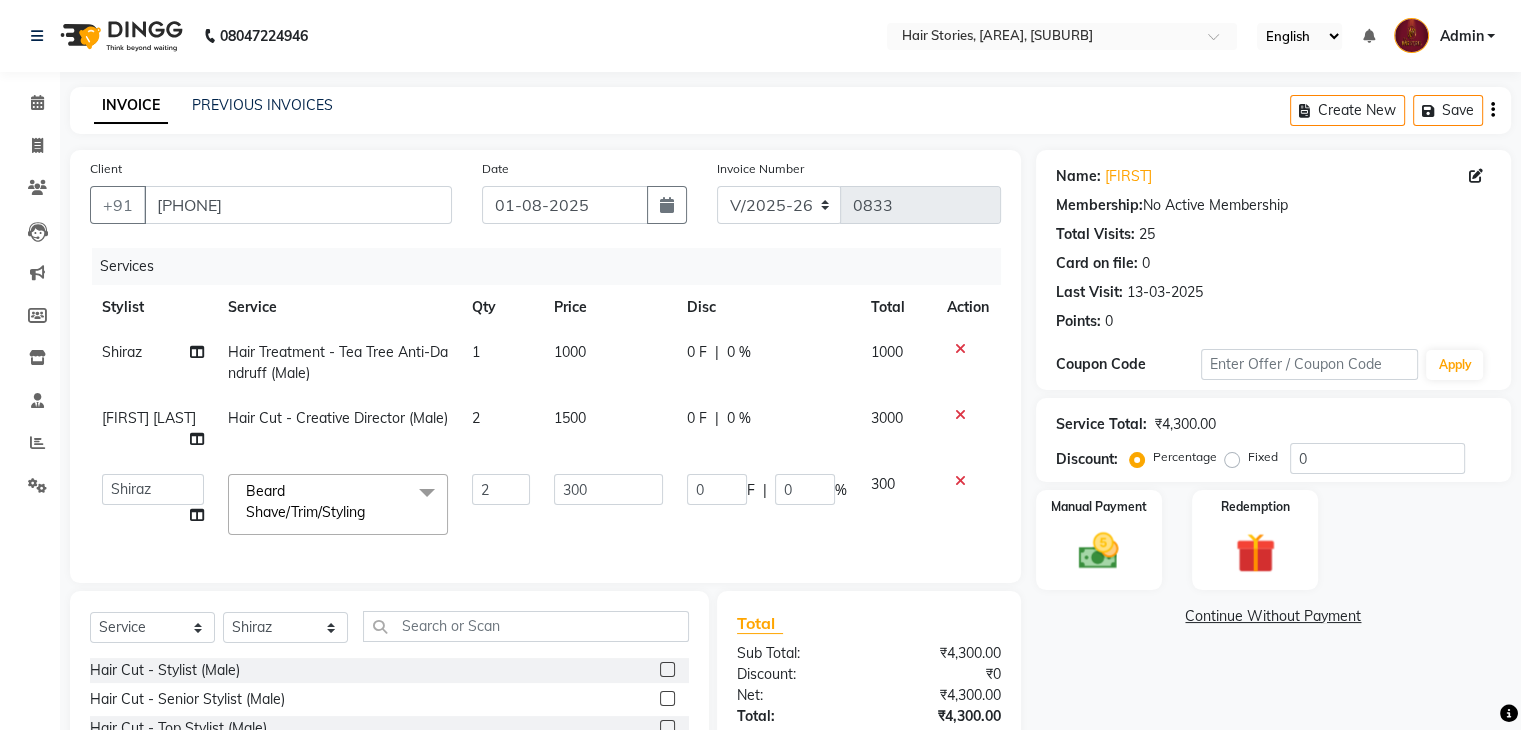 click on "Name  : [FIRST] Membership:  No Active Membership  Total Visits:  25 Card on file:  0 Last Visit:   [DATE] Points:   0  Coupon Code Apply Service Total:  ₹4,300.00  Discount:  Percentage   Fixed  0 Manual Payment Redemption  Continue Without Payment" 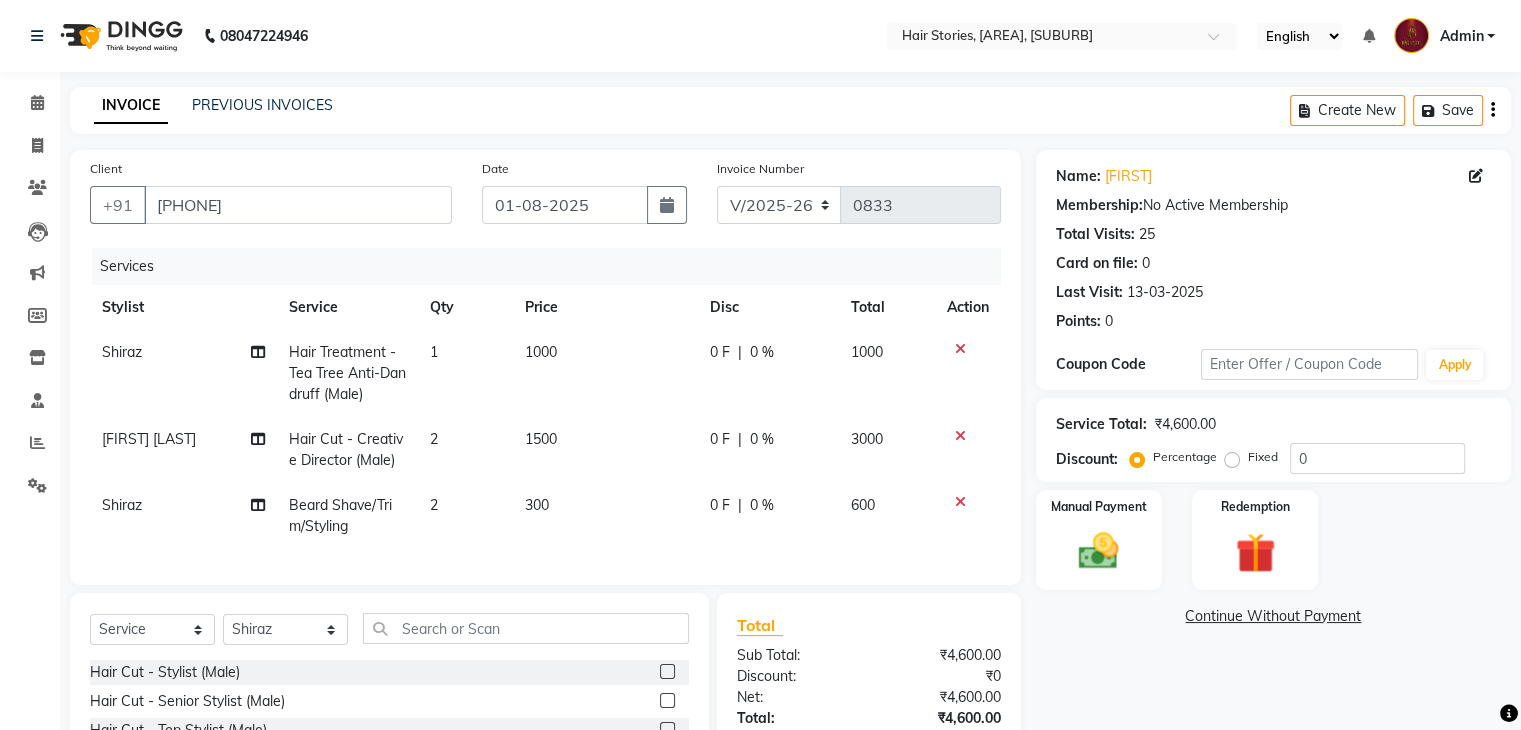 scroll, scrollTop: 204, scrollLeft: 0, axis: vertical 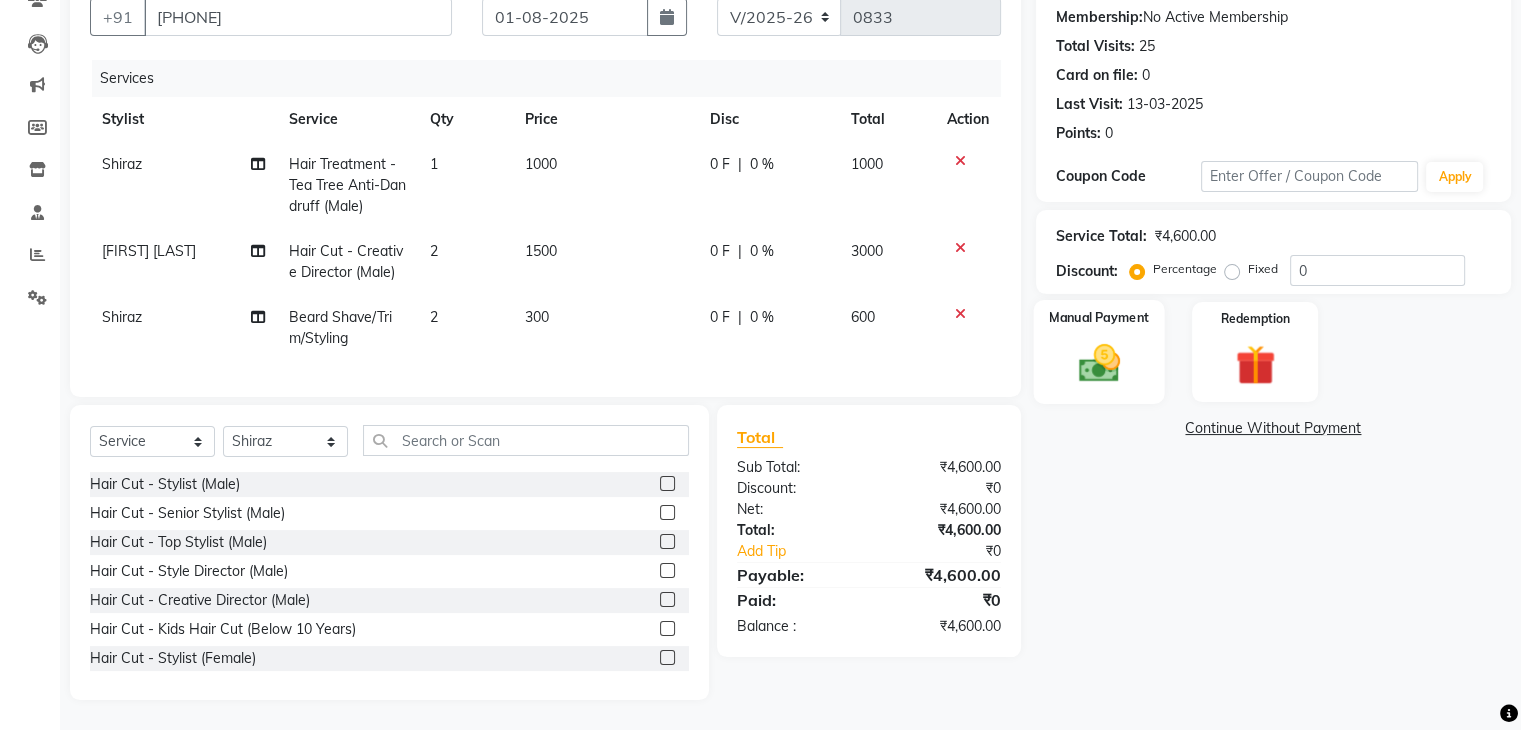 click 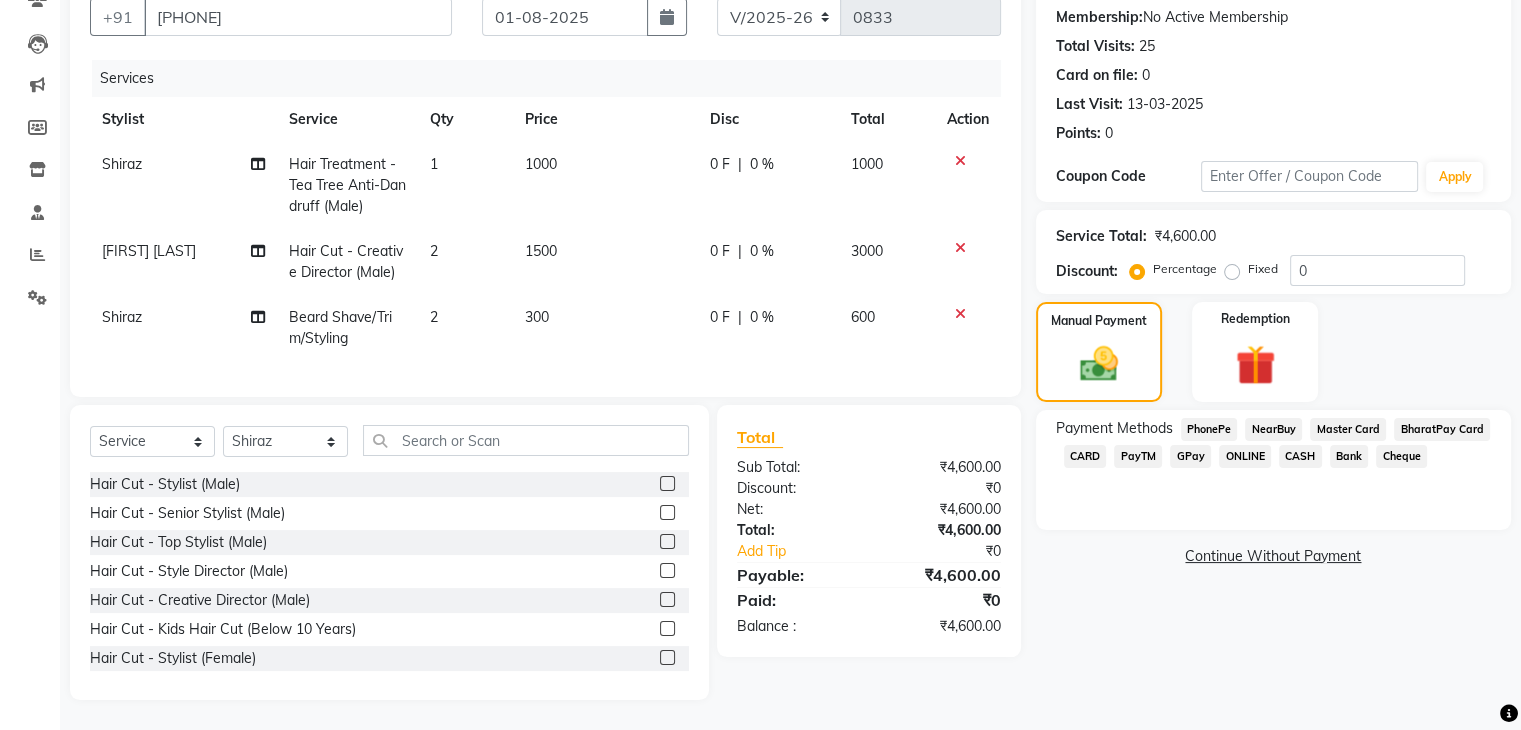 click on "CARD" 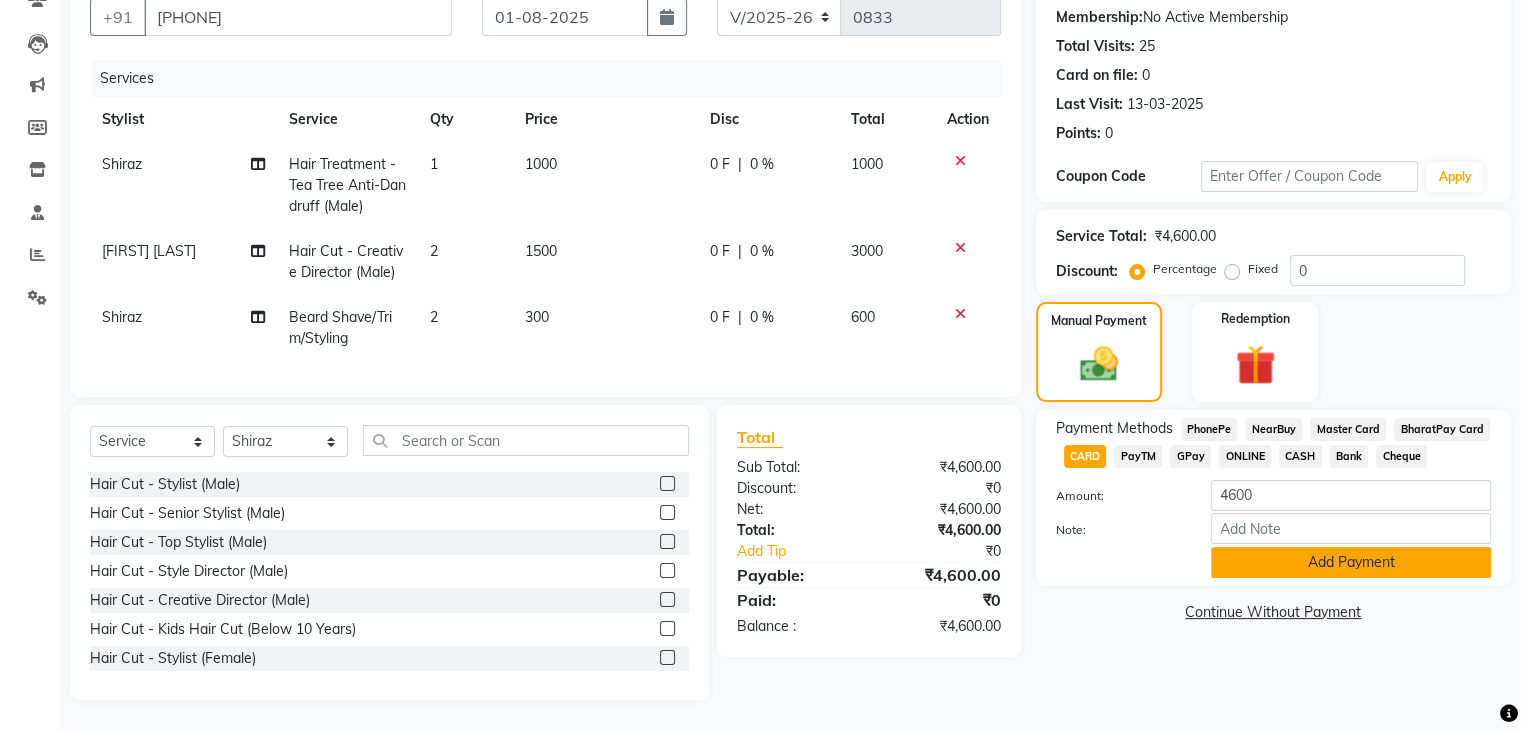 click on "Add Payment" 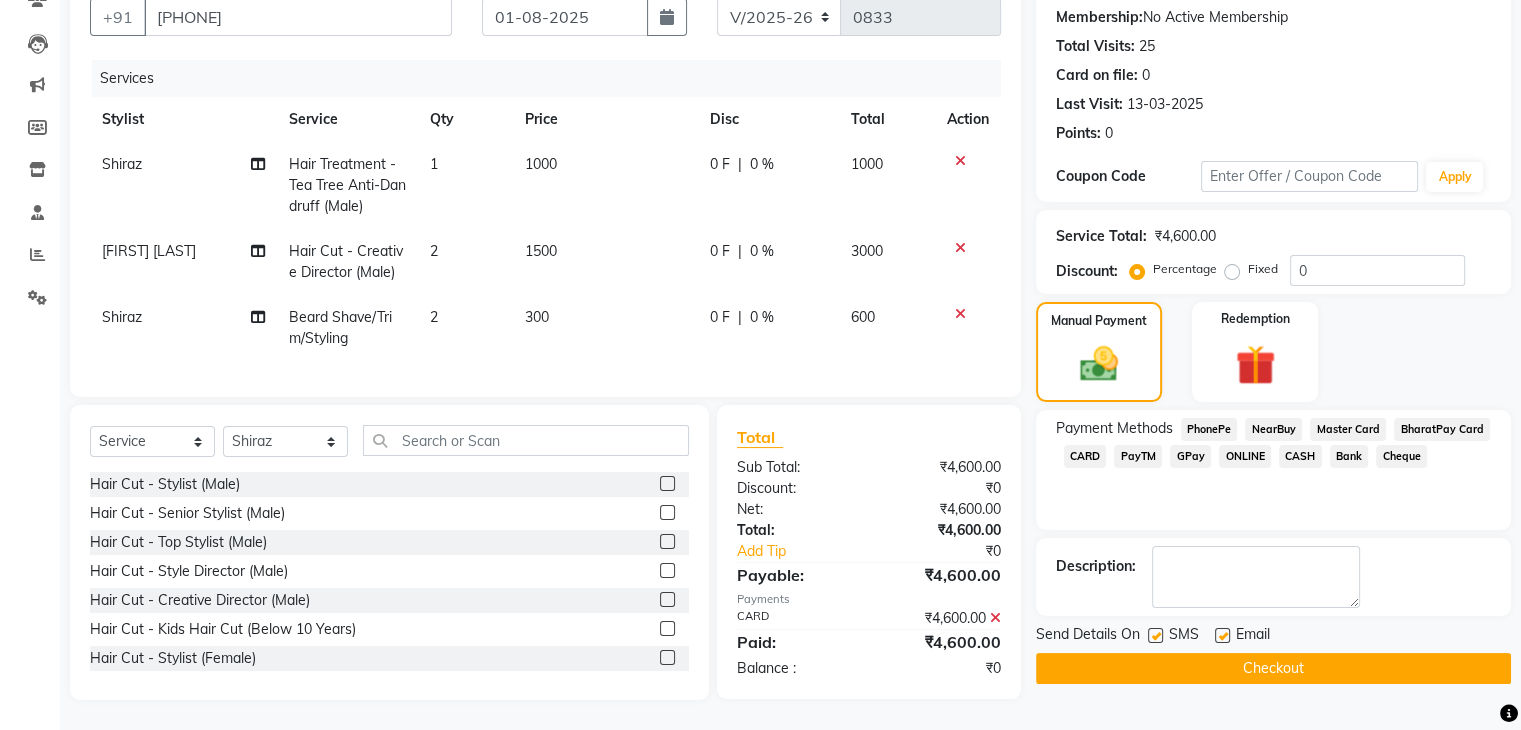 click 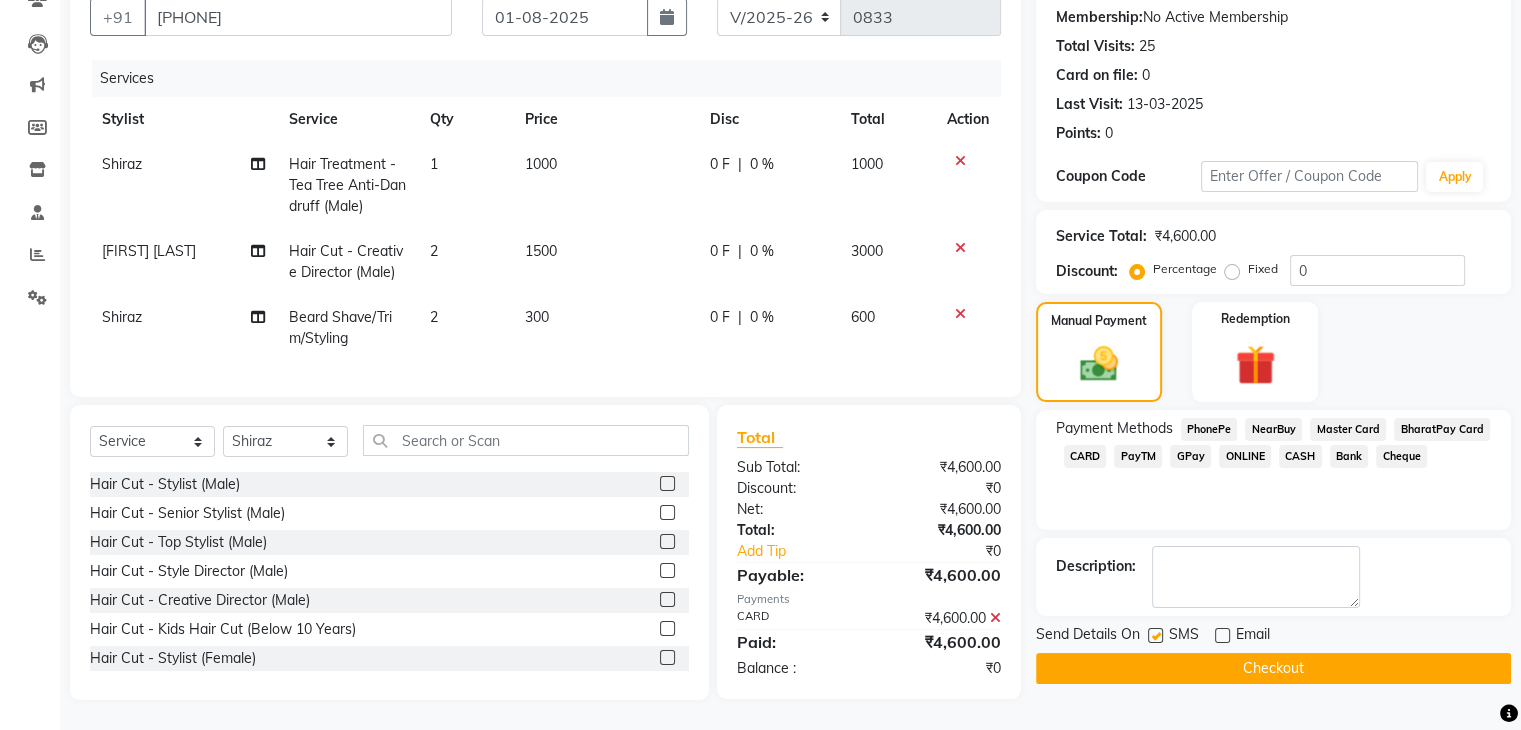 click 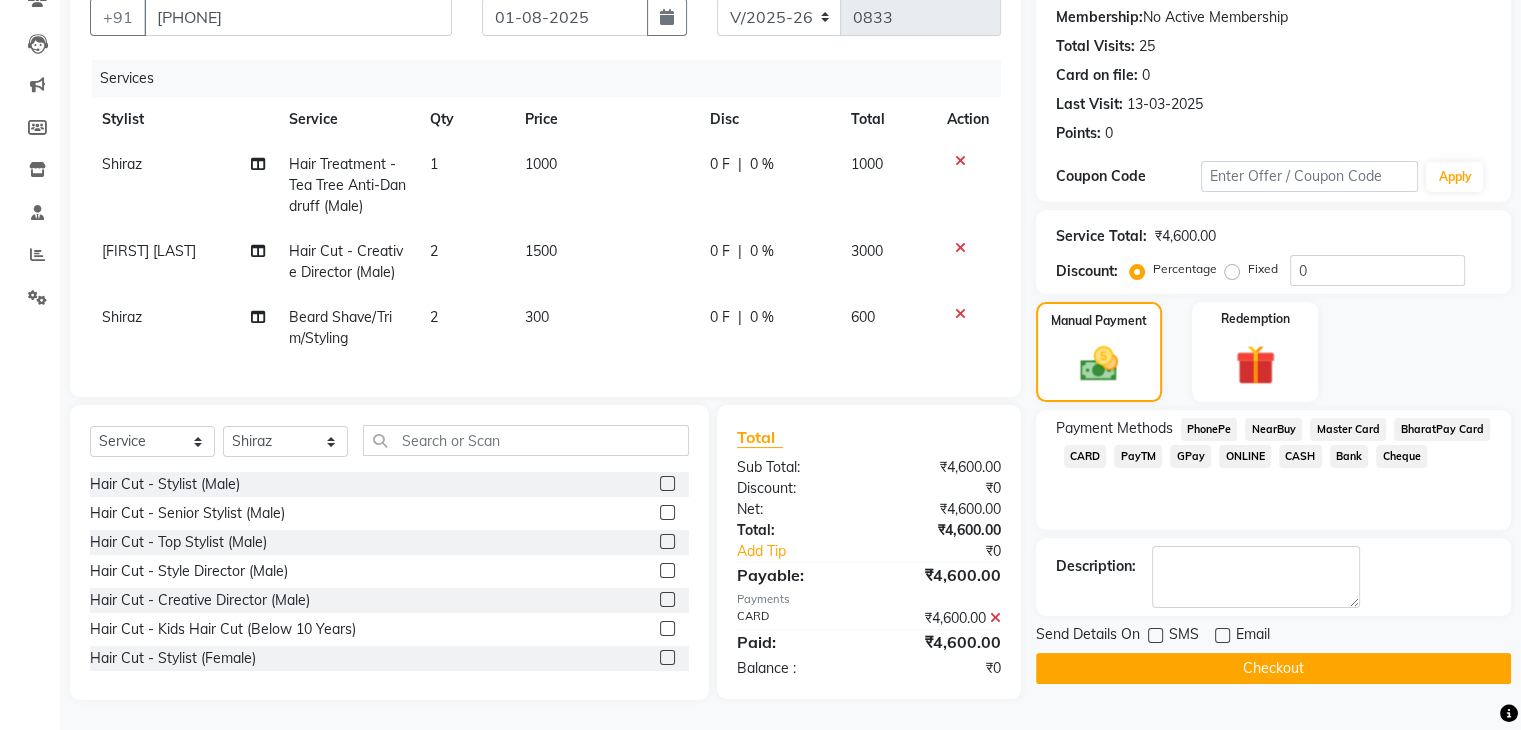 click on "Checkout" 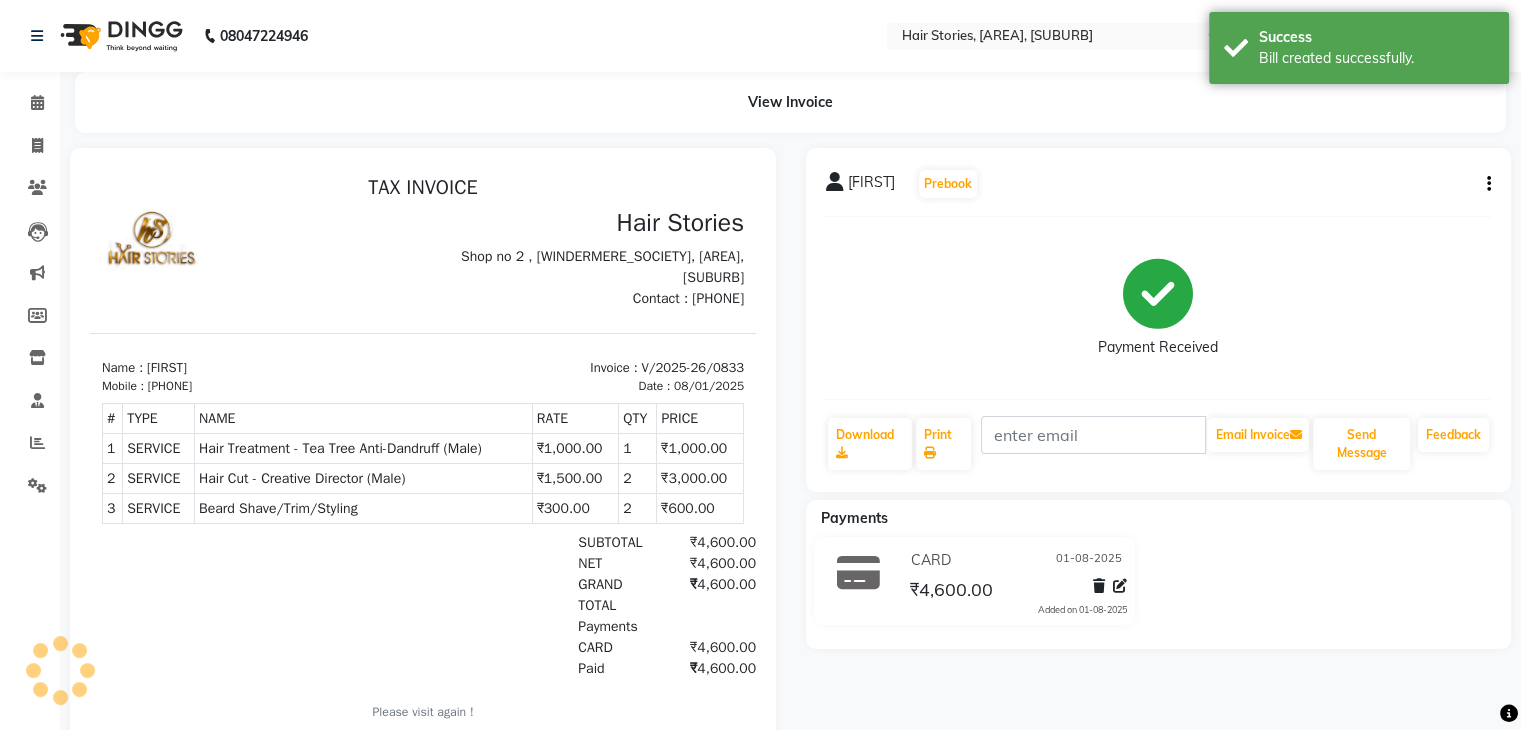 scroll, scrollTop: 0, scrollLeft: 0, axis: both 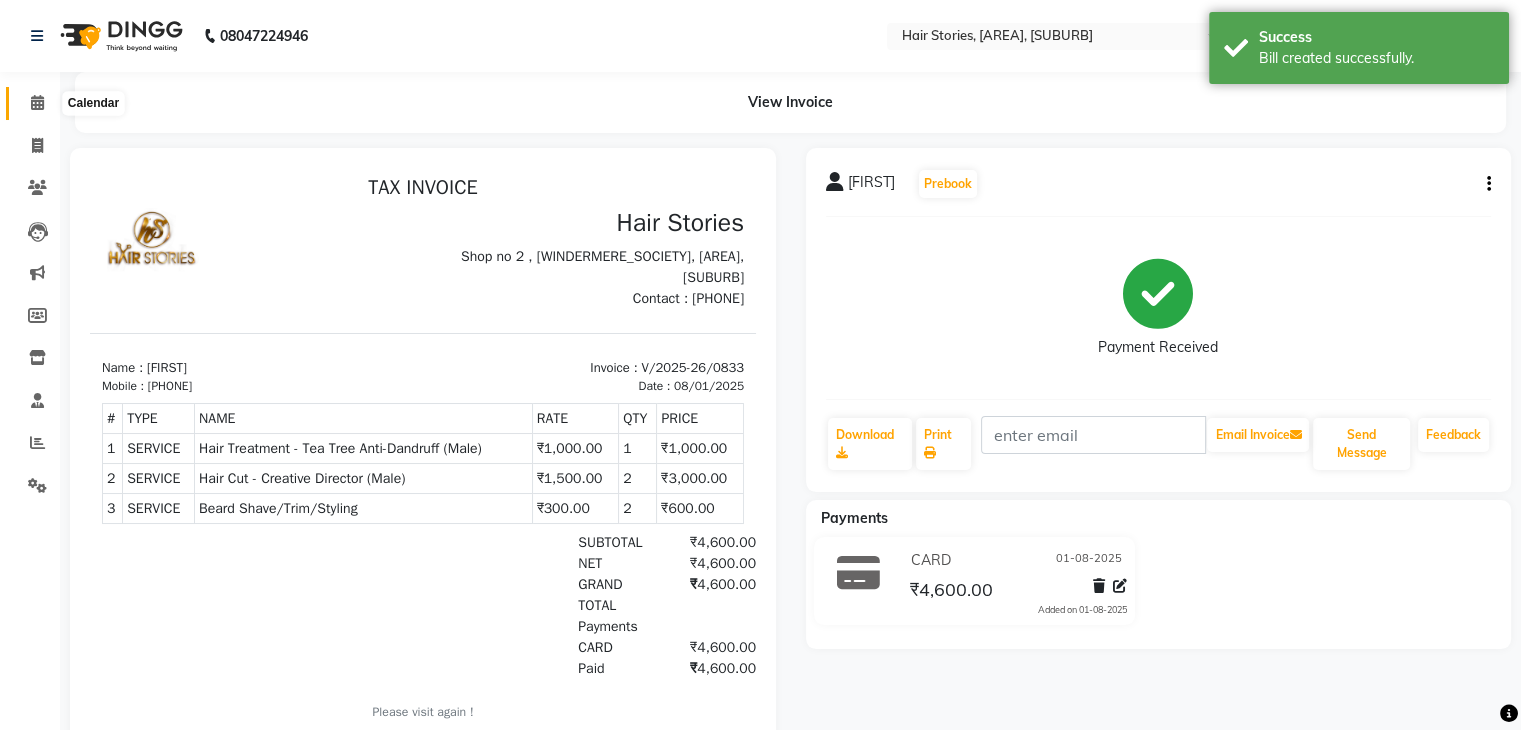 click 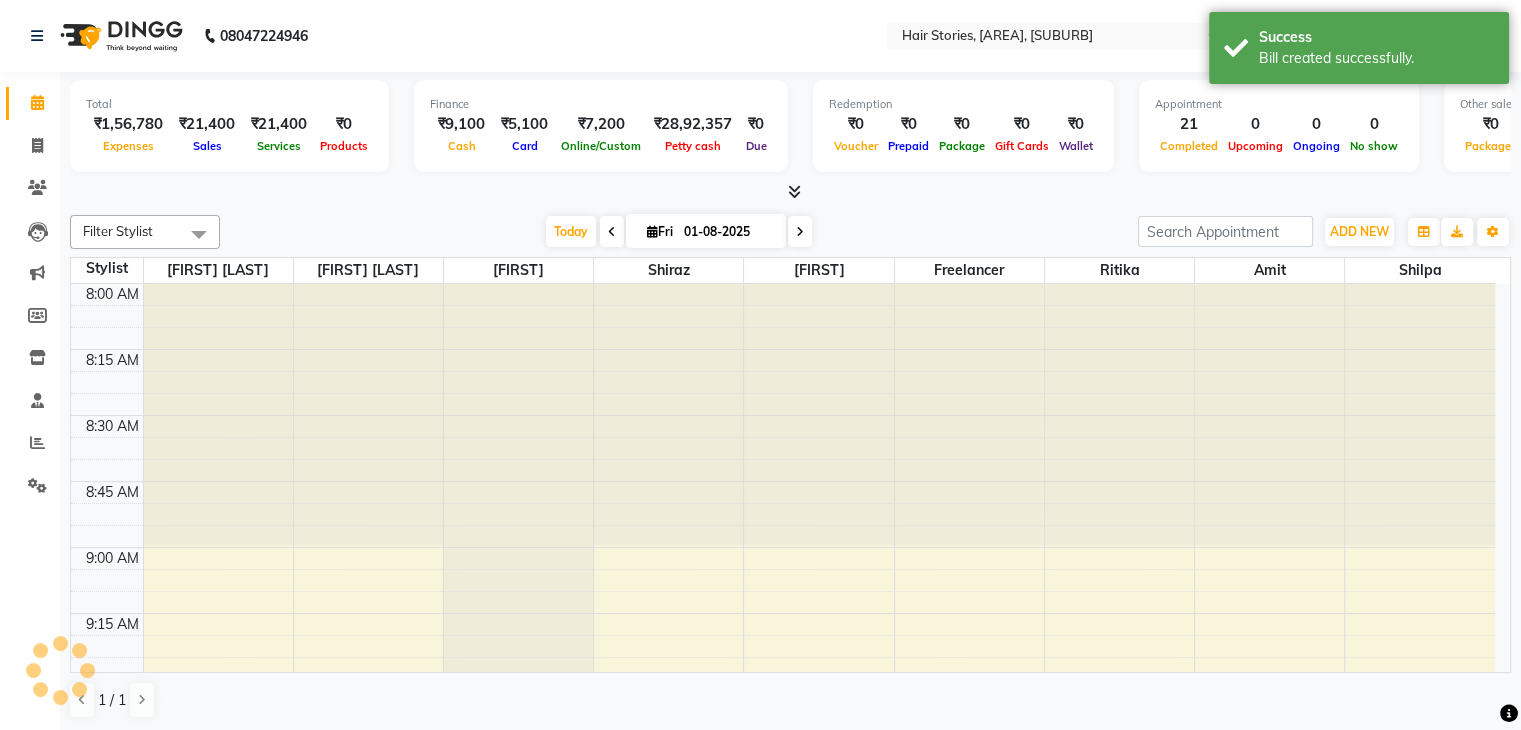 scroll, scrollTop: 3402, scrollLeft: 0, axis: vertical 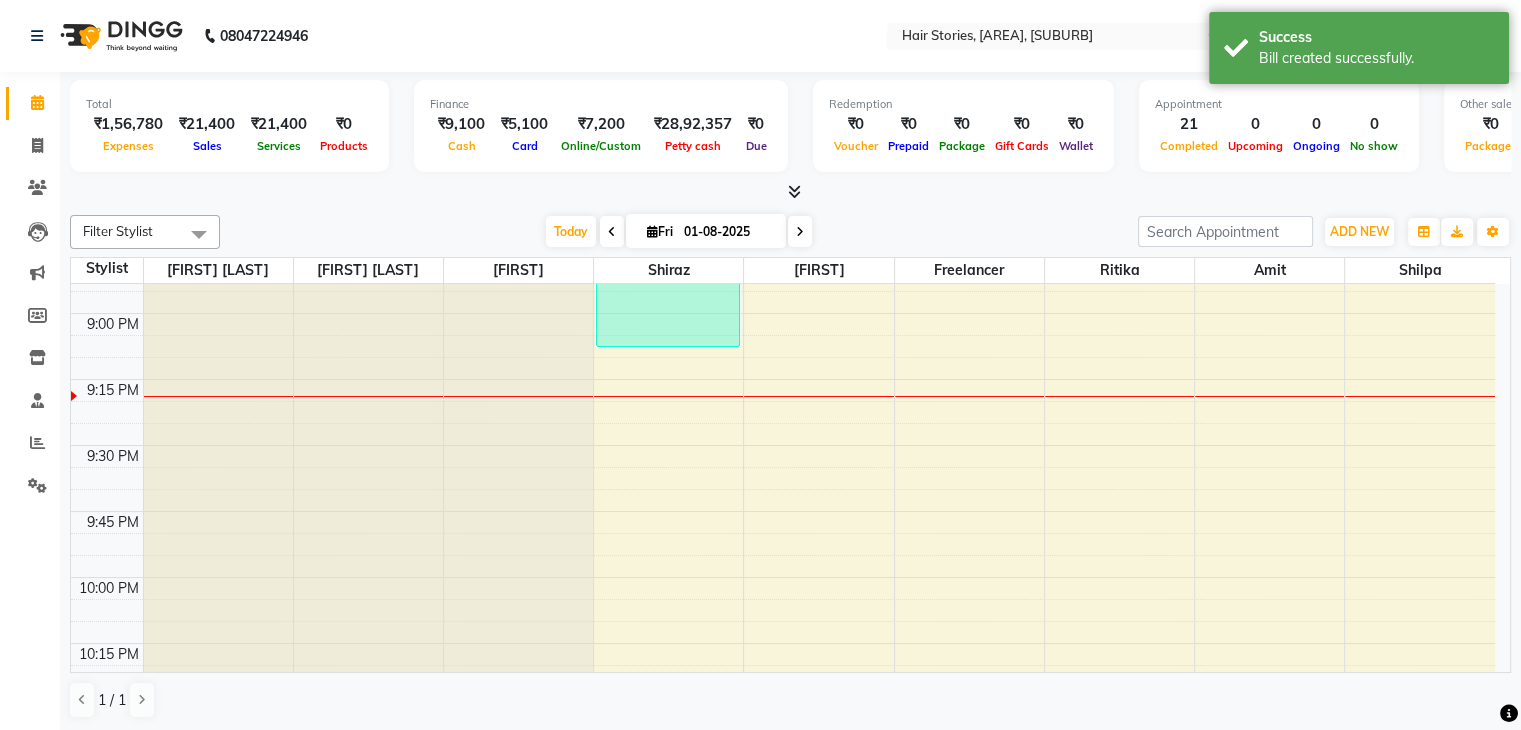 click at bounding box center (794, 191) 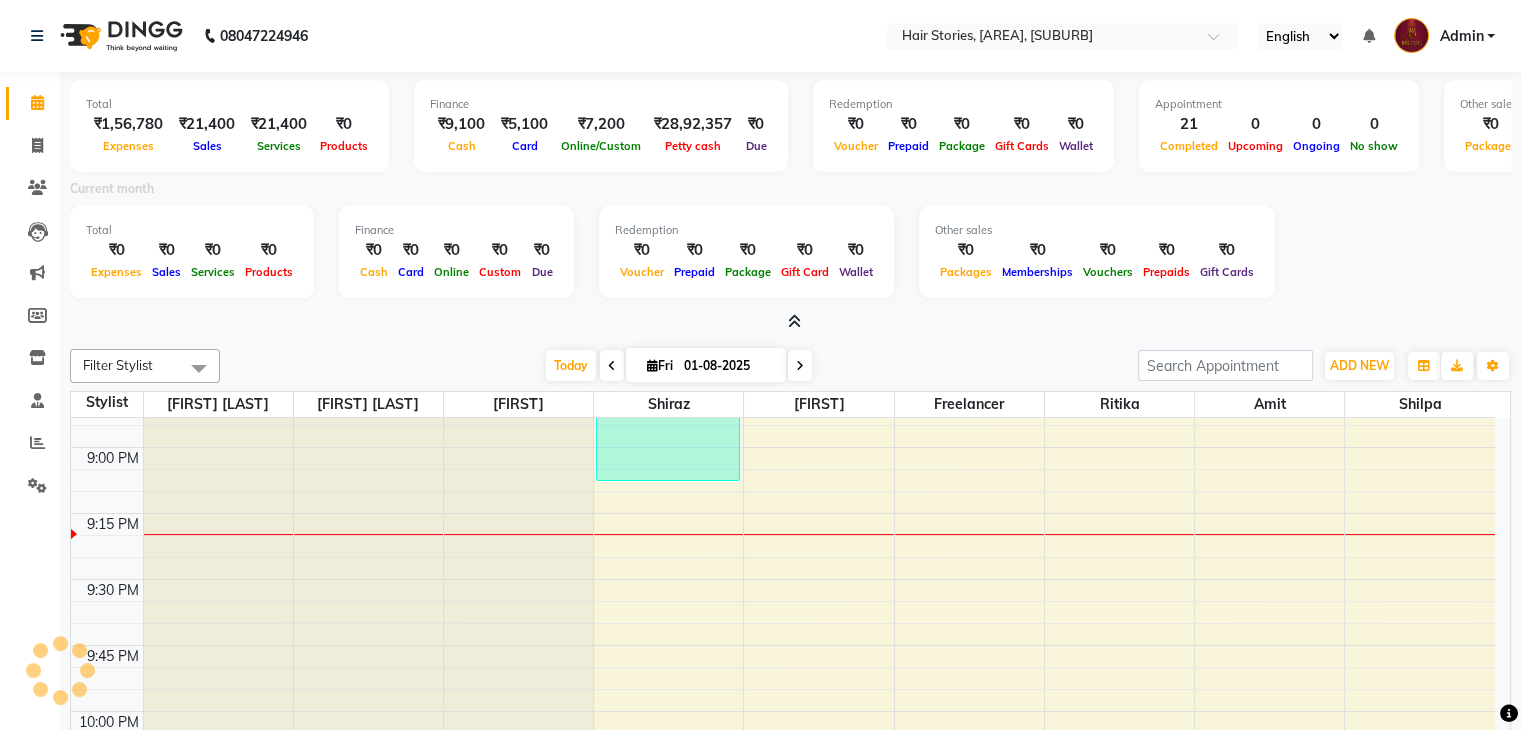 click at bounding box center (794, 321) 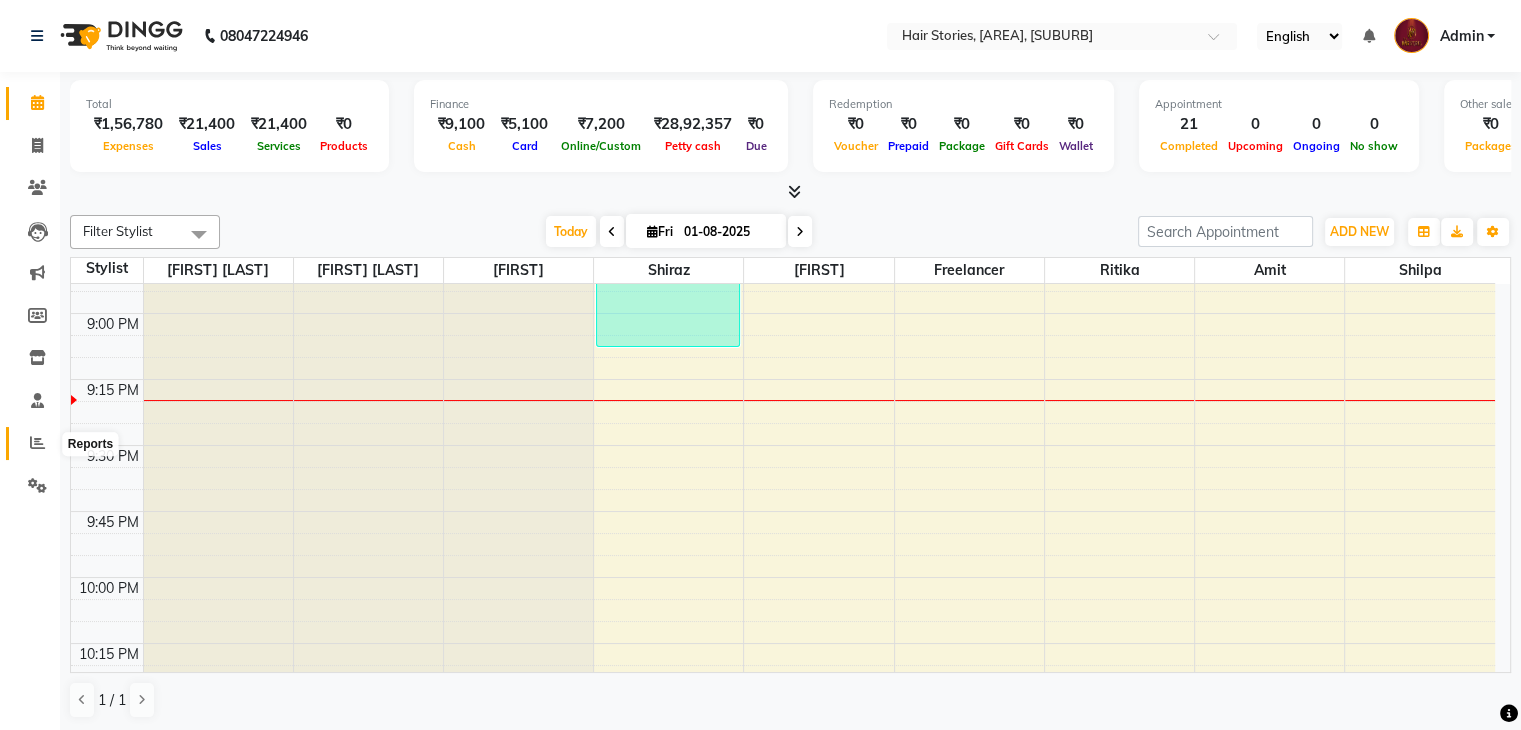 click 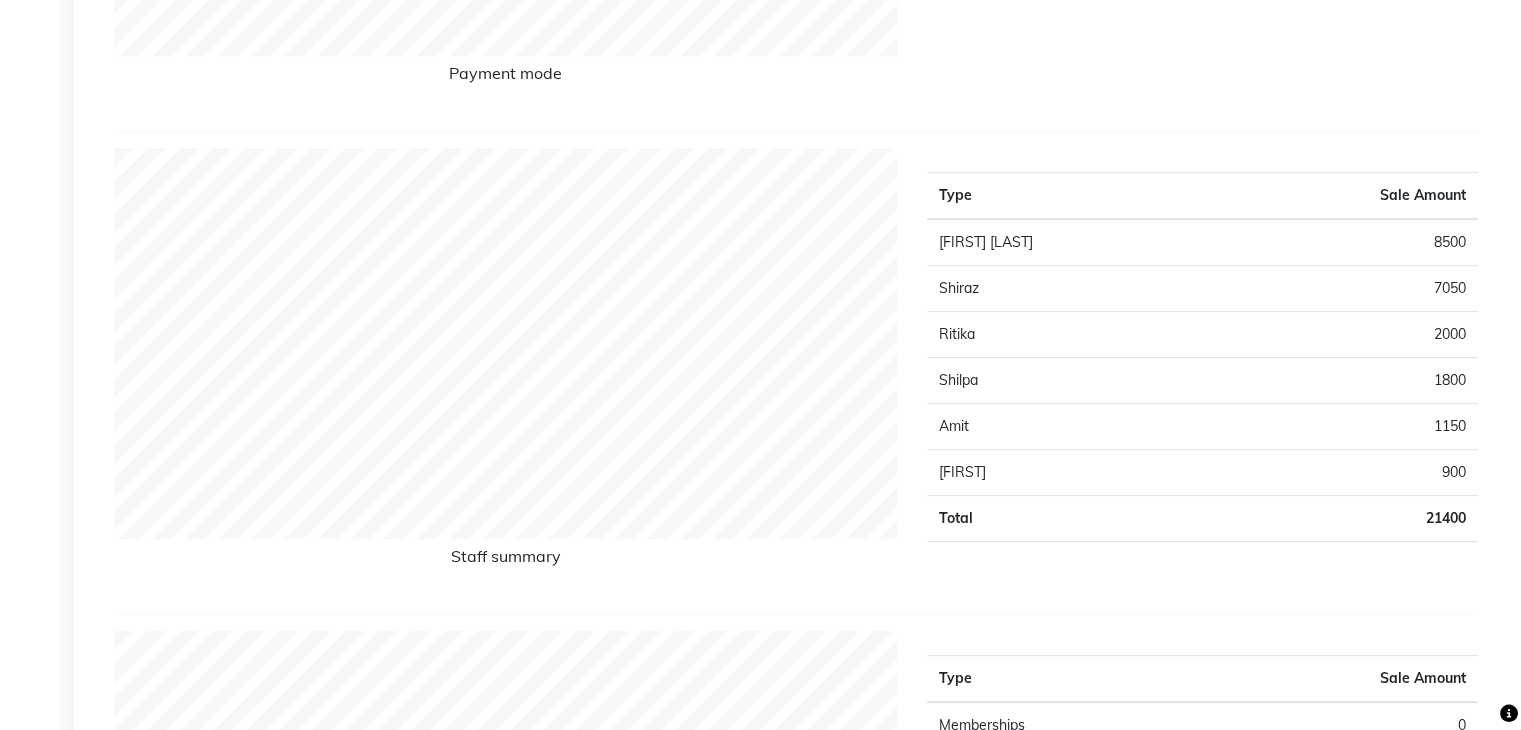 scroll, scrollTop: 693, scrollLeft: 0, axis: vertical 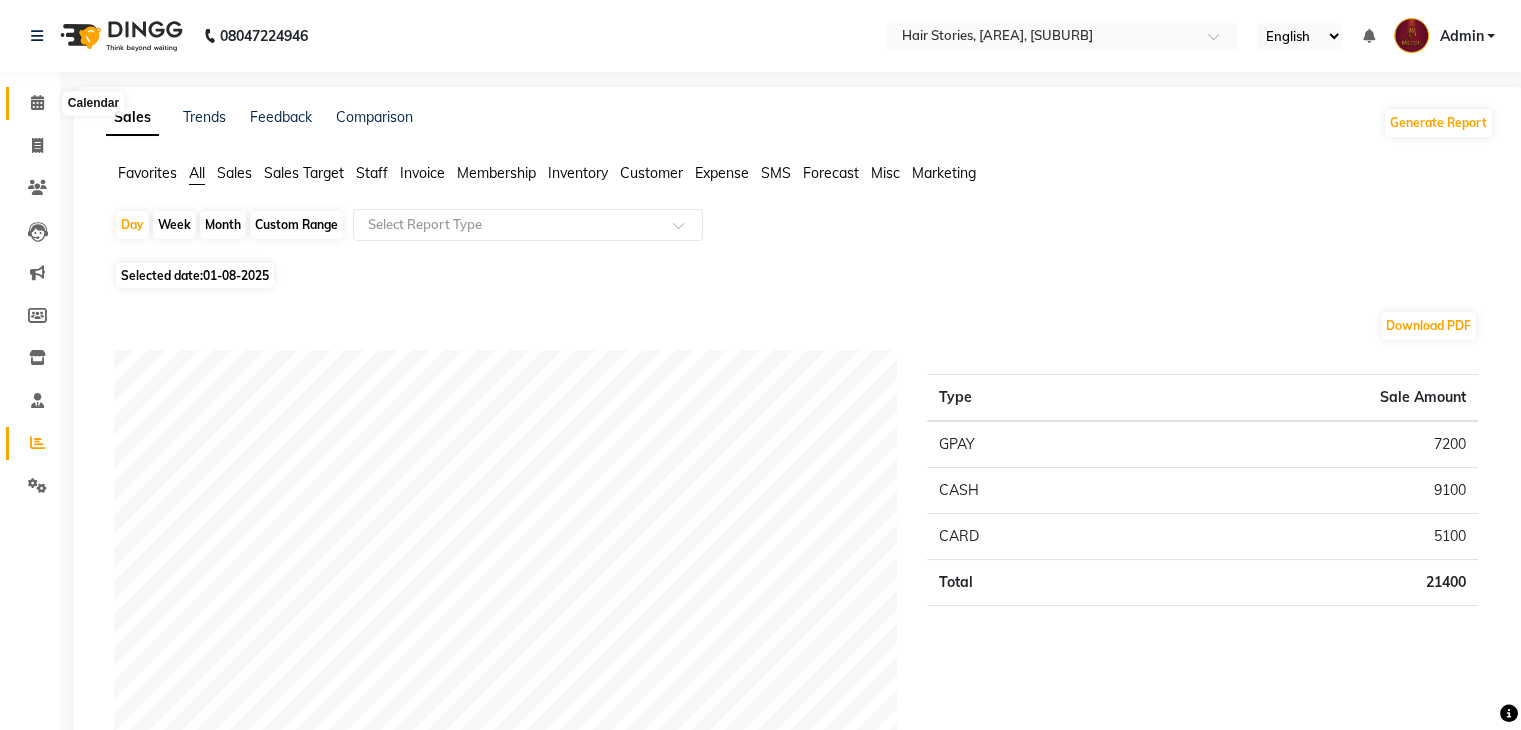 click 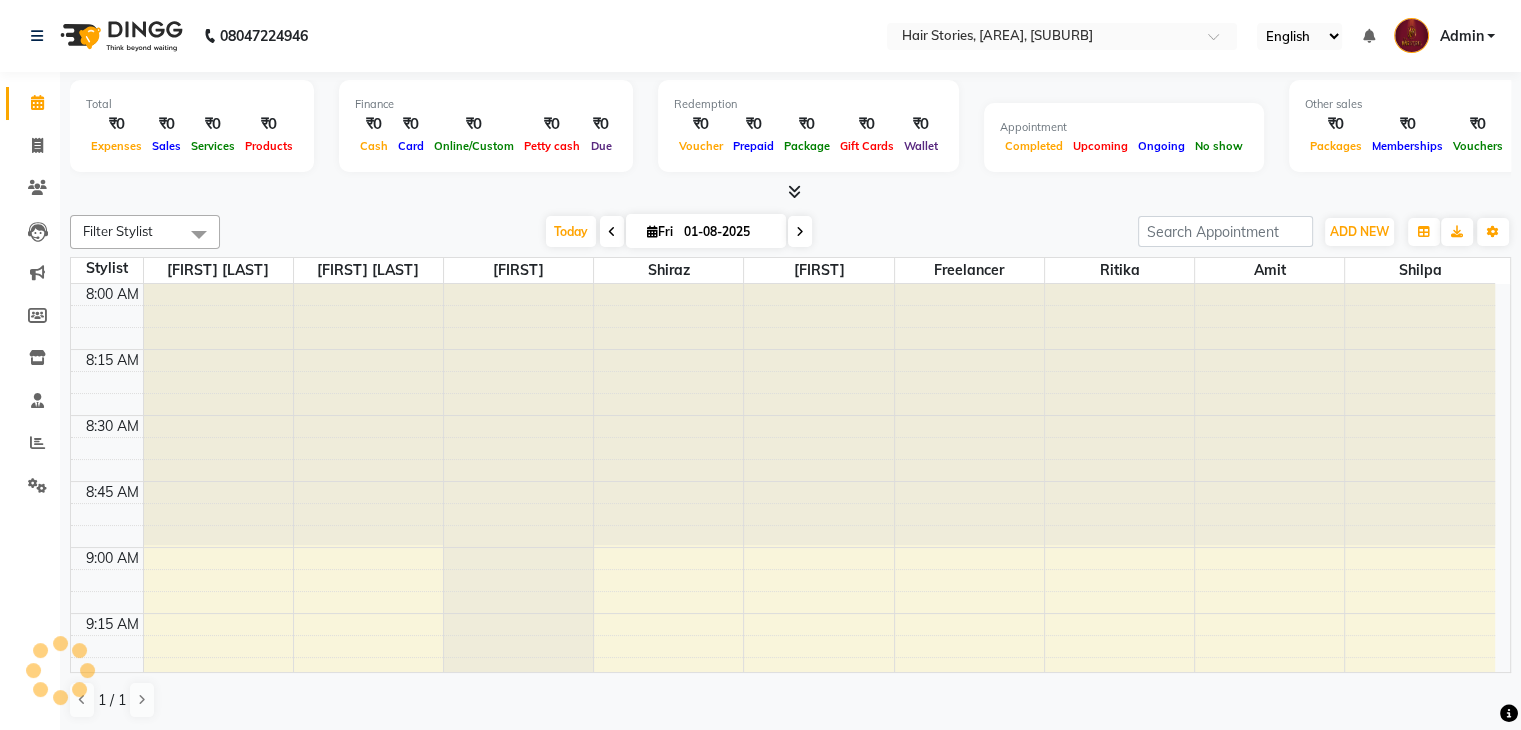 scroll, scrollTop: 0, scrollLeft: 0, axis: both 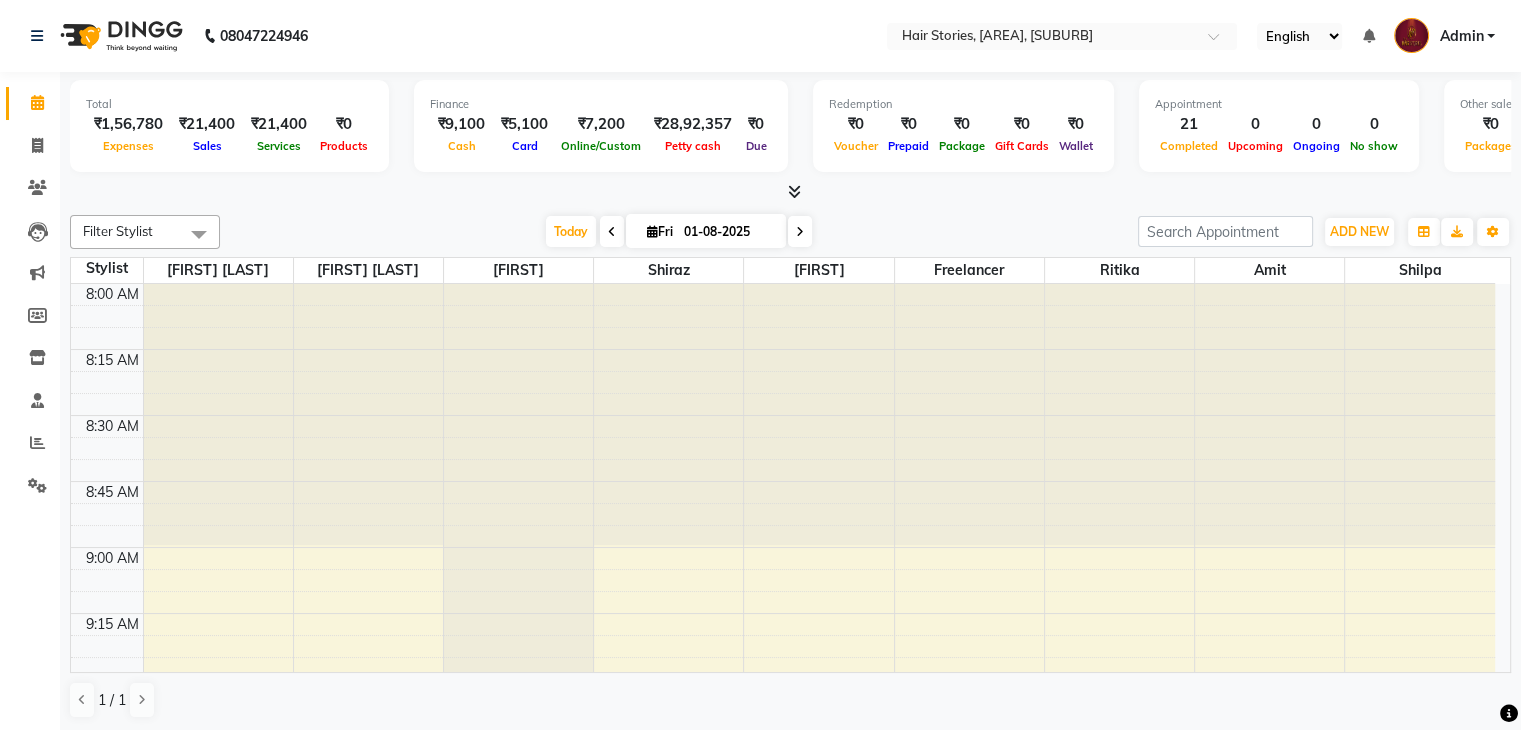 click at bounding box center [794, 191] 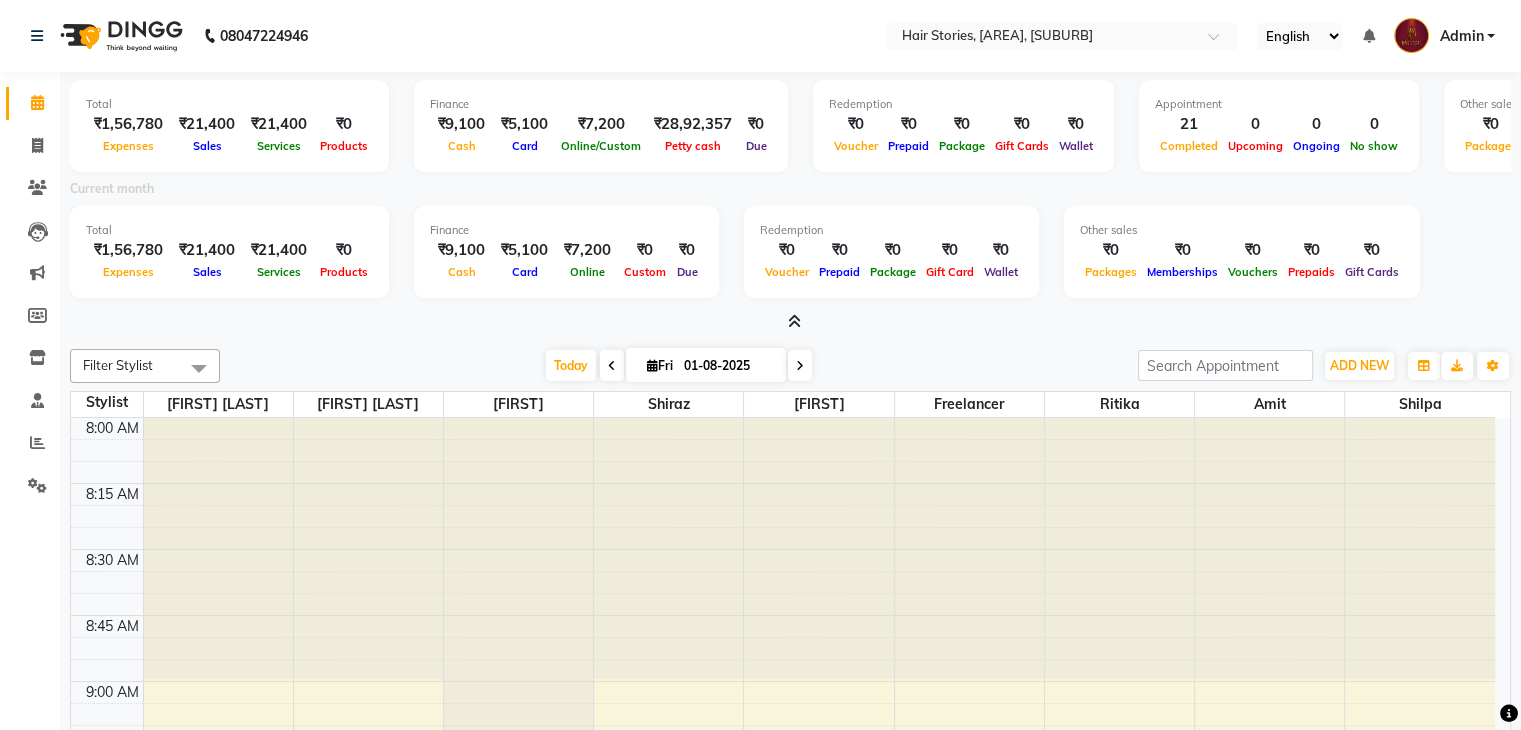 click at bounding box center (794, 321) 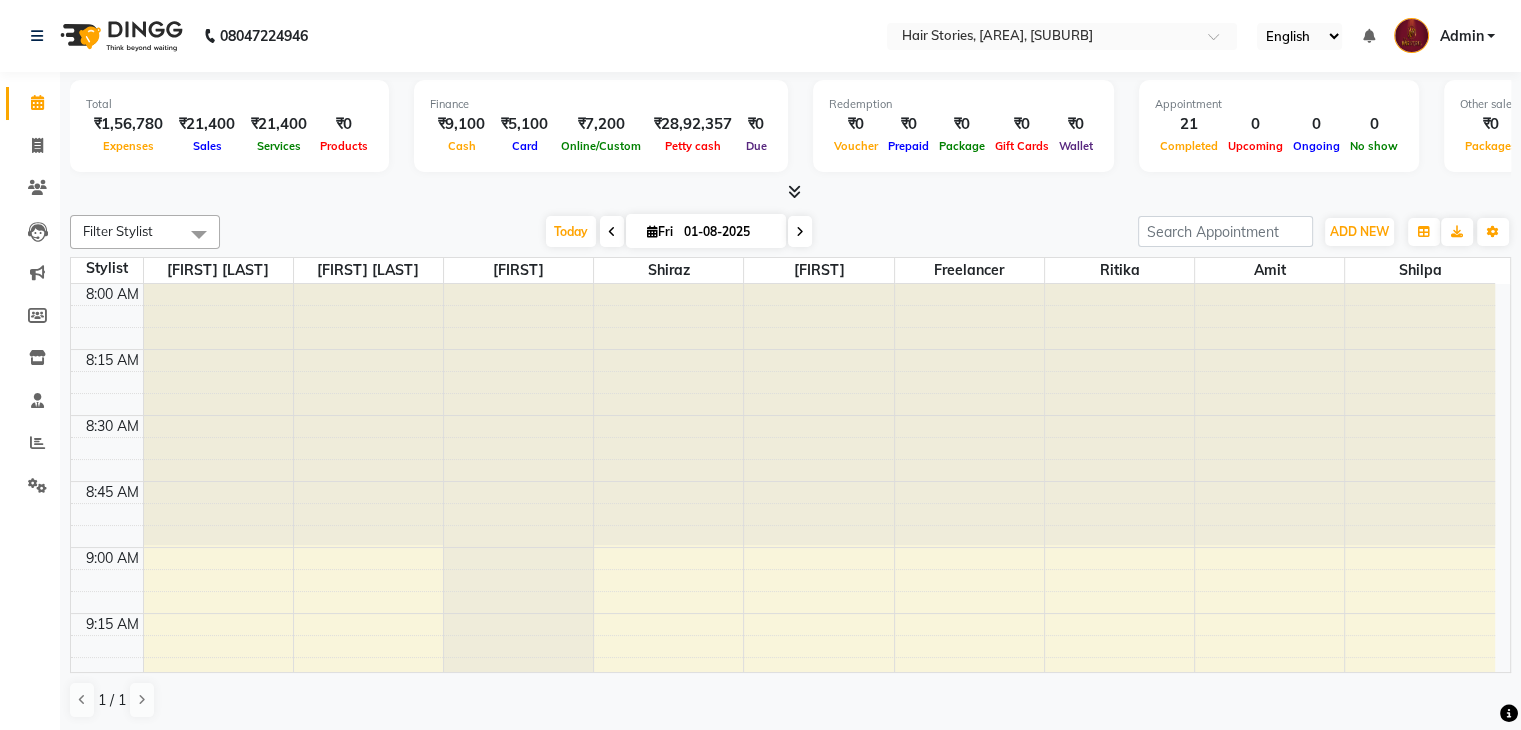 click at bounding box center (790, 192) 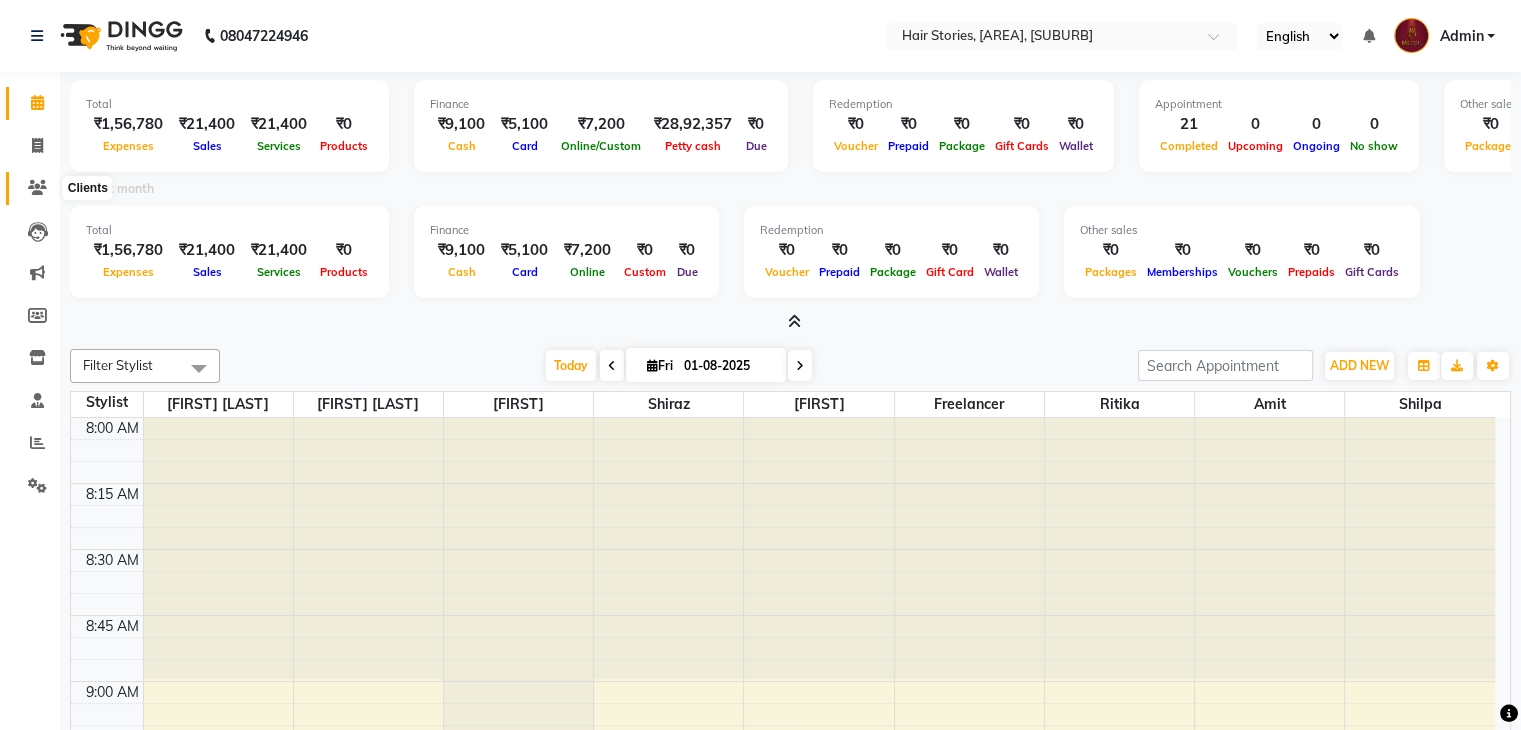 click 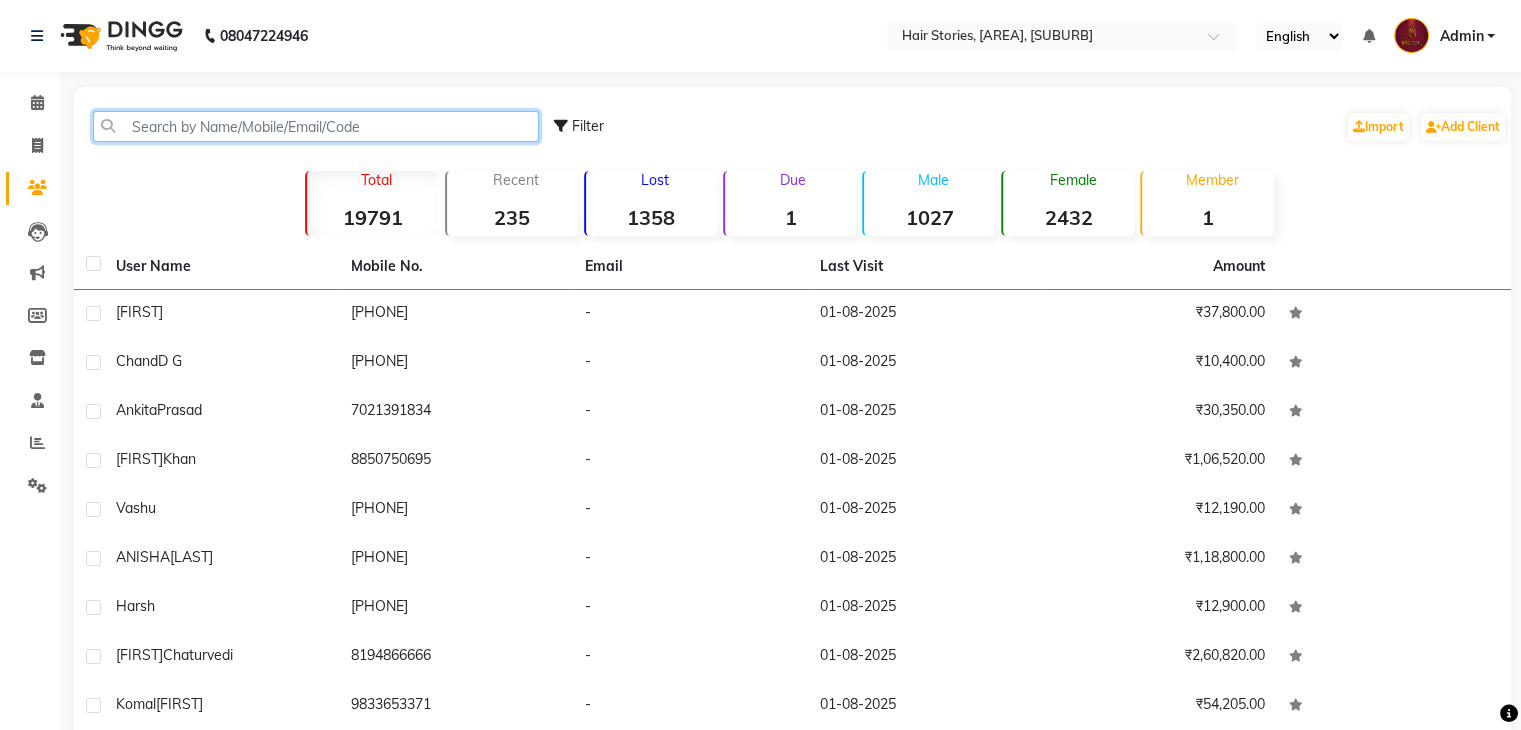 click 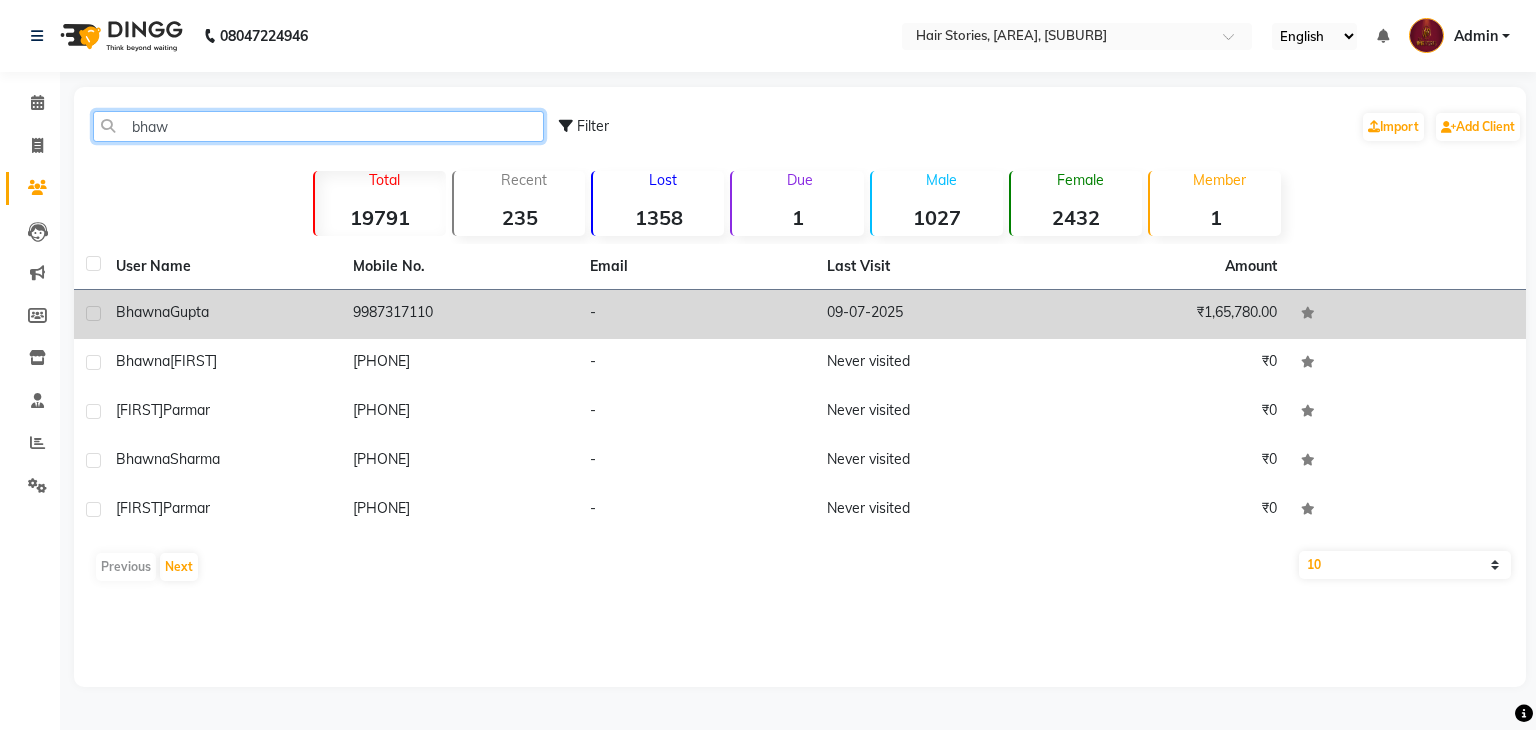 type on "bhaw" 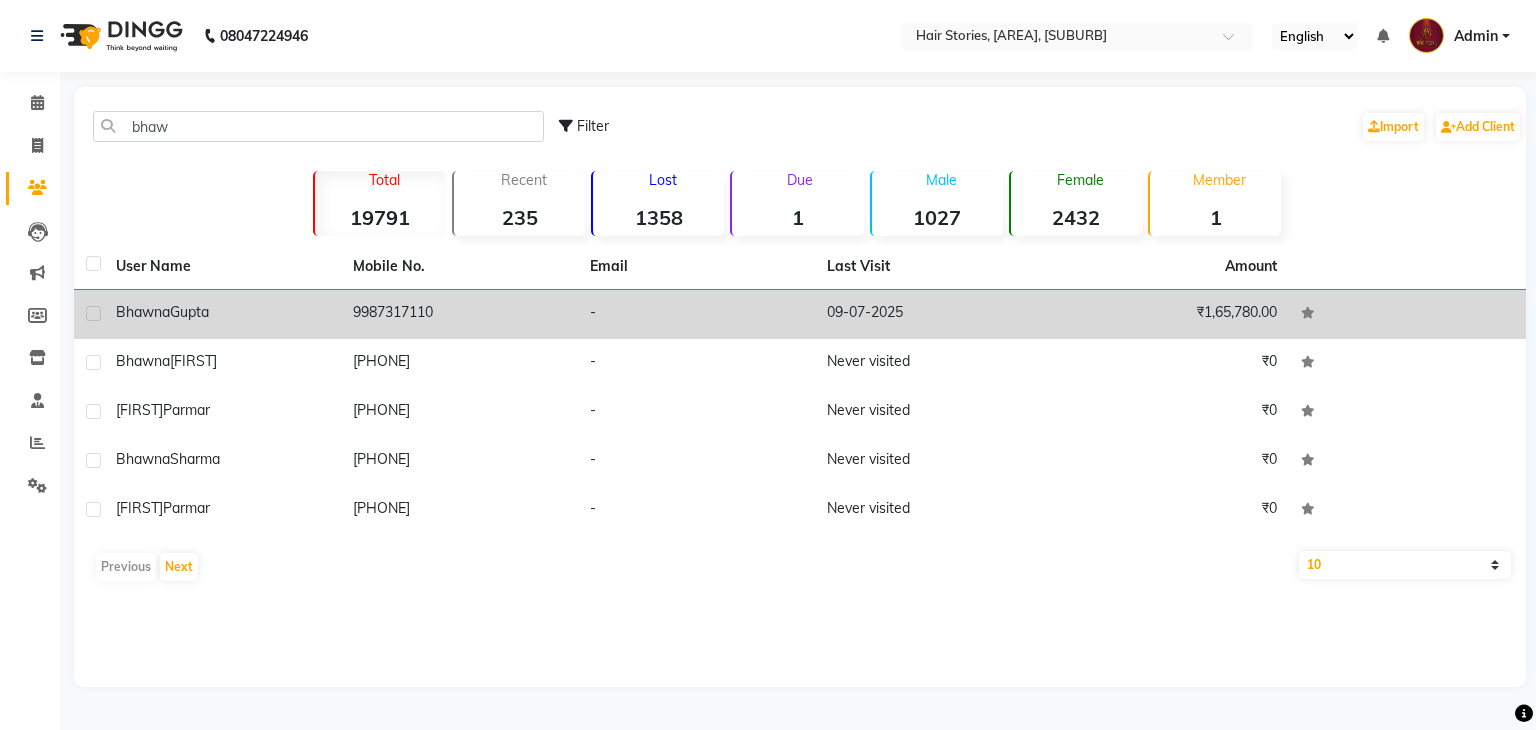click on "Bhawna" 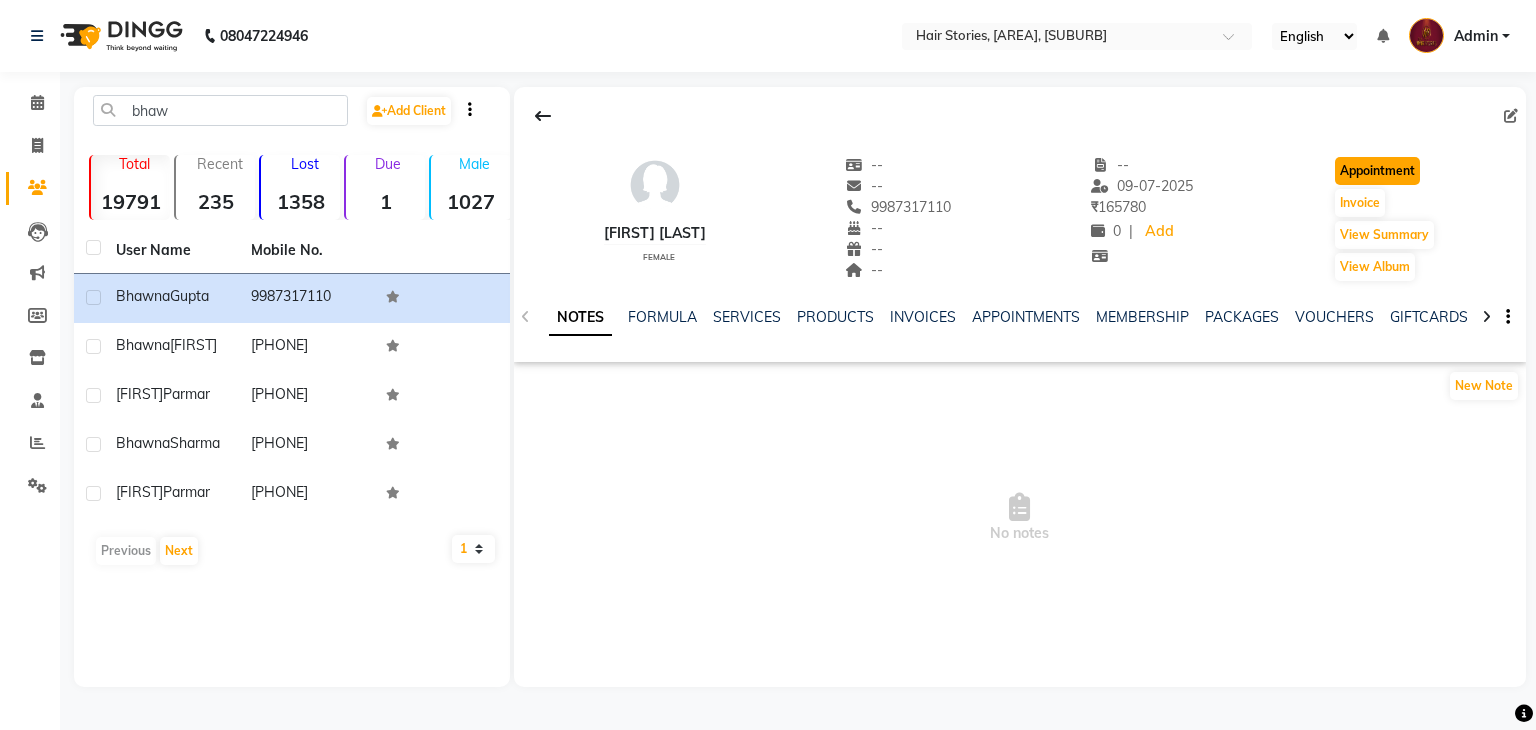 click on "Appointment" 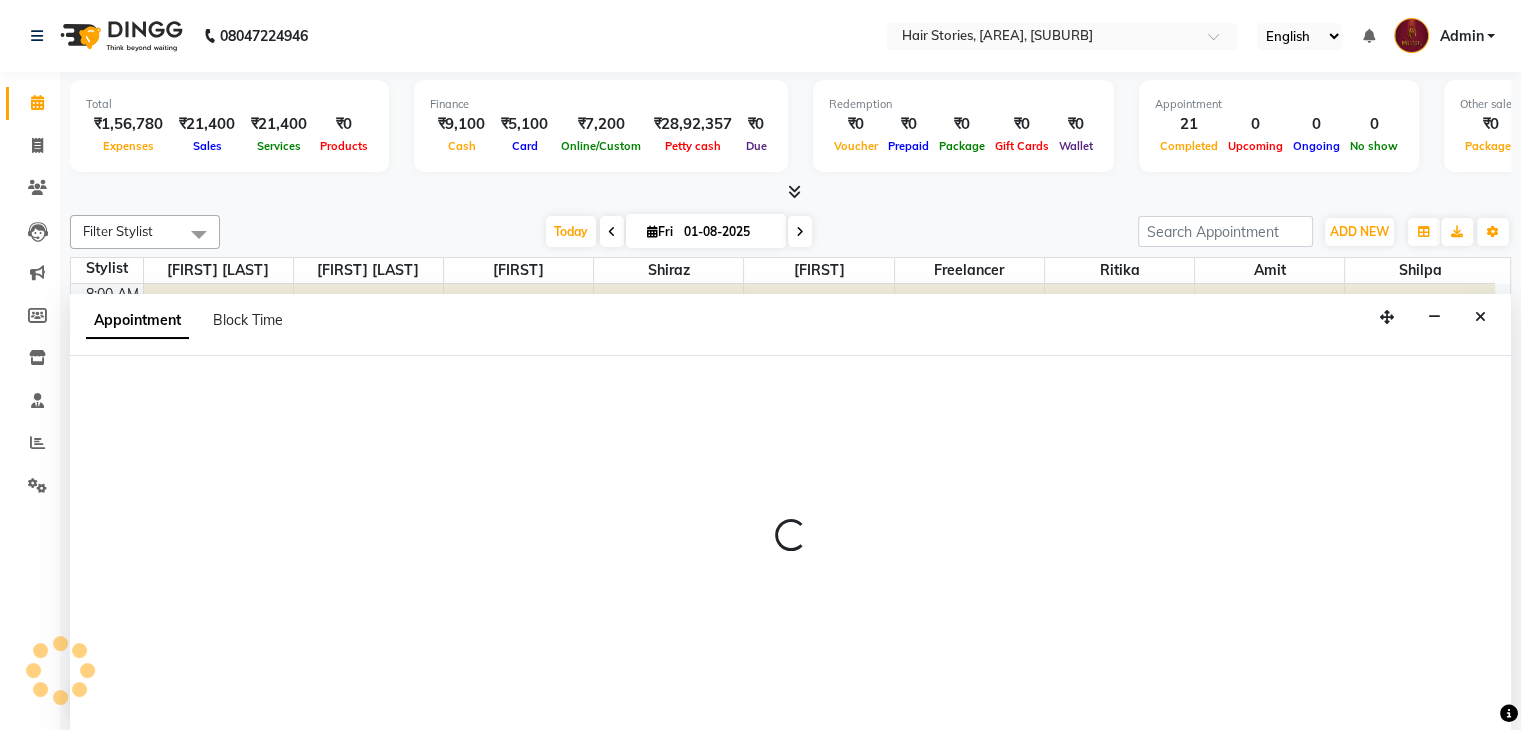scroll, scrollTop: 1, scrollLeft: 0, axis: vertical 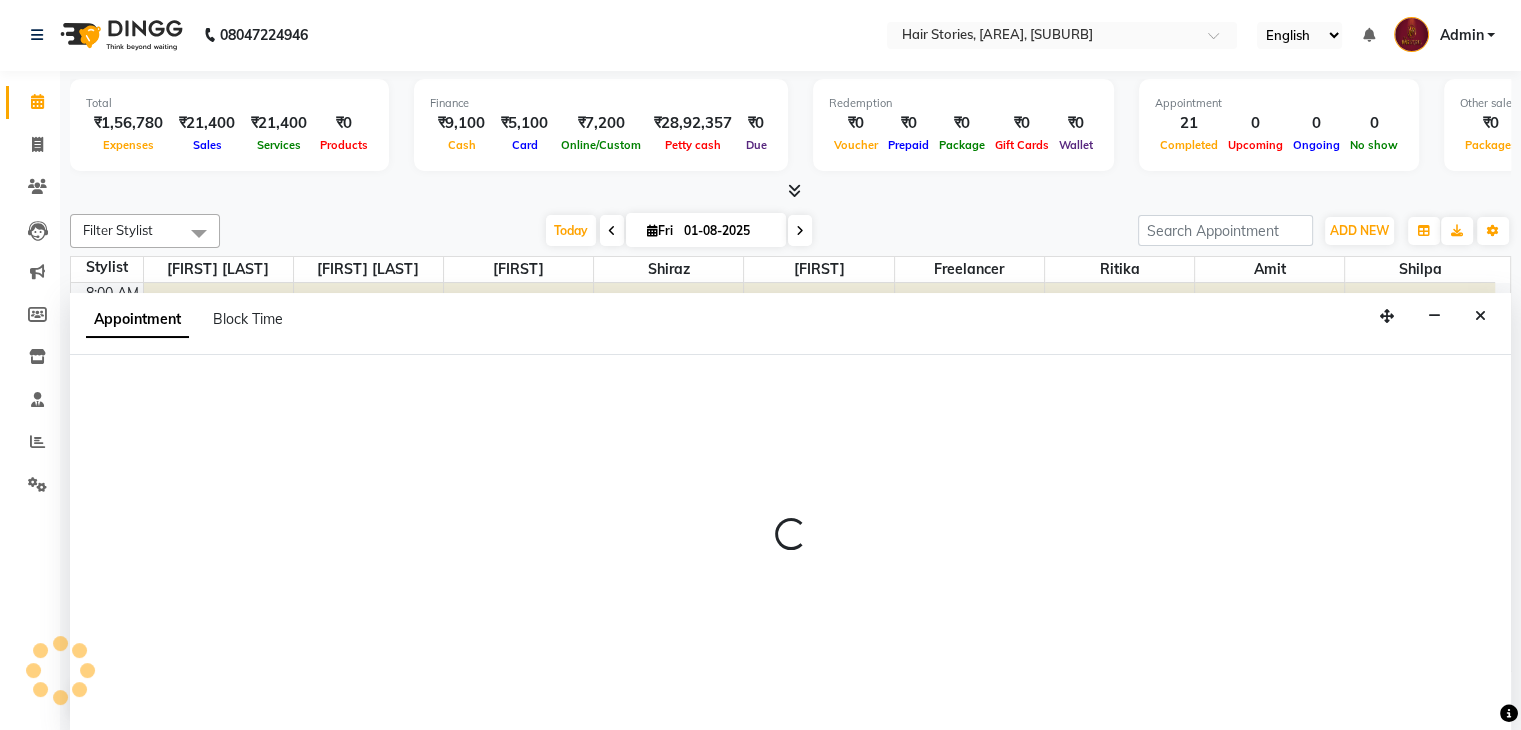 select on "540" 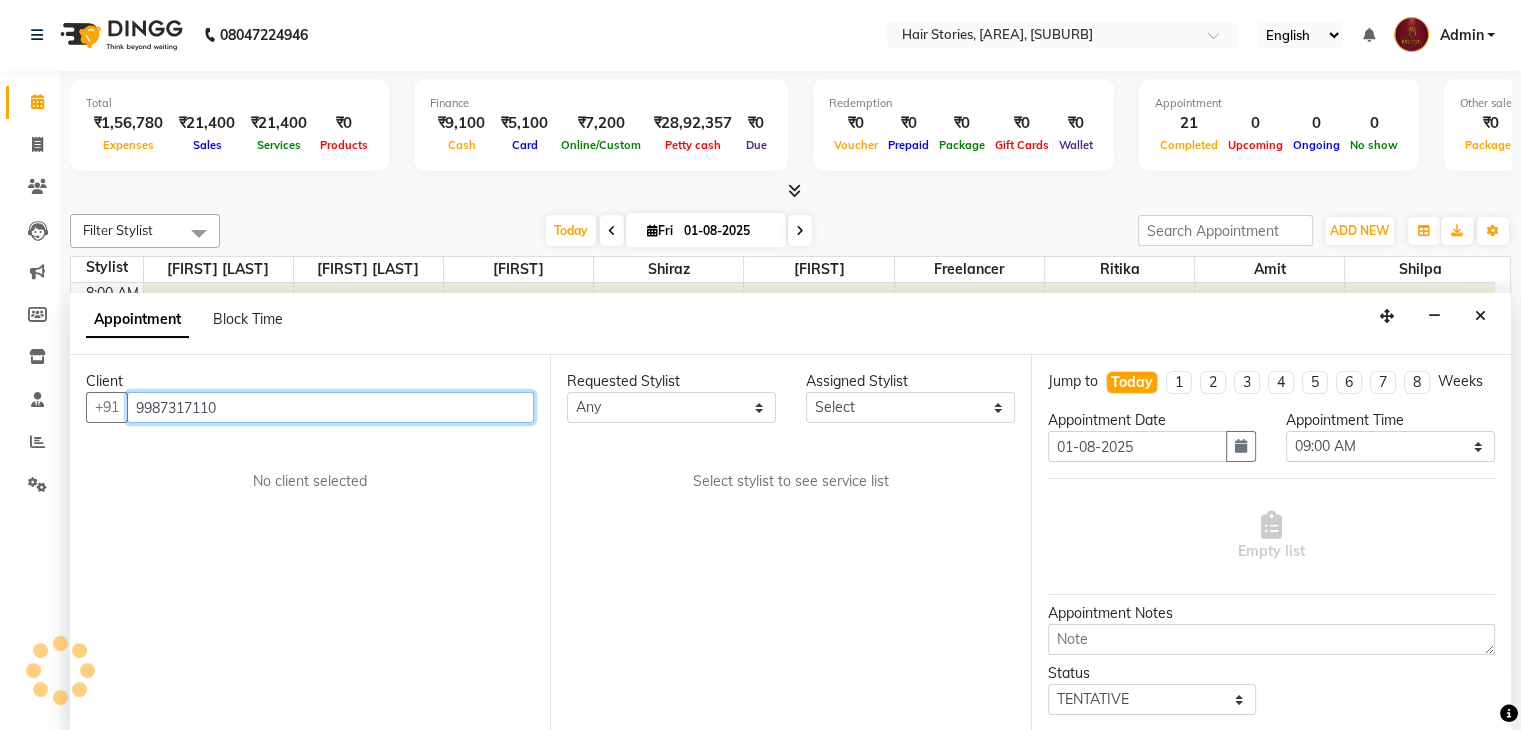 scroll, scrollTop: 3402, scrollLeft: 0, axis: vertical 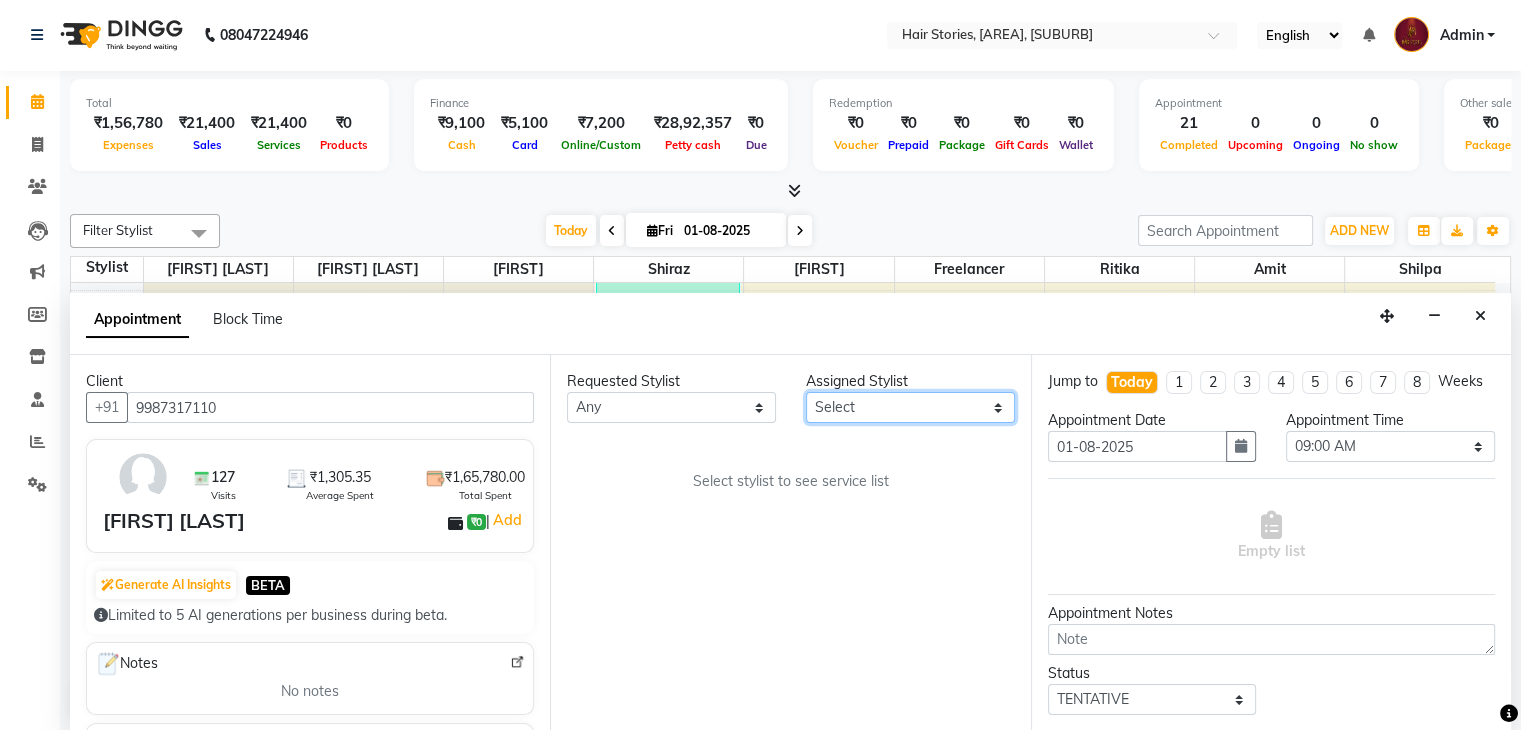 click on "Select [FIRST] [FIRST] [FIRST] [FIRST] [FIRST] [FIRST] [FIRST] [FIRST] [FIRST]" at bounding box center (910, 407) 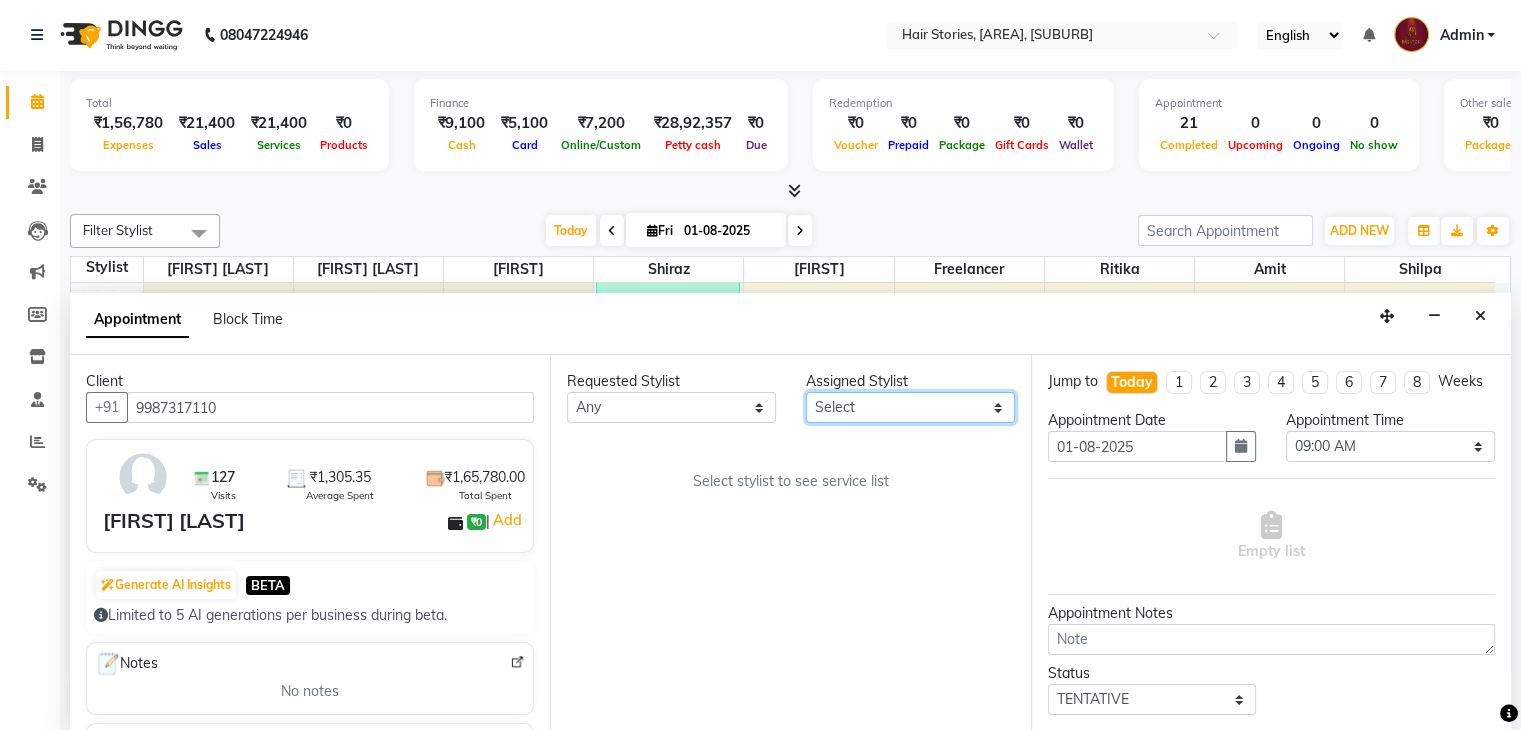 select on "65391" 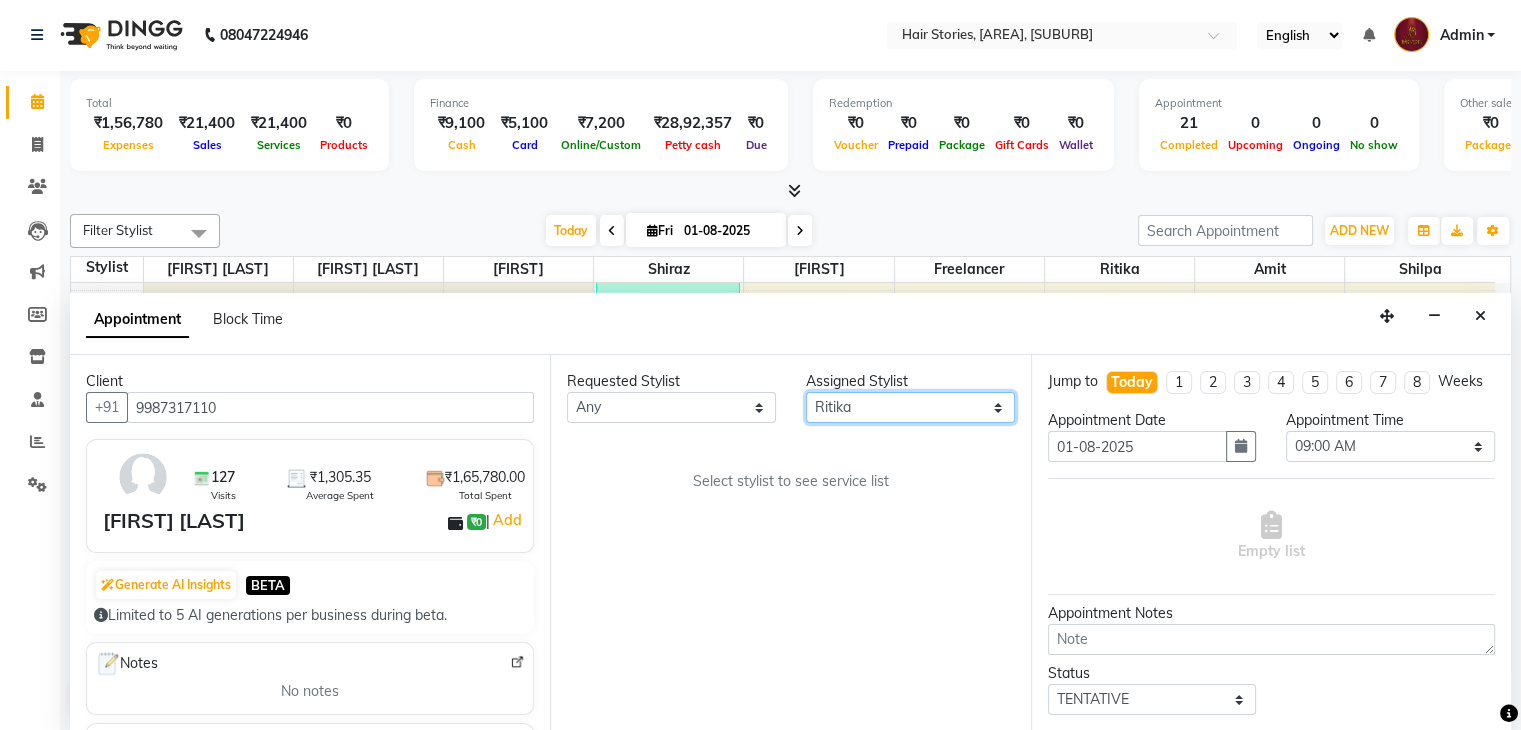 click on "Select [FIRST] [FIRST] [FIRST] [FIRST] [FIRST] [FIRST] [FIRST] [FIRST] [FIRST]" at bounding box center (910, 407) 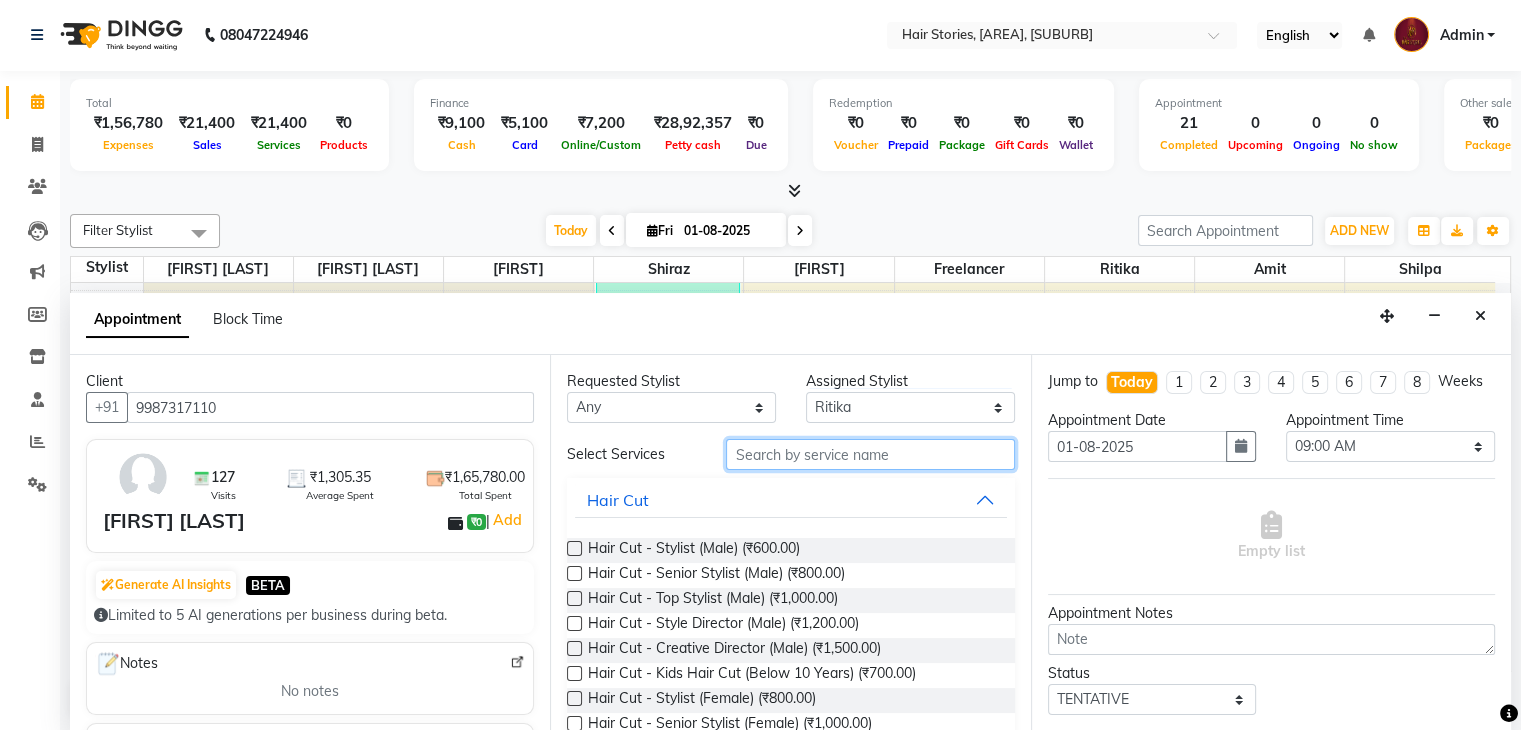 click at bounding box center (870, 454) 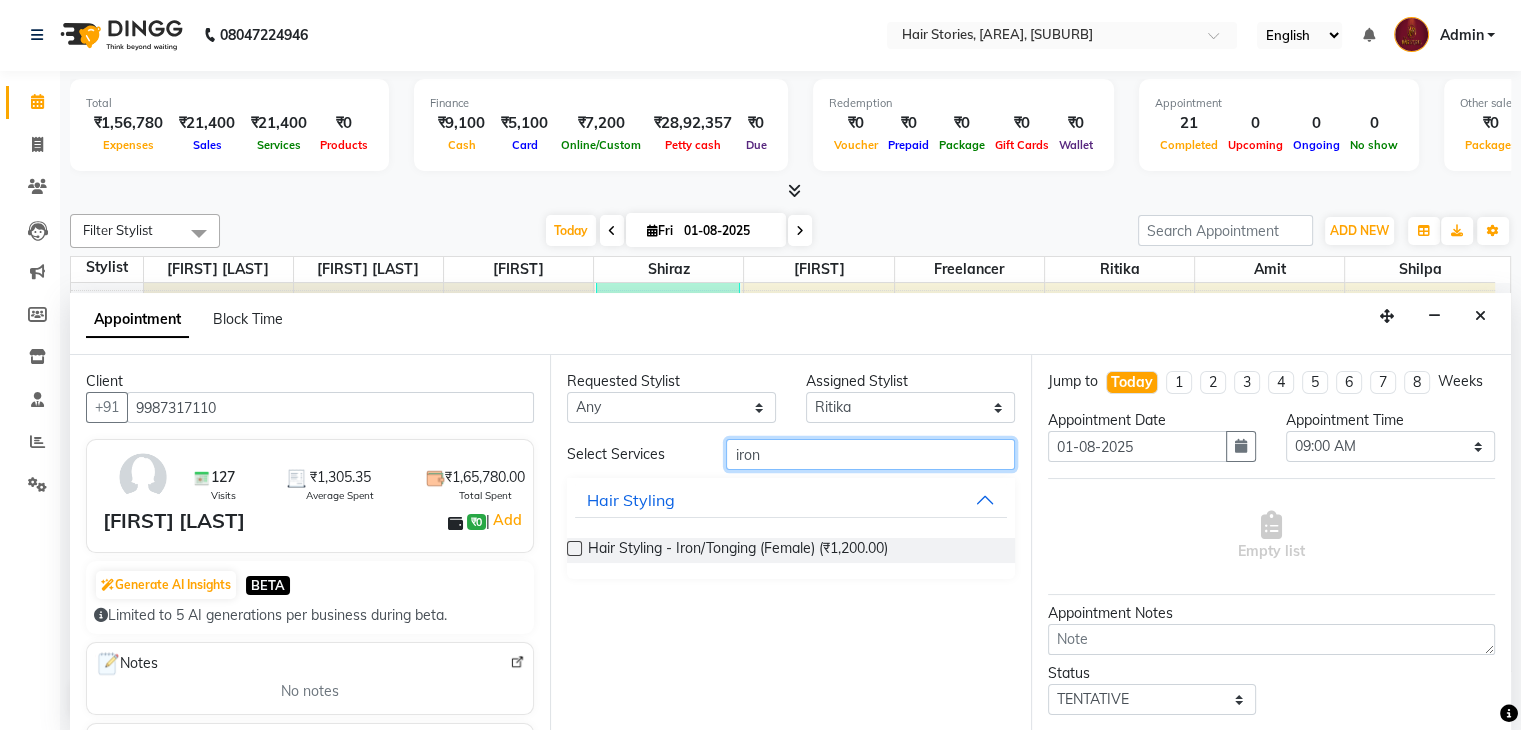 type on "iron" 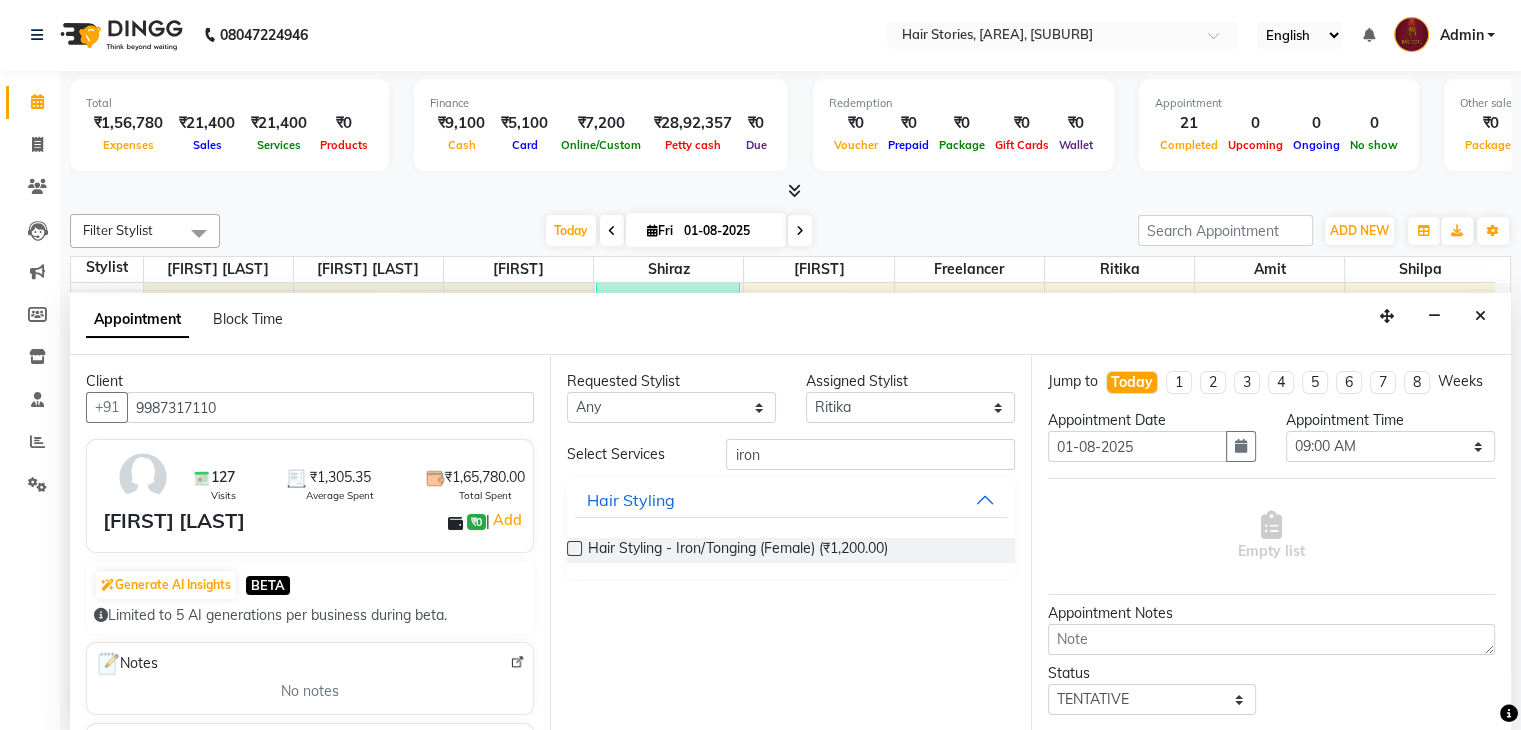 click at bounding box center (573, 552) 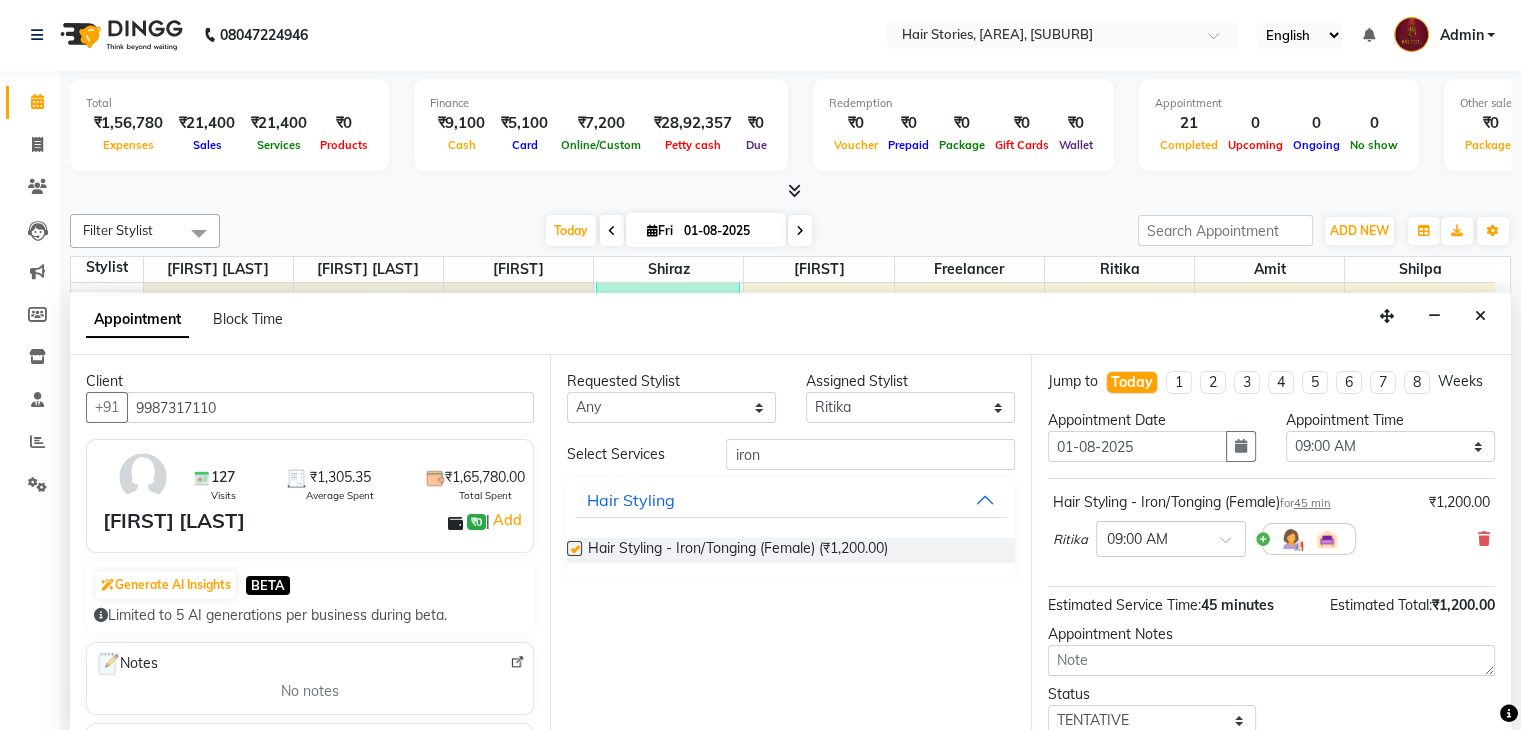 checkbox on "false" 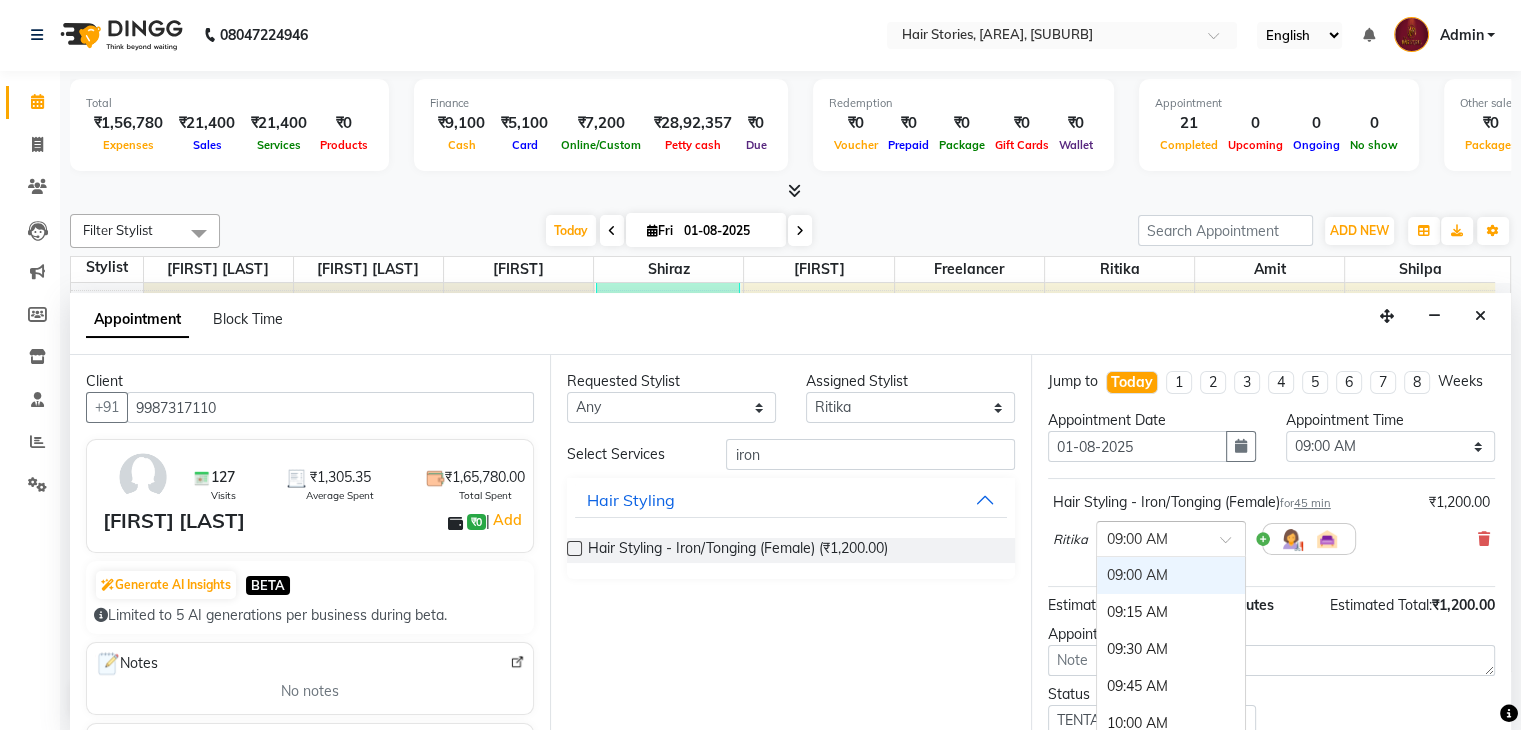 click at bounding box center [1151, 537] 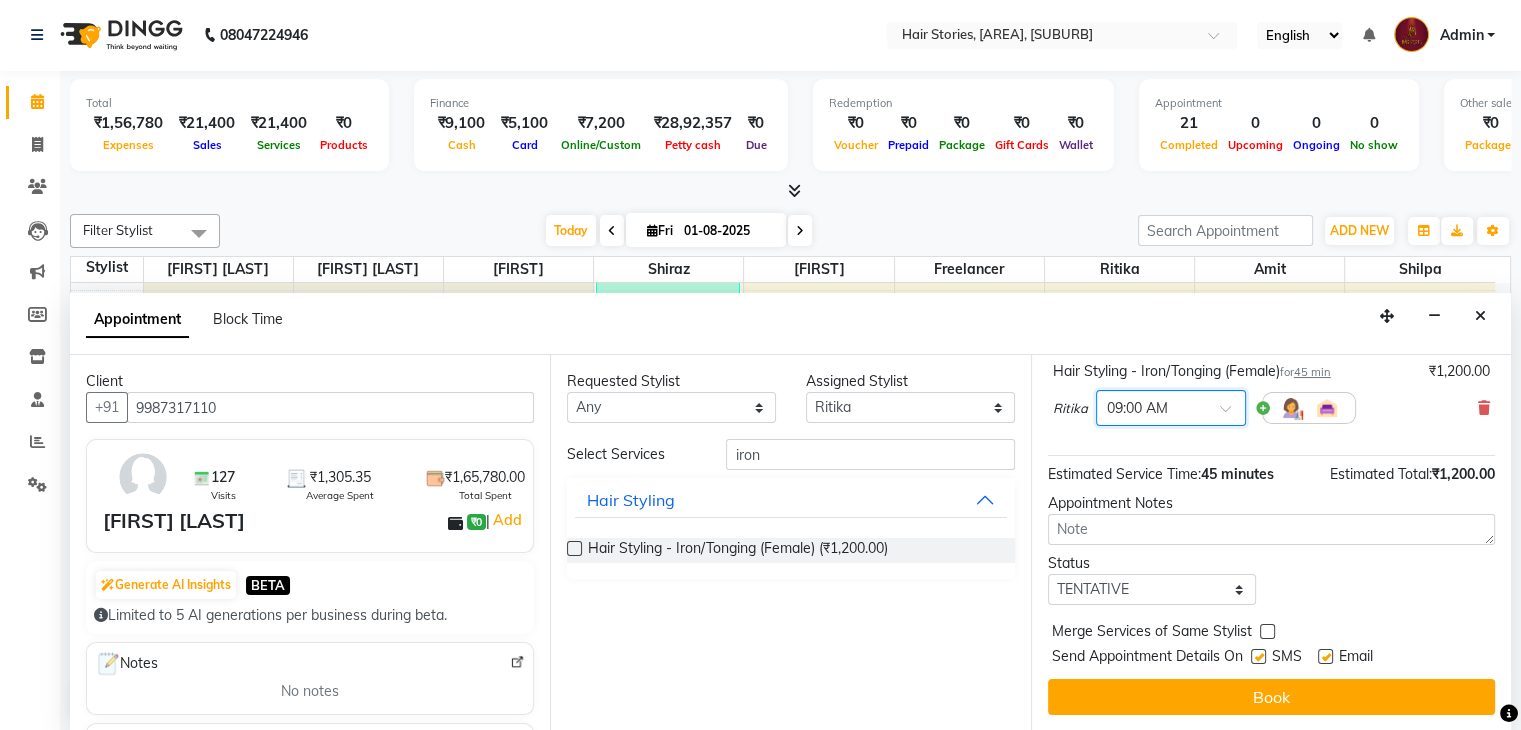 scroll, scrollTop: 149, scrollLeft: 0, axis: vertical 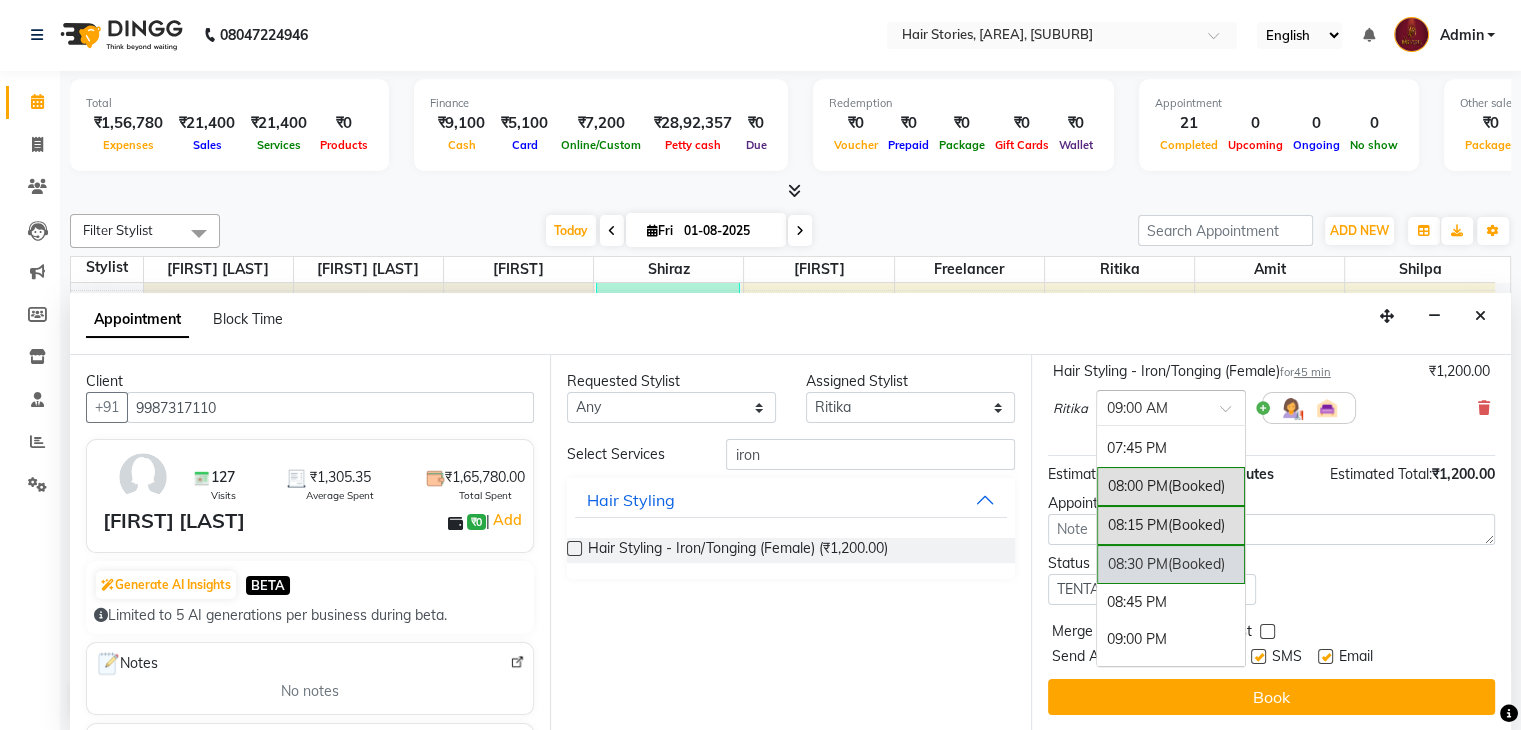 click on "08:30 PM   (Booked)" at bounding box center (1171, 564) 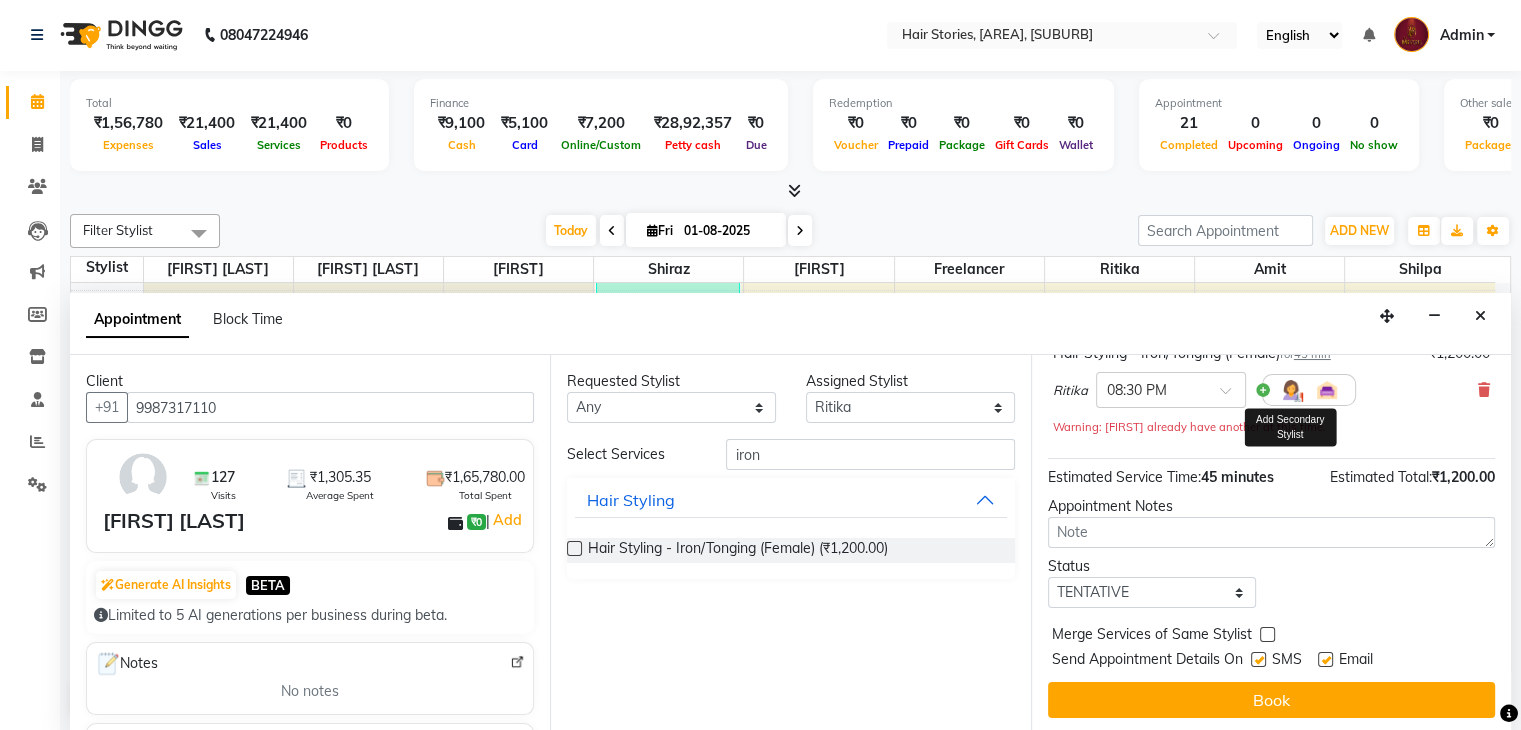 click at bounding box center (1291, 390) 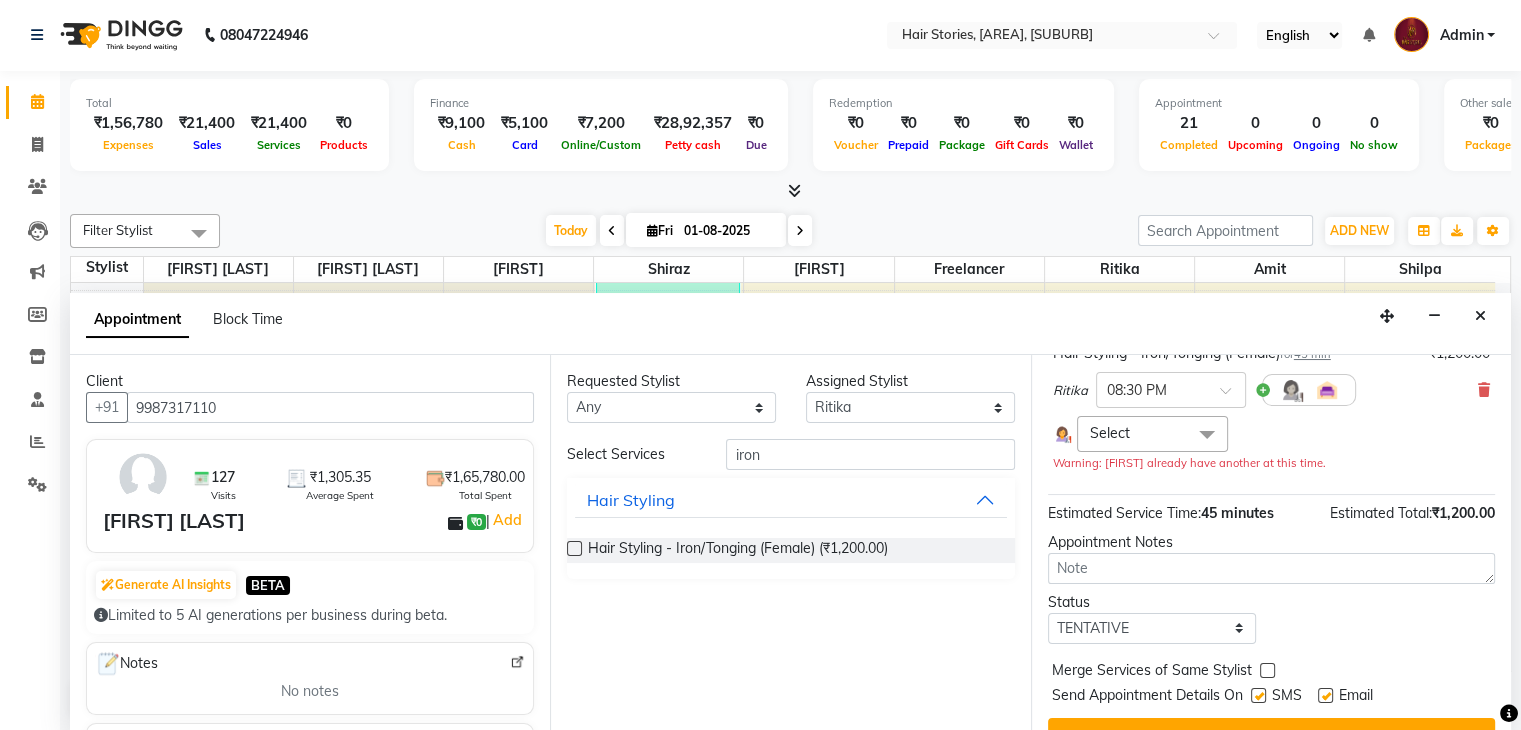 click at bounding box center (1207, 435) 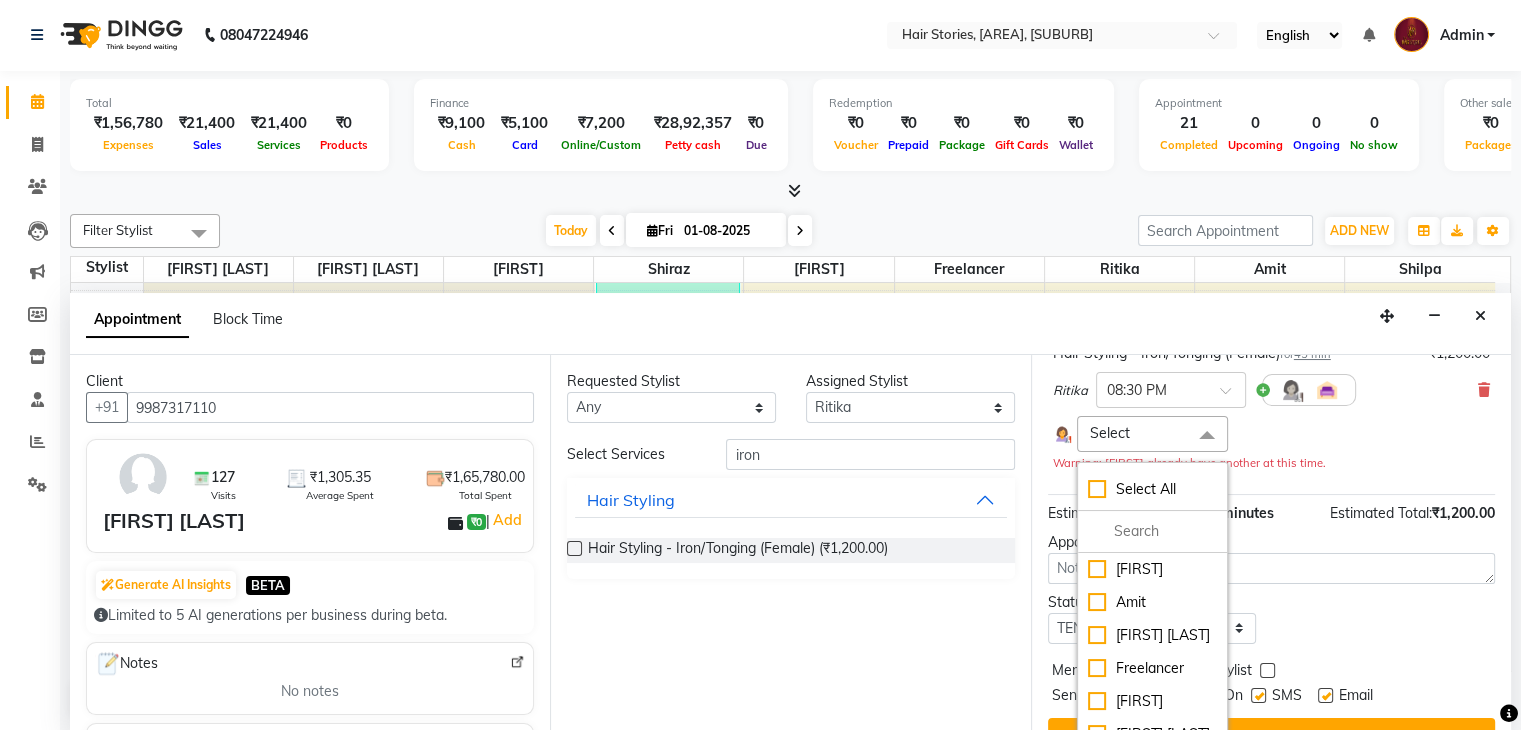 scroll, scrollTop: 67, scrollLeft: 0, axis: vertical 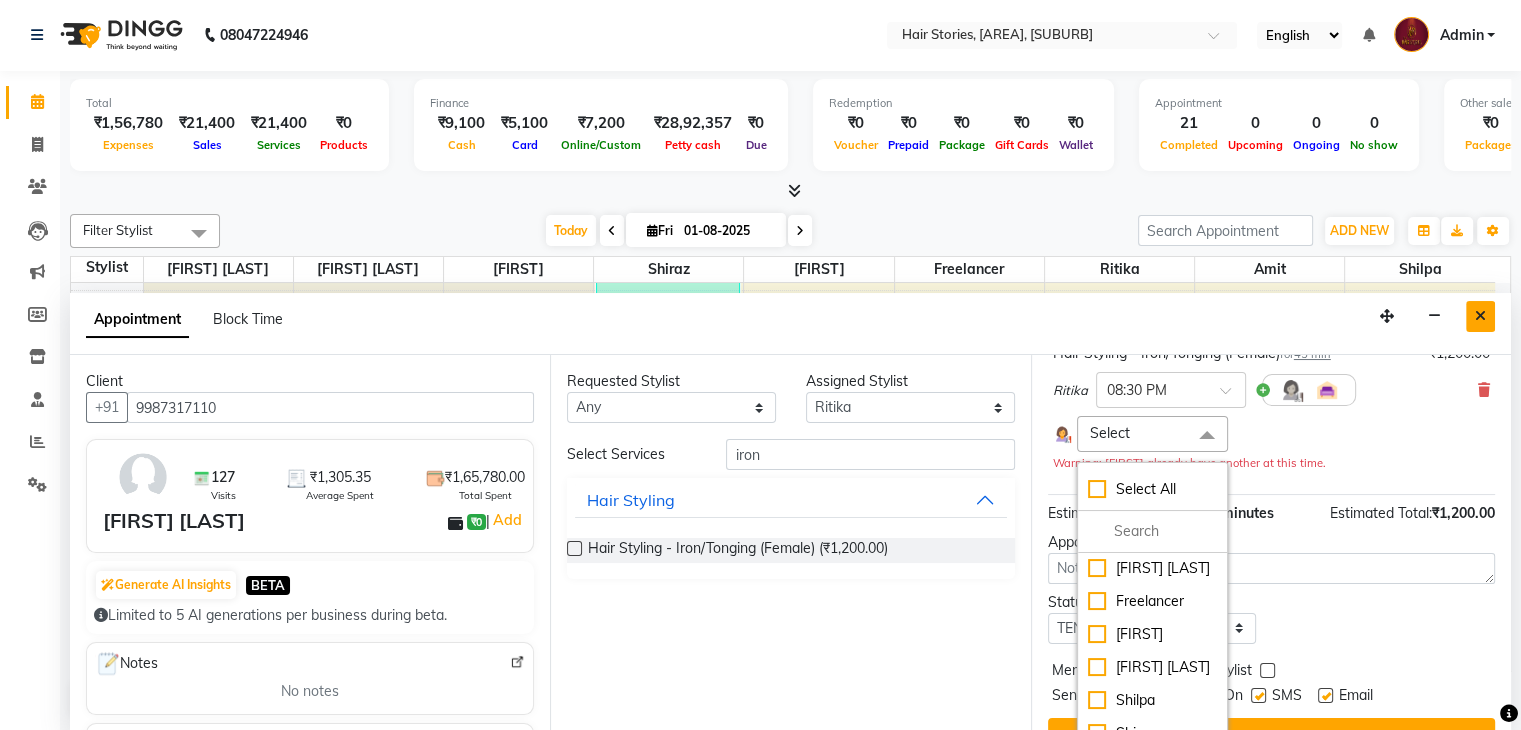click at bounding box center [1480, 316] 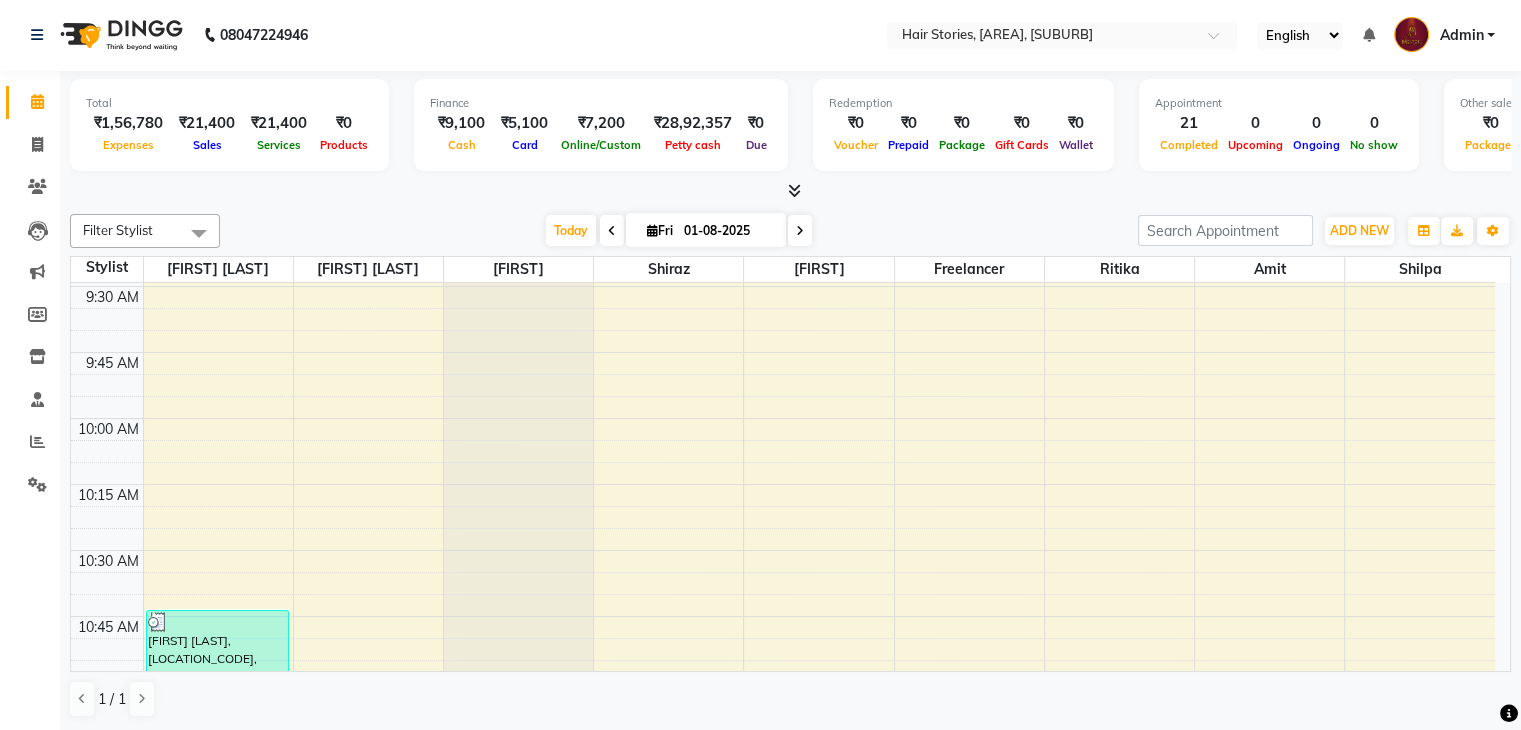 scroll, scrollTop: 0, scrollLeft: 0, axis: both 